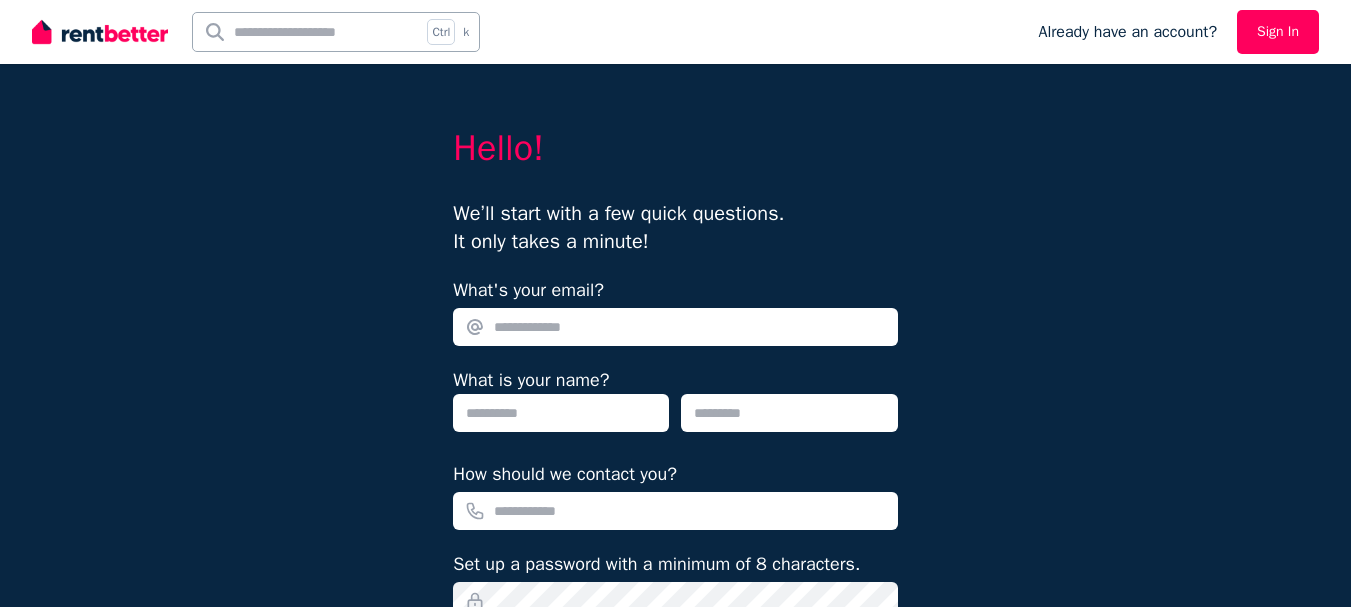 scroll, scrollTop: 0, scrollLeft: 0, axis: both 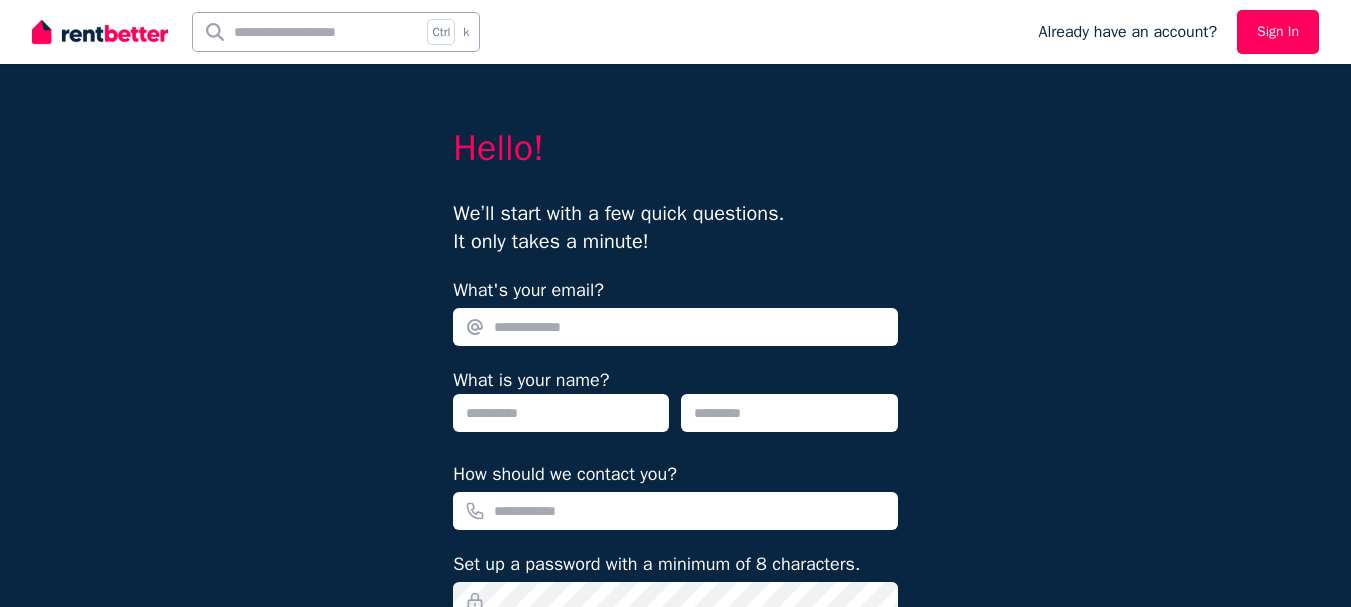 click on "What's your email?" at bounding box center [675, 327] 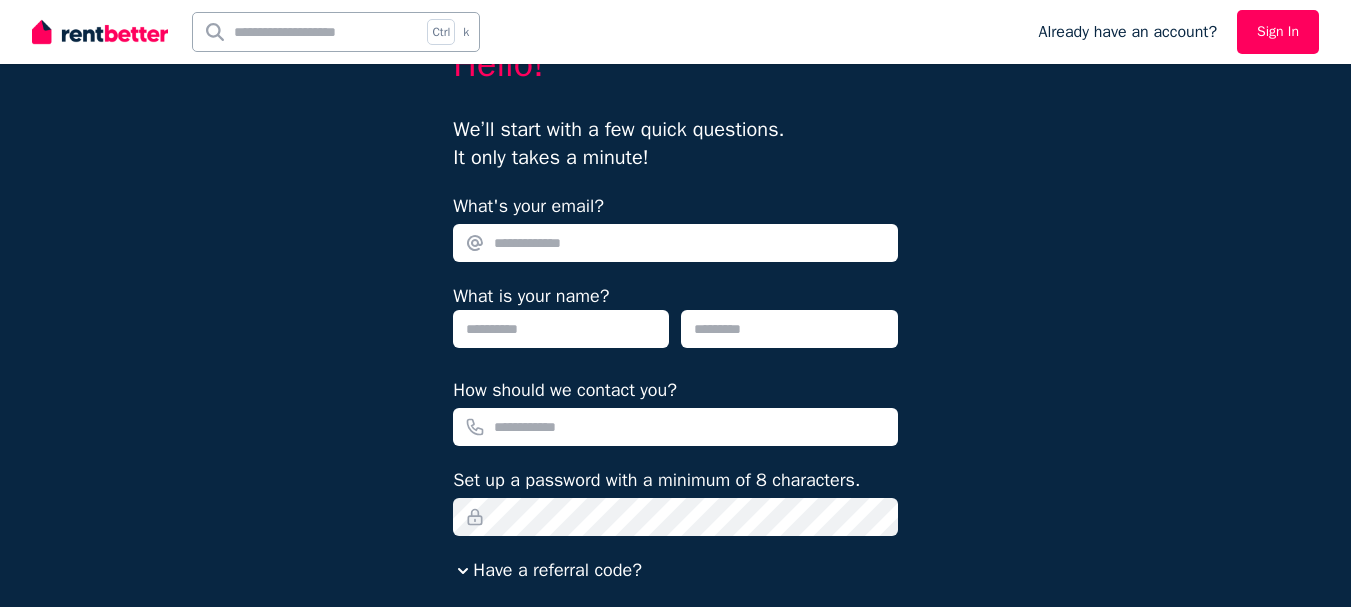 scroll, scrollTop: 57, scrollLeft: 0, axis: vertical 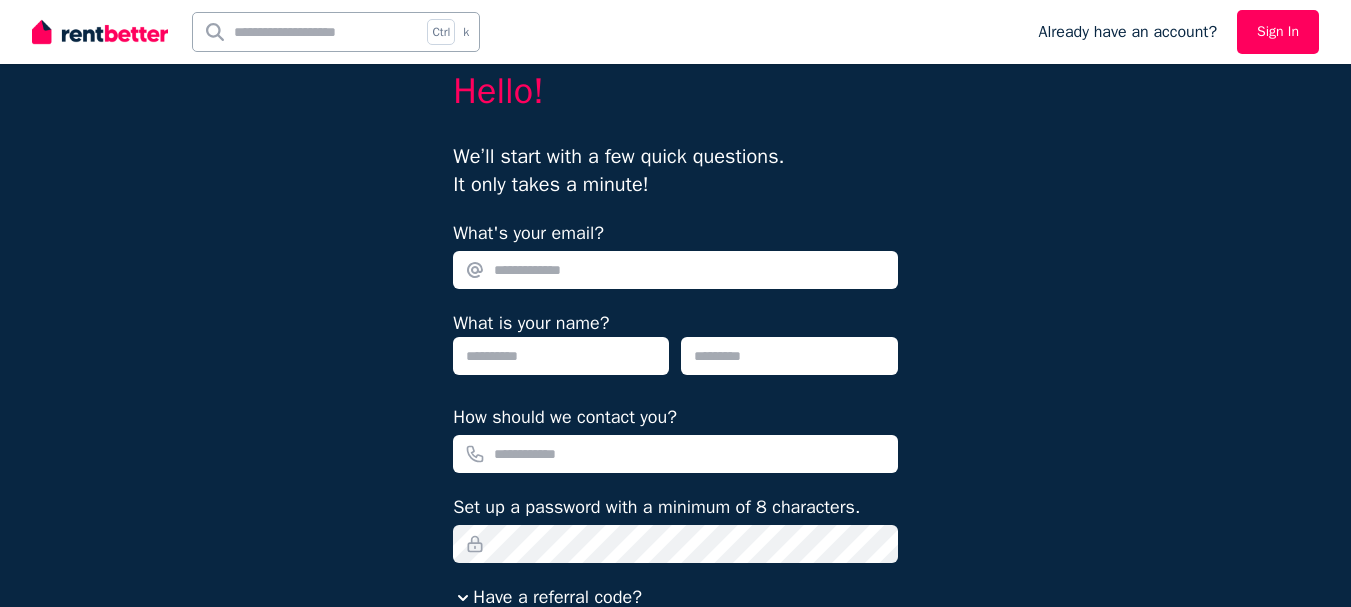click on "What's your email?" at bounding box center (675, 270) 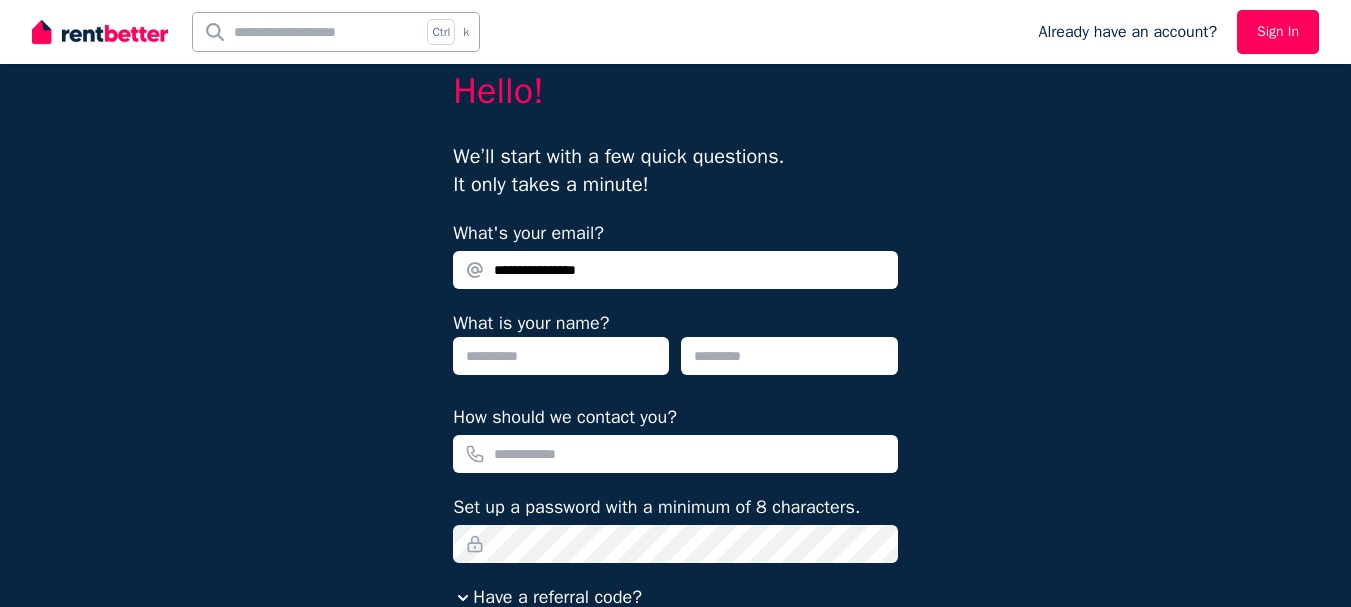 type on "**********" 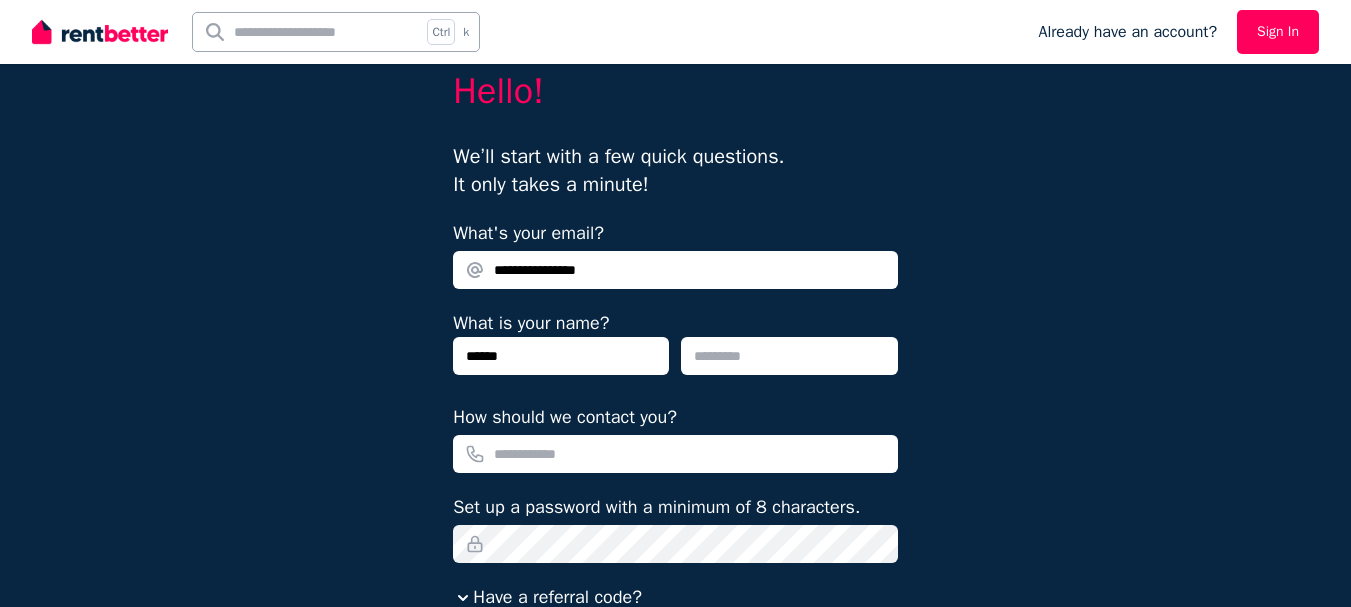 type on "******" 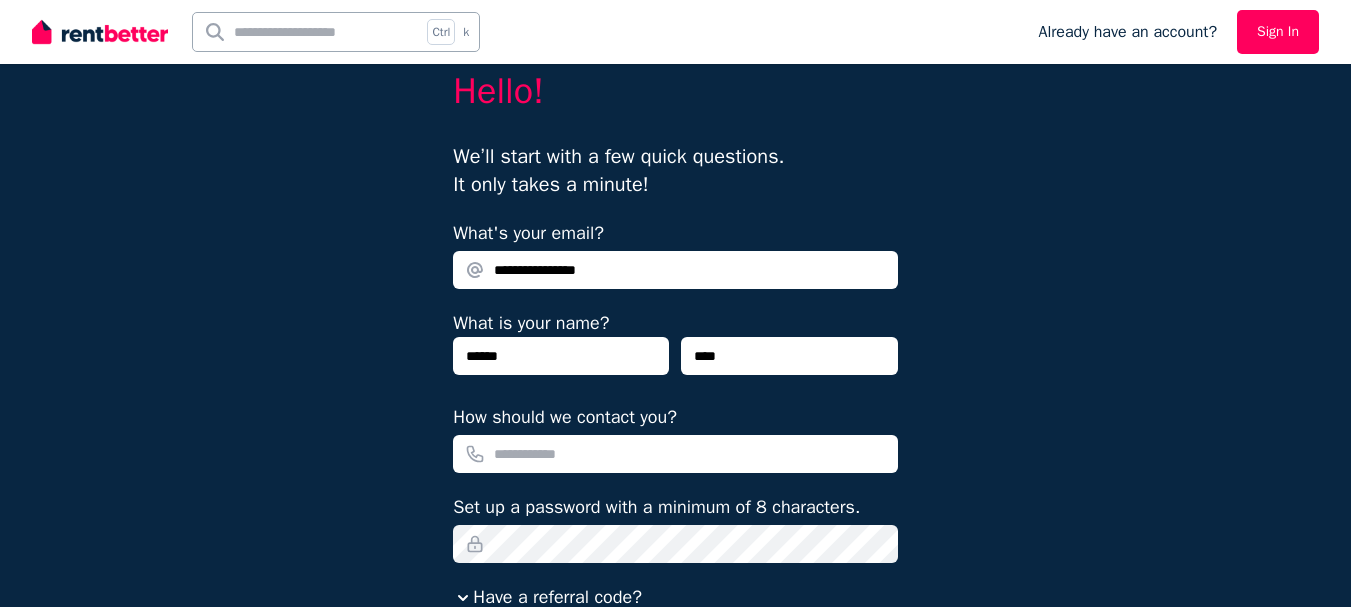 type on "****" 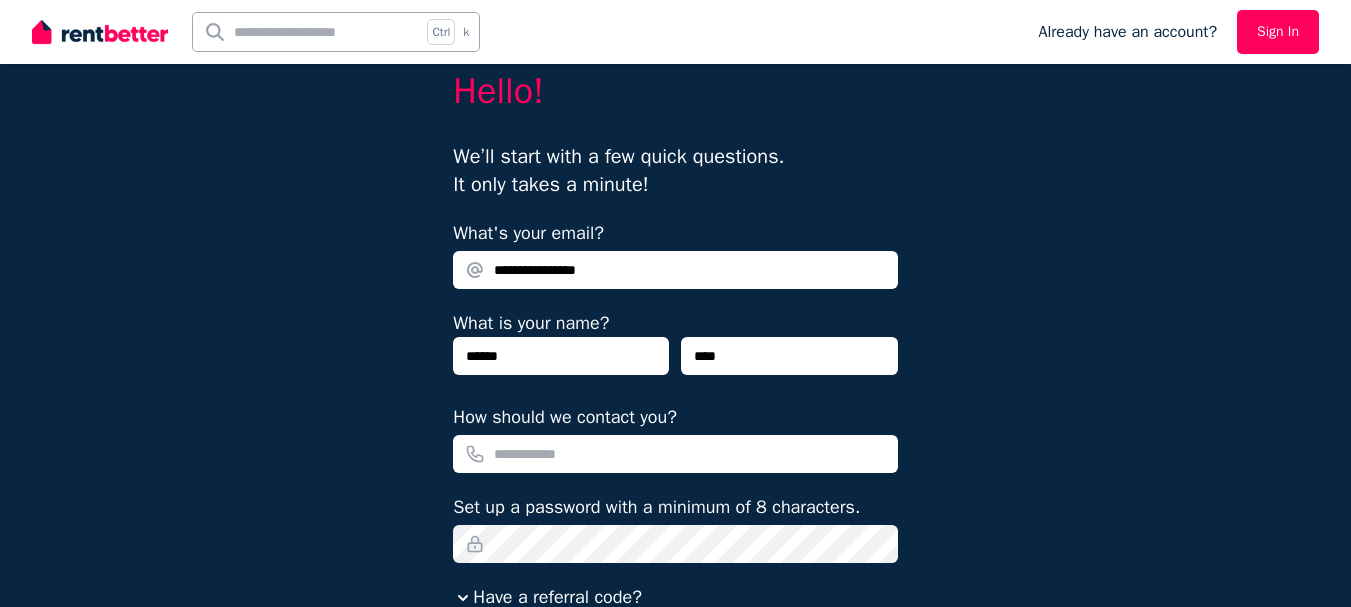 click on "******" at bounding box center [561, 356] 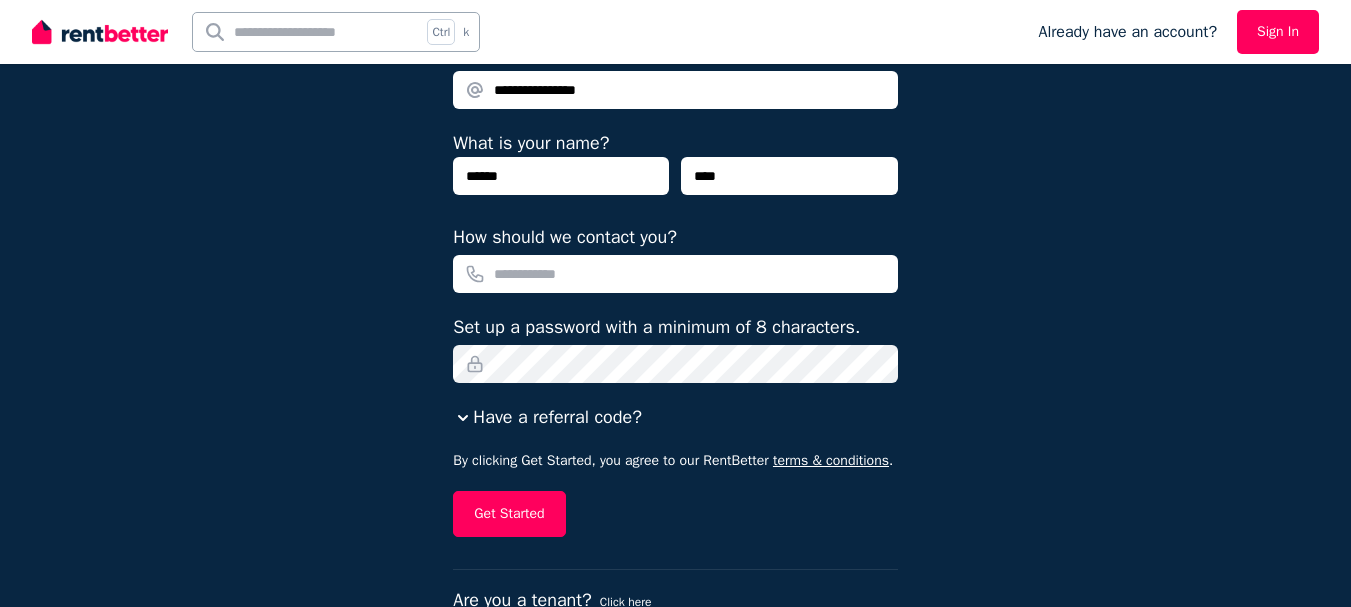 scroll, scrollTop: 192, scrollLeft: 0, axis: vertical 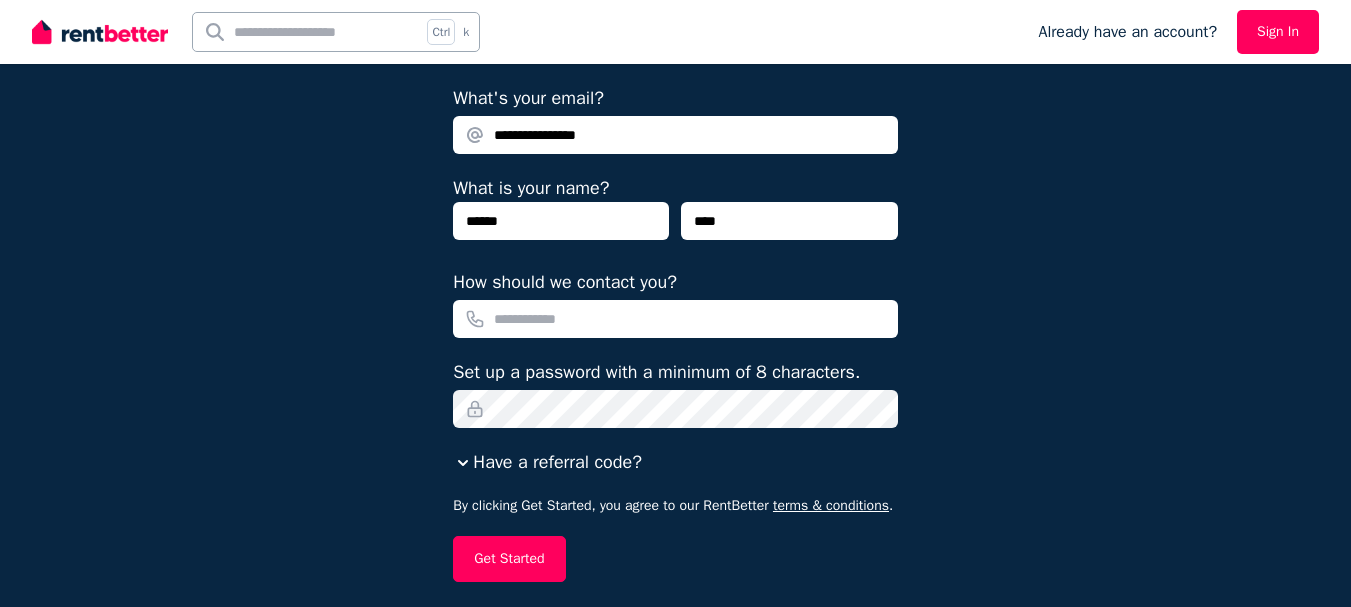 click on "How should we contact you?" at bounding box center [675, 319] 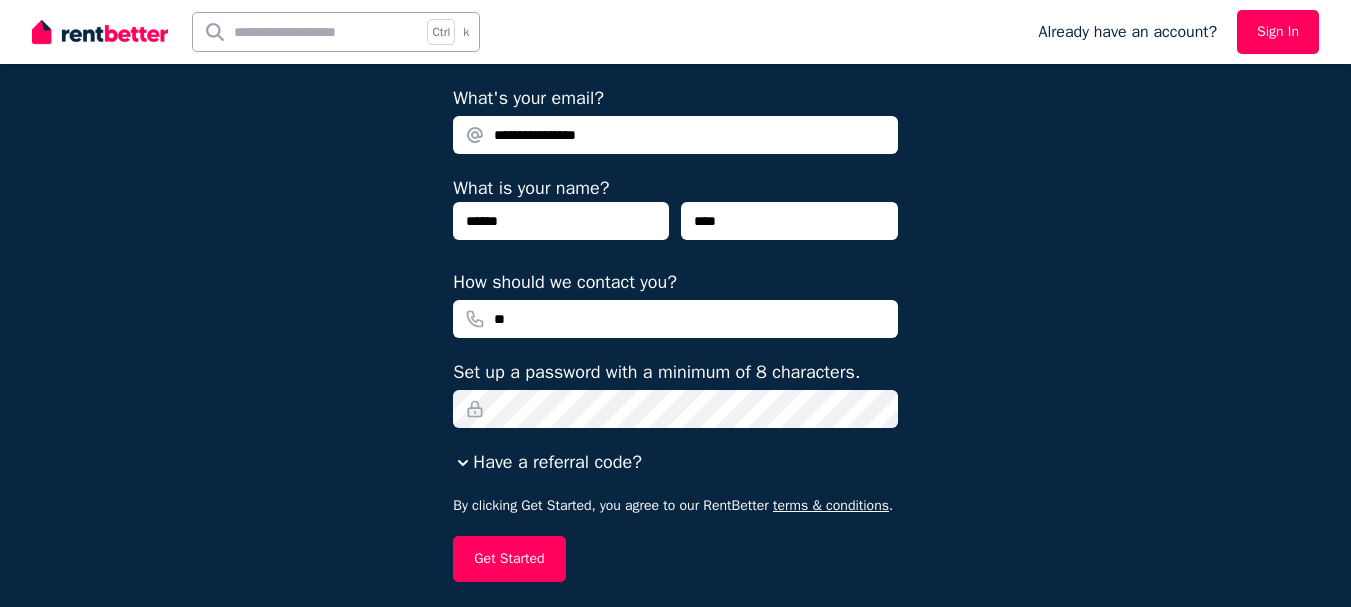 type on "*" 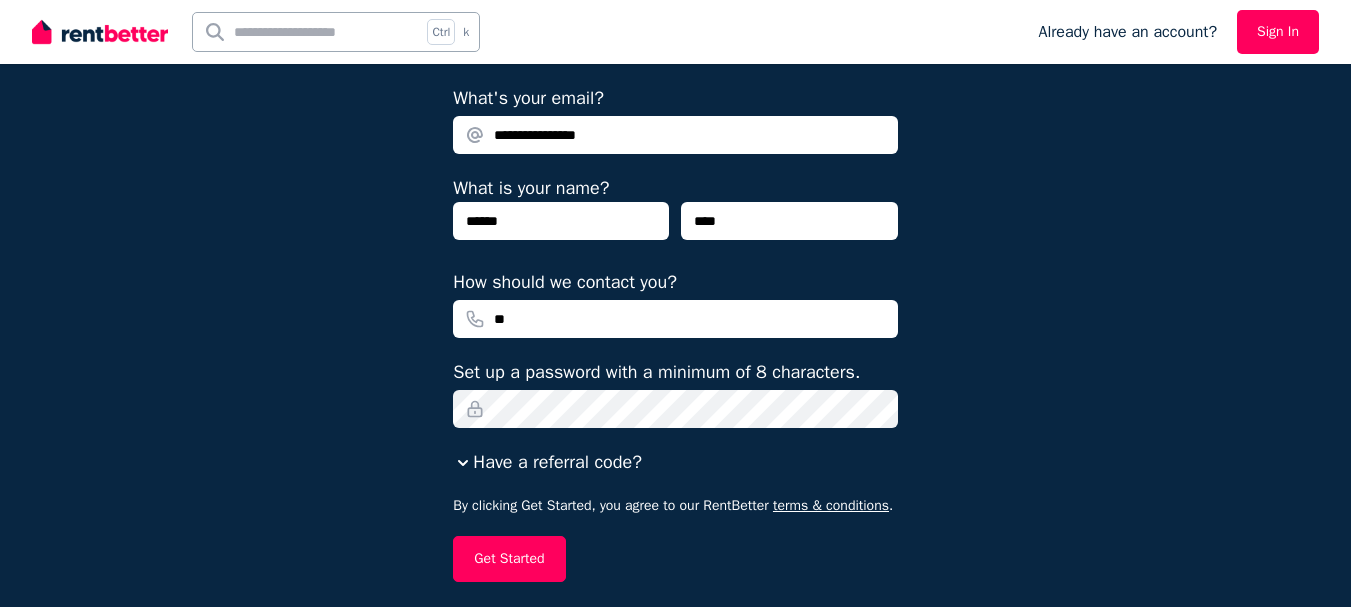 click on "**" at bounding box center (675, 319) 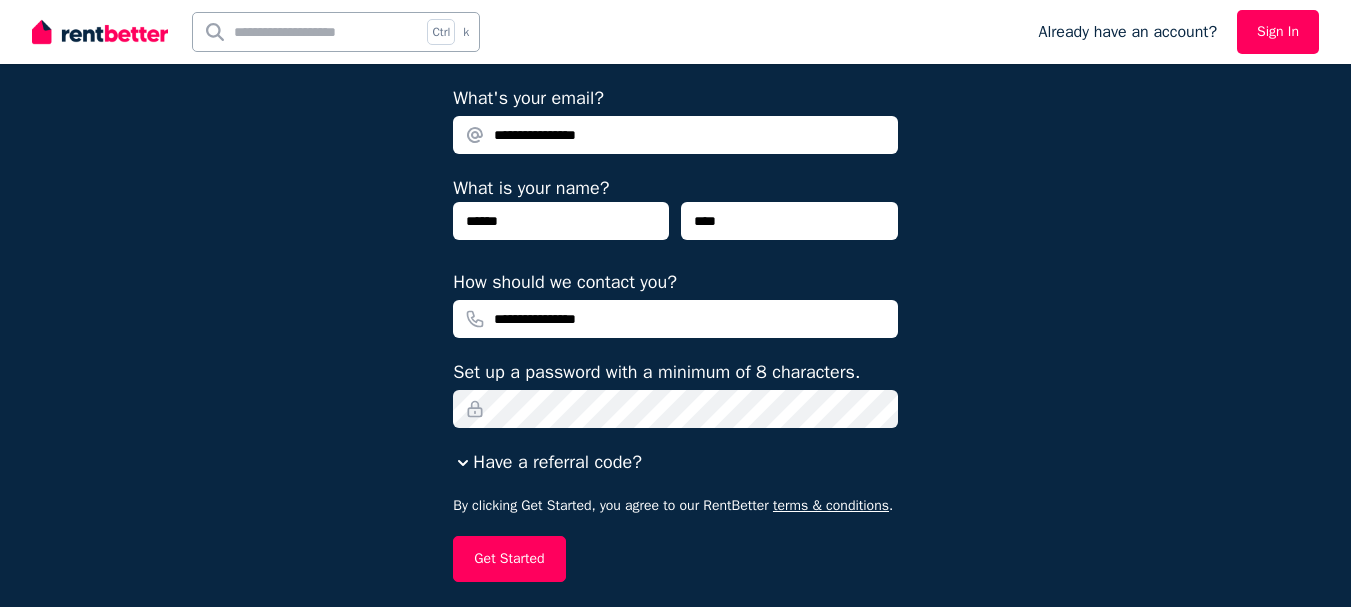 type on "**********" 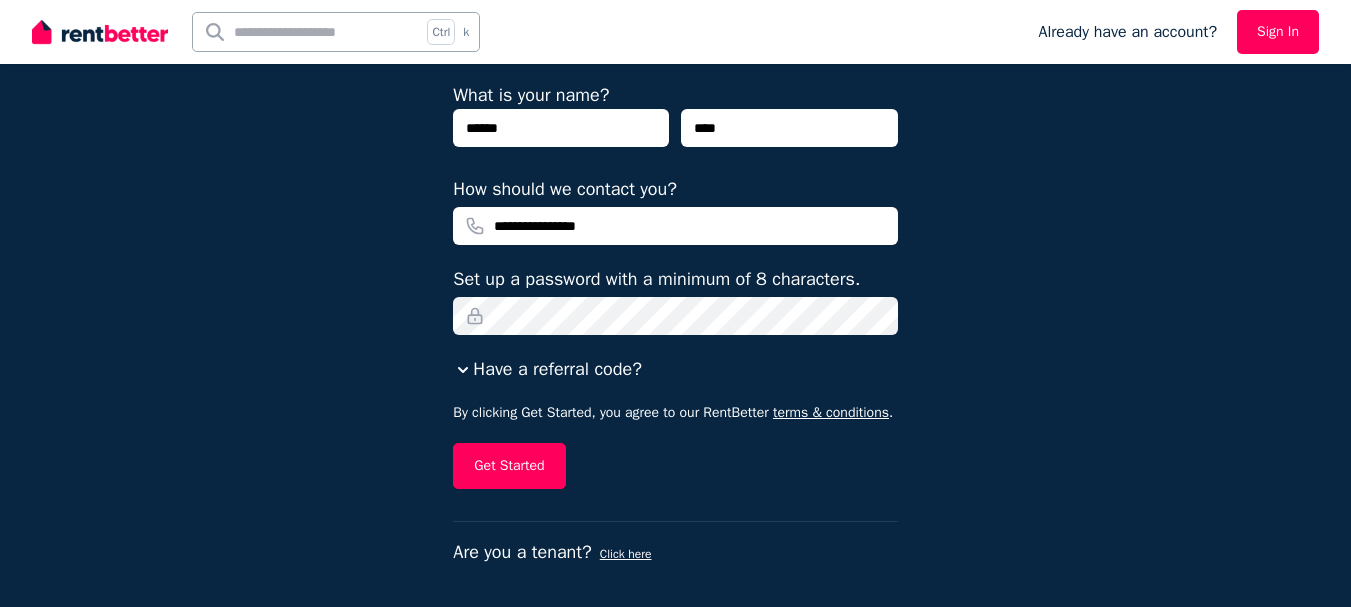 scroll, scrollTop: 292, scrollLeft: 0, axis: vertical 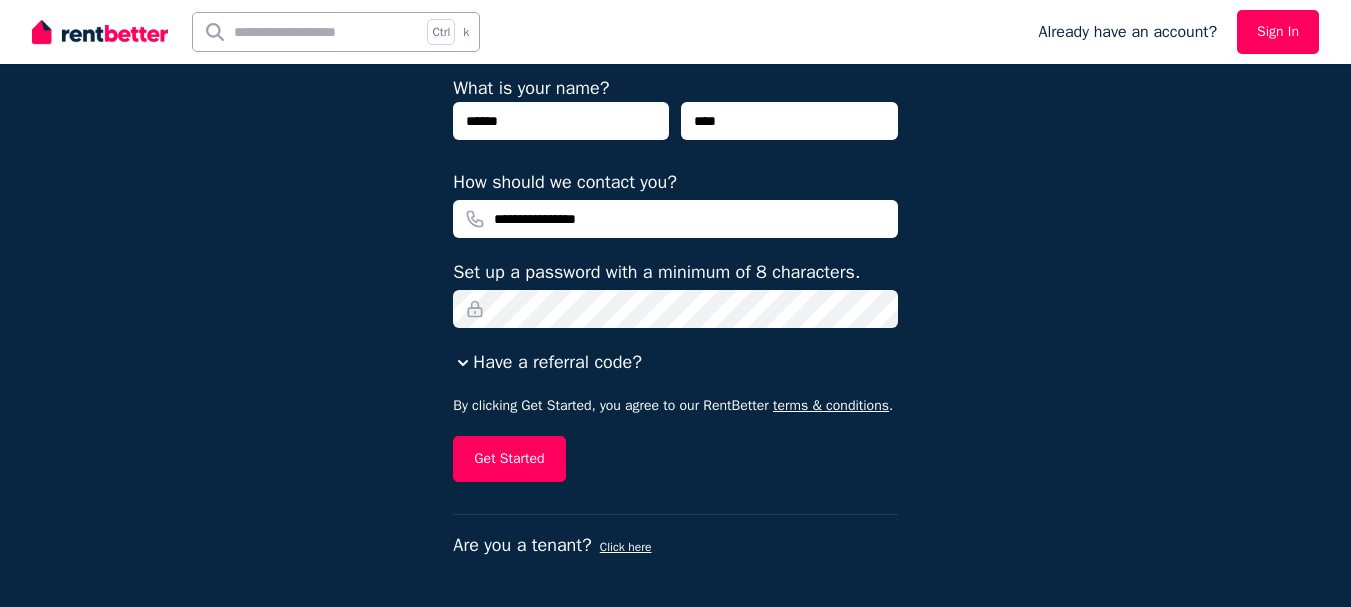 click on "Have a referral code?" at bounding box center (547, 362) 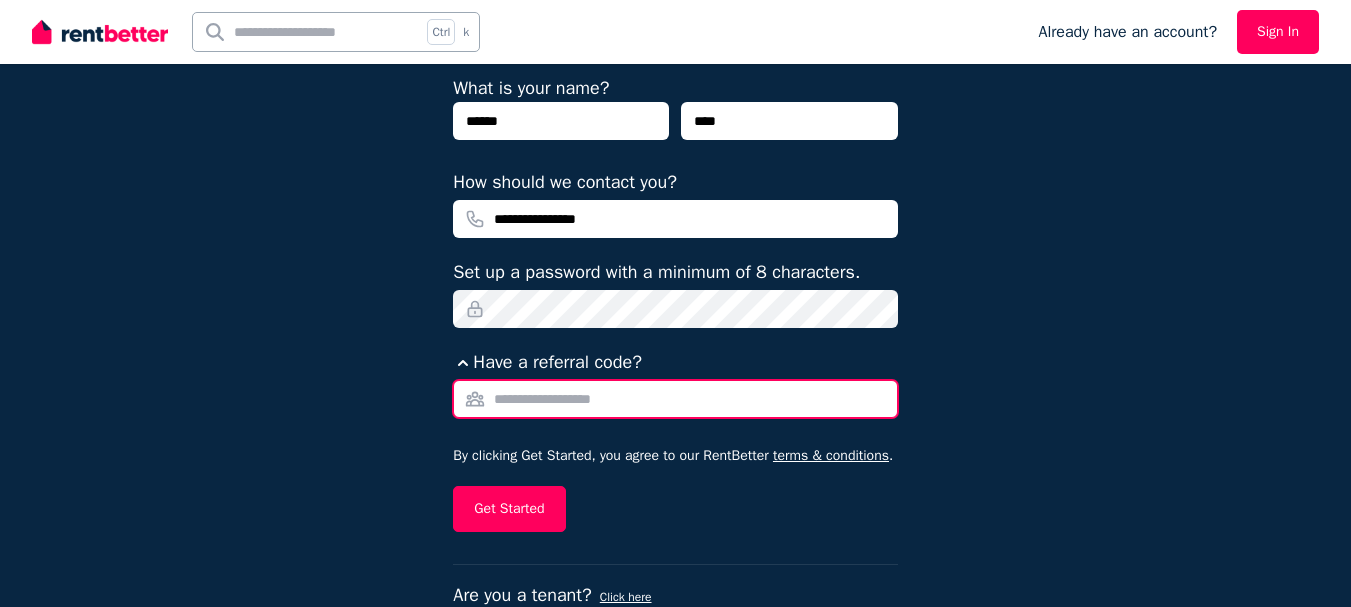click on "Referral Code" at bounding box center [675, 399] 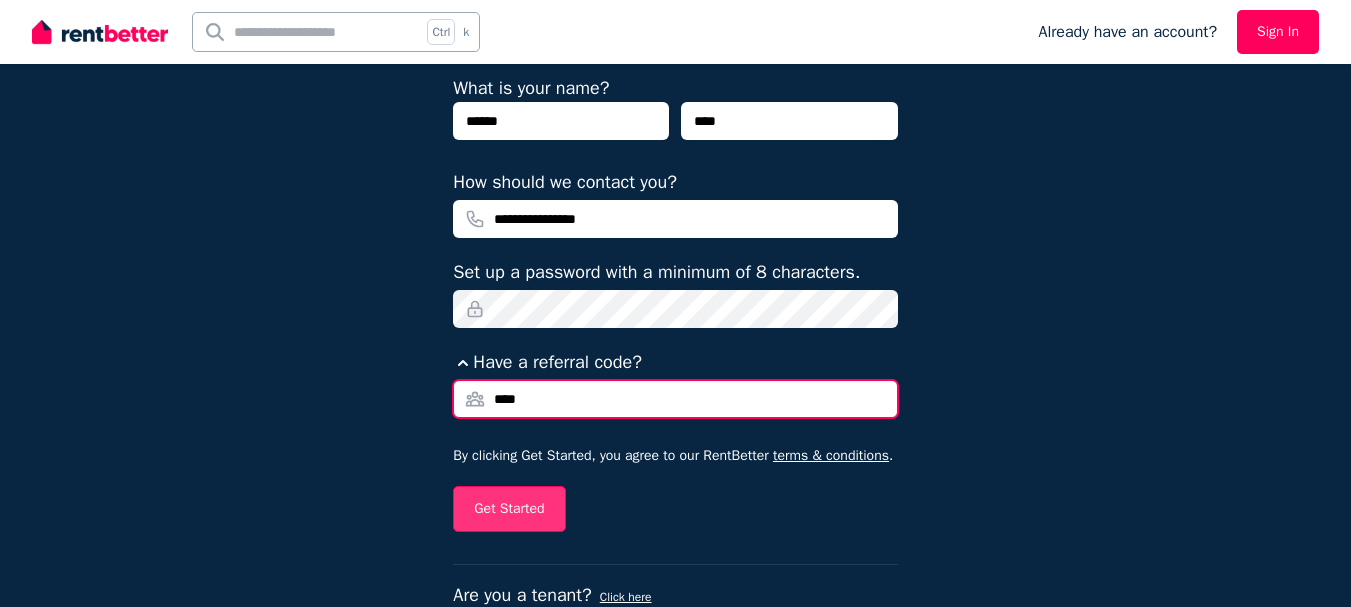 type on "****" 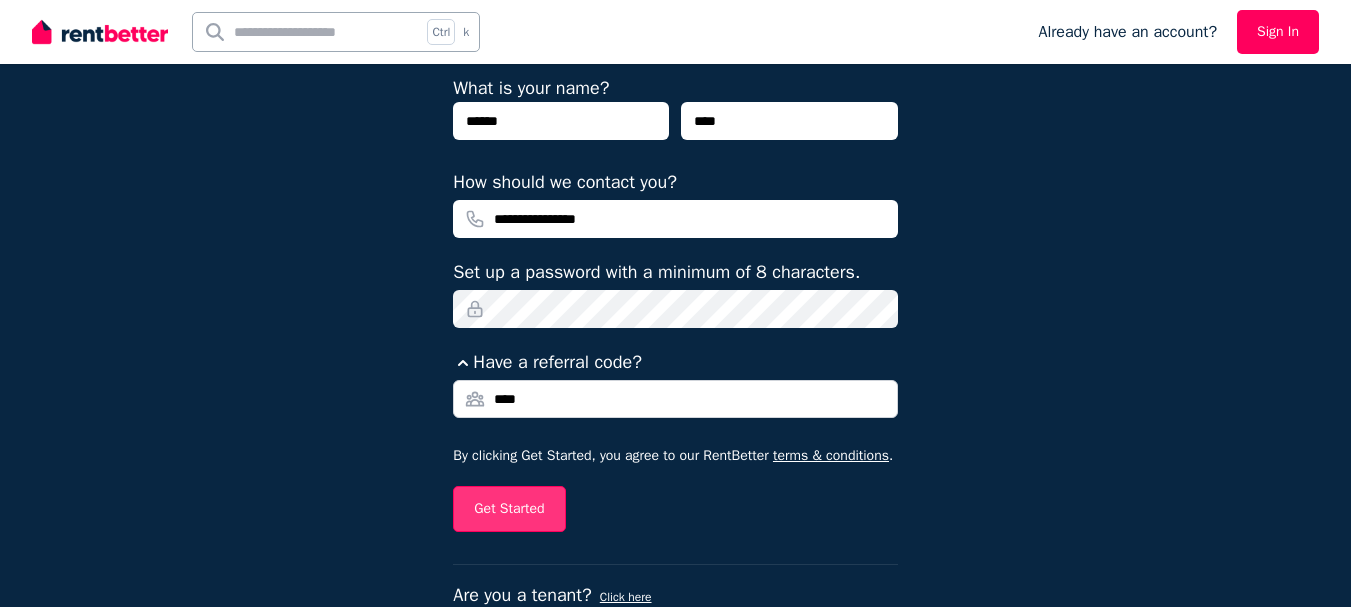 click on "Get Started" at bounding box center [509, 509] 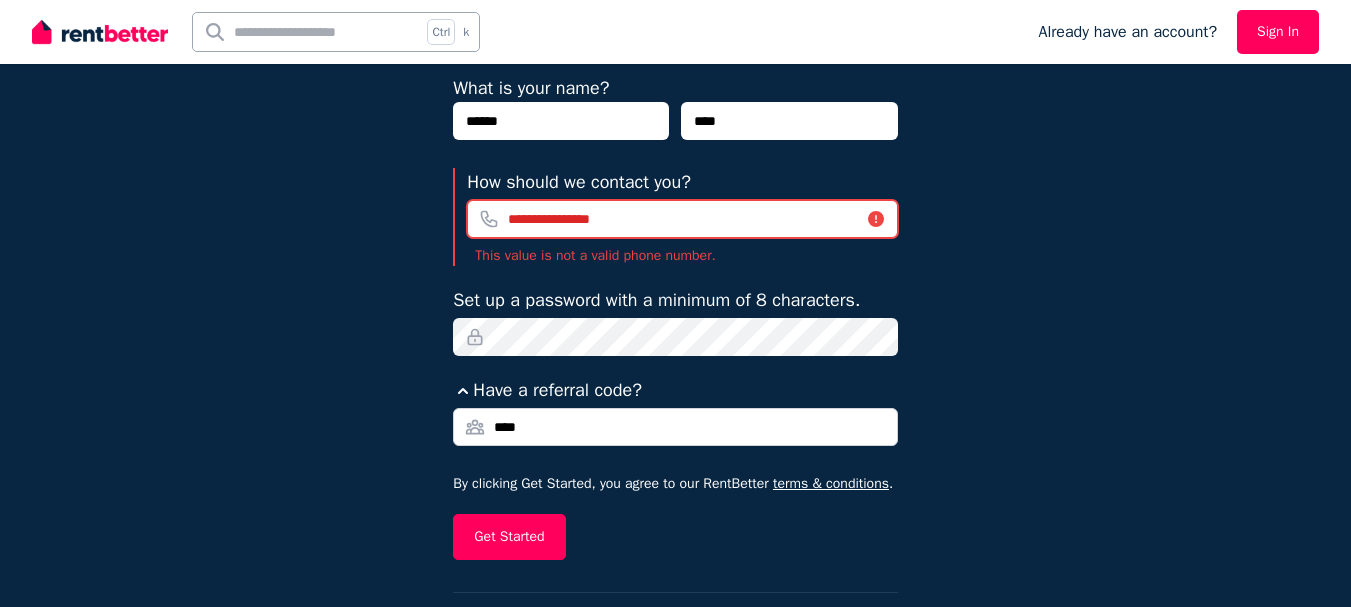 drag, startPoint x: 658, startPoint y: 217, endPoint x: 438, endPoint y: 219, distance: 220.0091 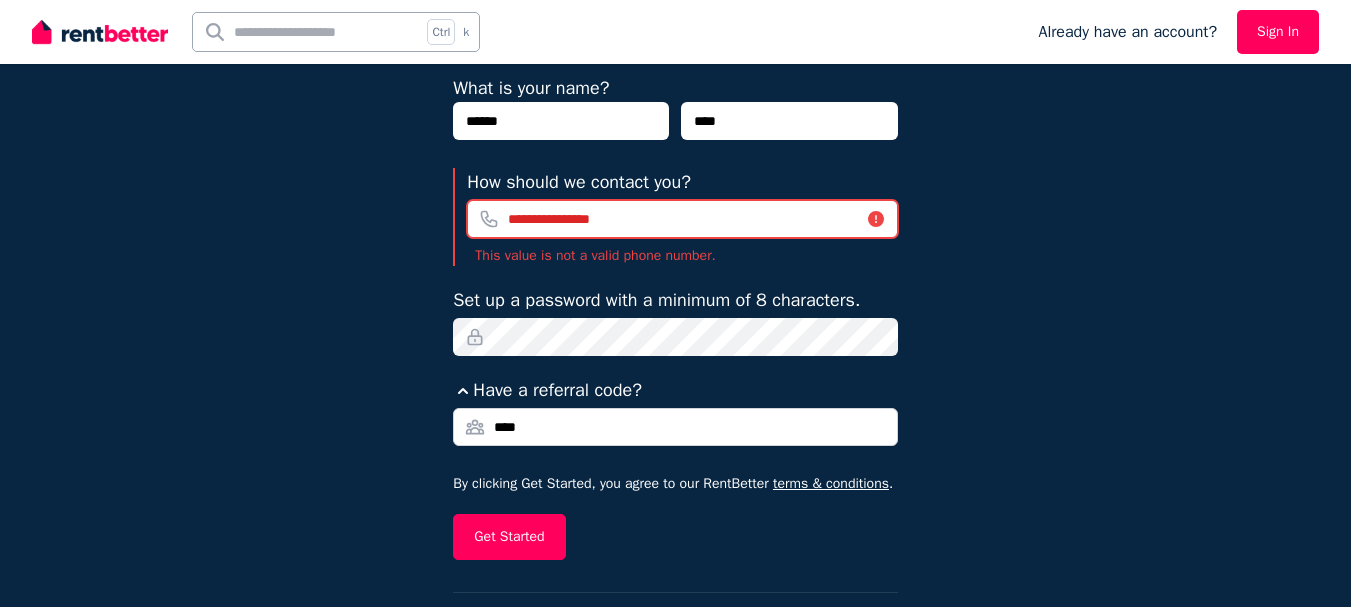 click on "**********" at bounding box center [675, 196] 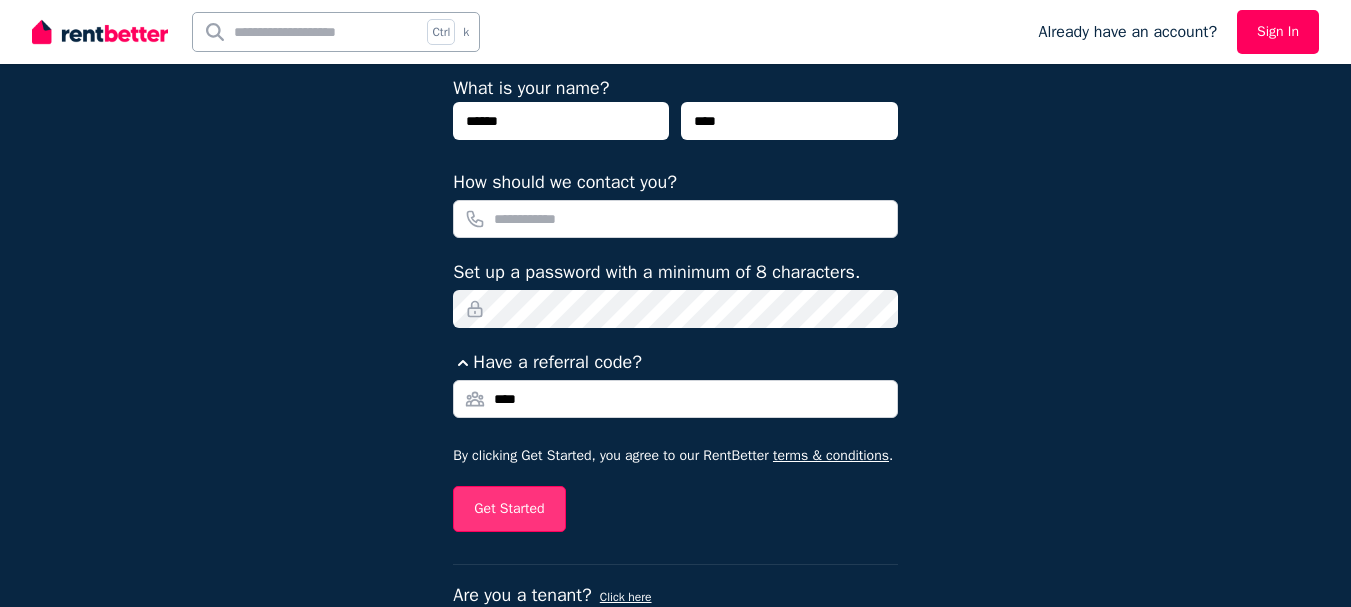 click on "Get Started" at bounding box center (509, 509) 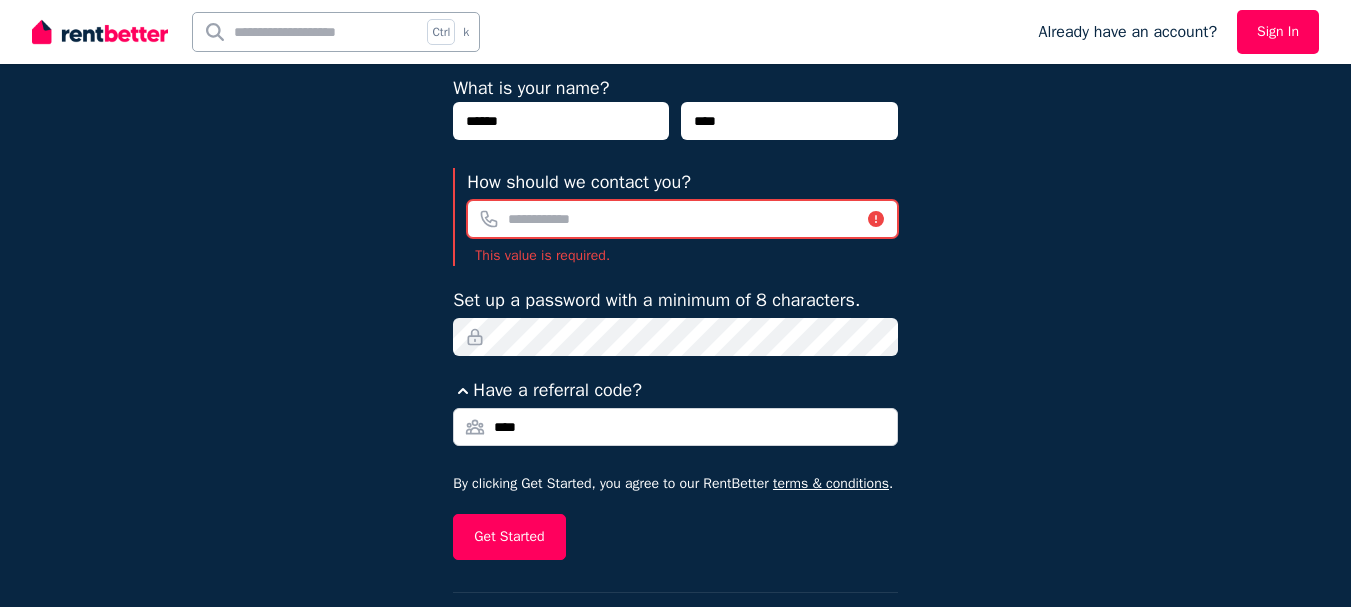 click on "How should we contact you?" at bounding box center [682, 219] 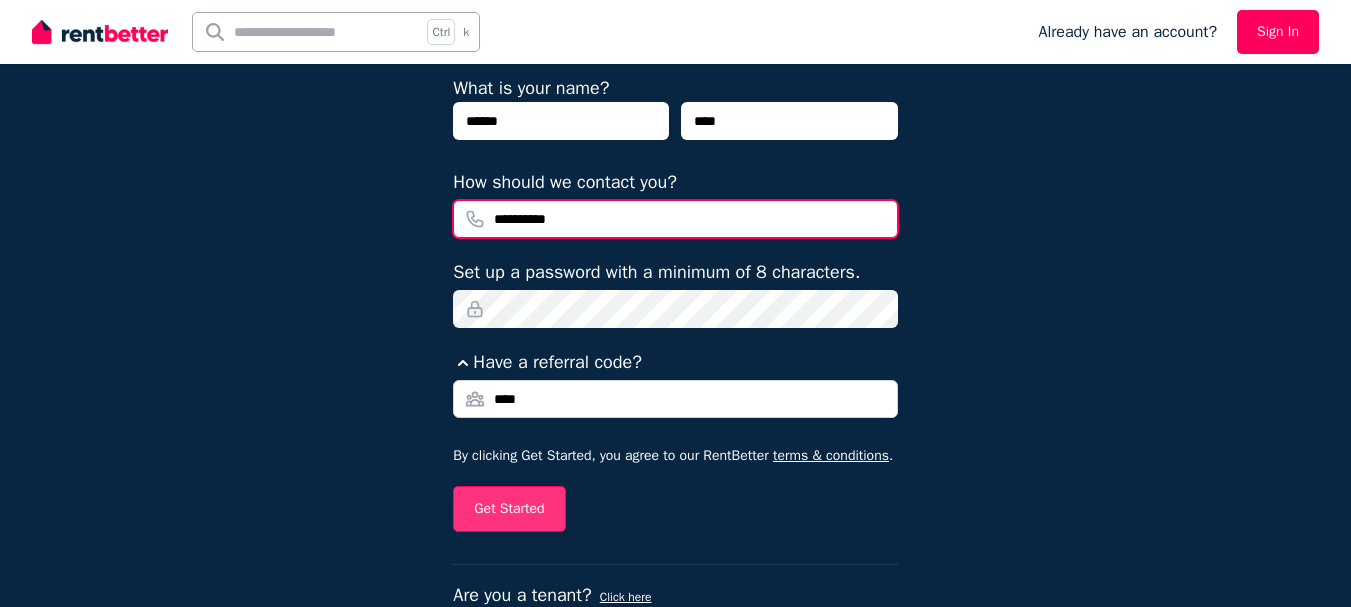 type on "**********" 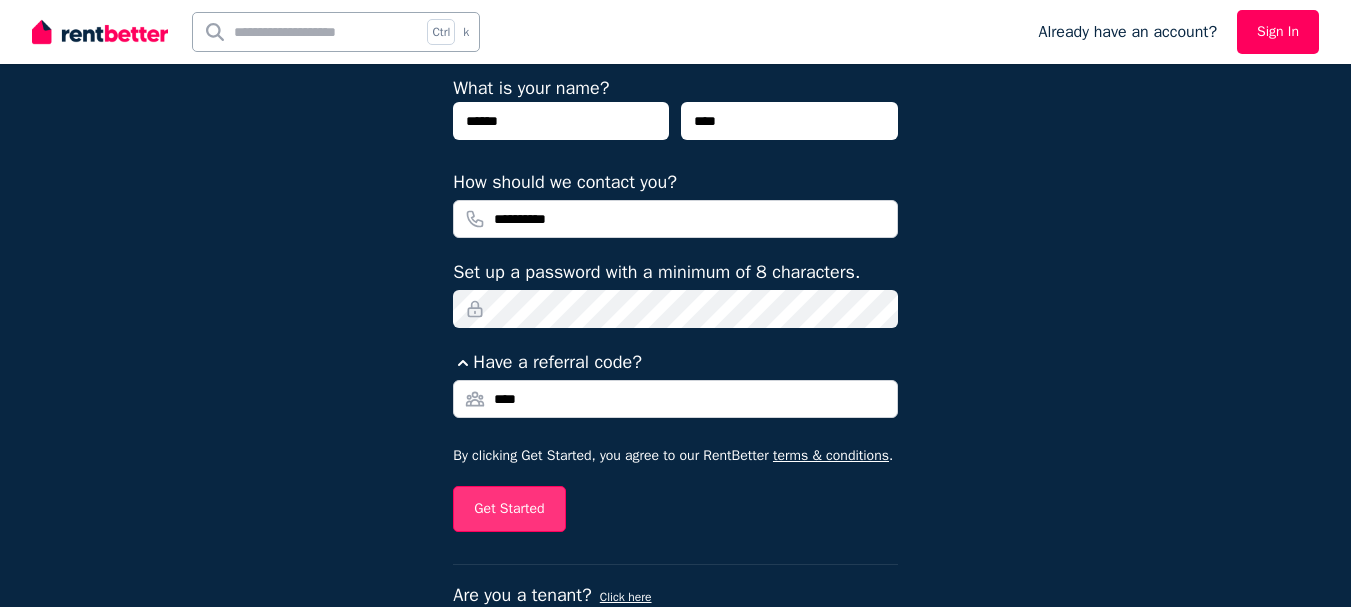 click on "Get Started" at bounding box center [509, 509] 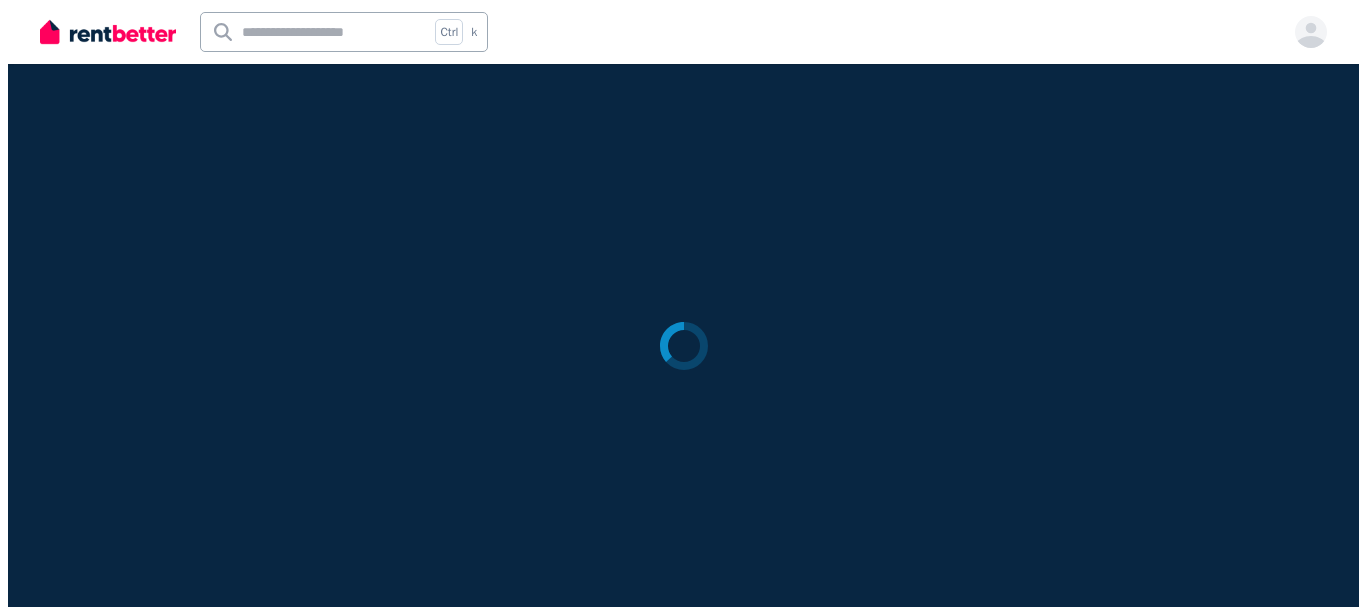 scroll, scrollTop: 0, scrollLeft: 0, axis: both 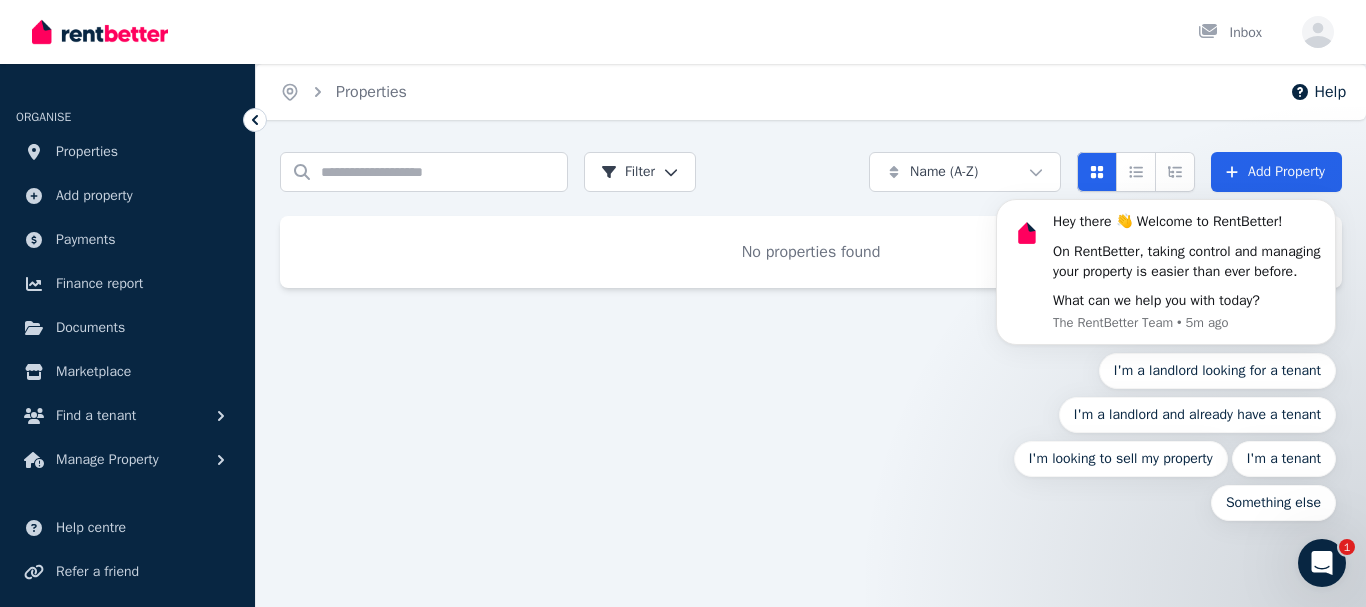 click on "Home Properties Help Search properties Filter Name (A-Z) Add Property No properties found" at bounding box center [683, 303] 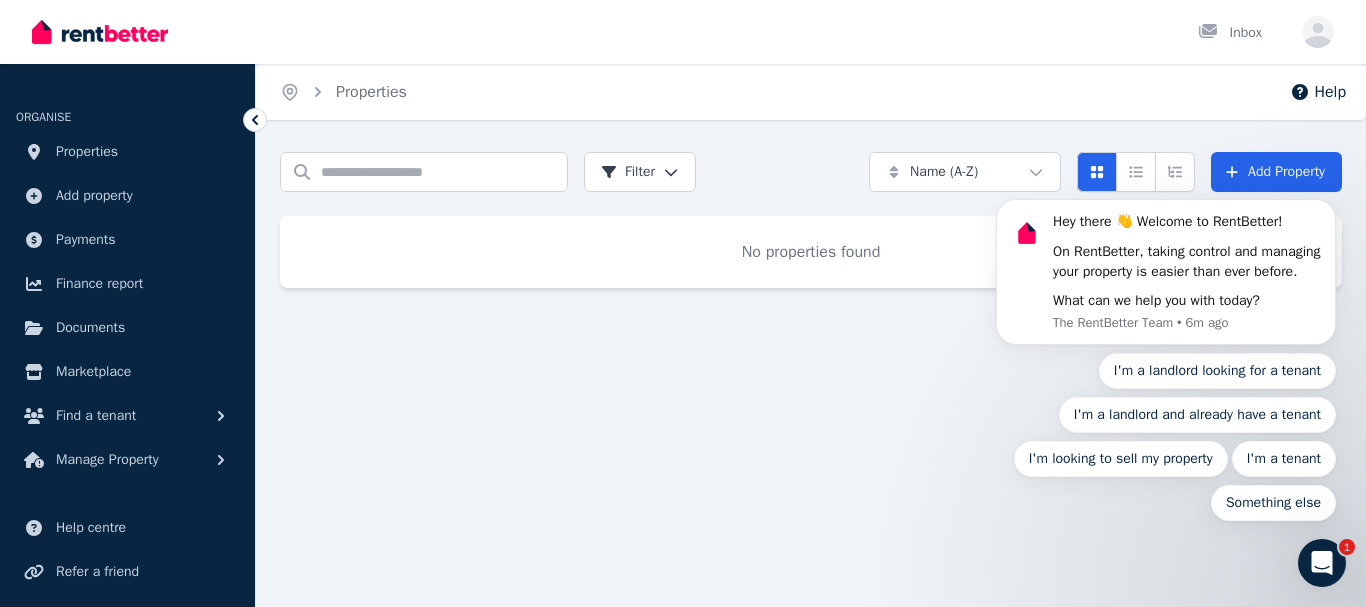 click 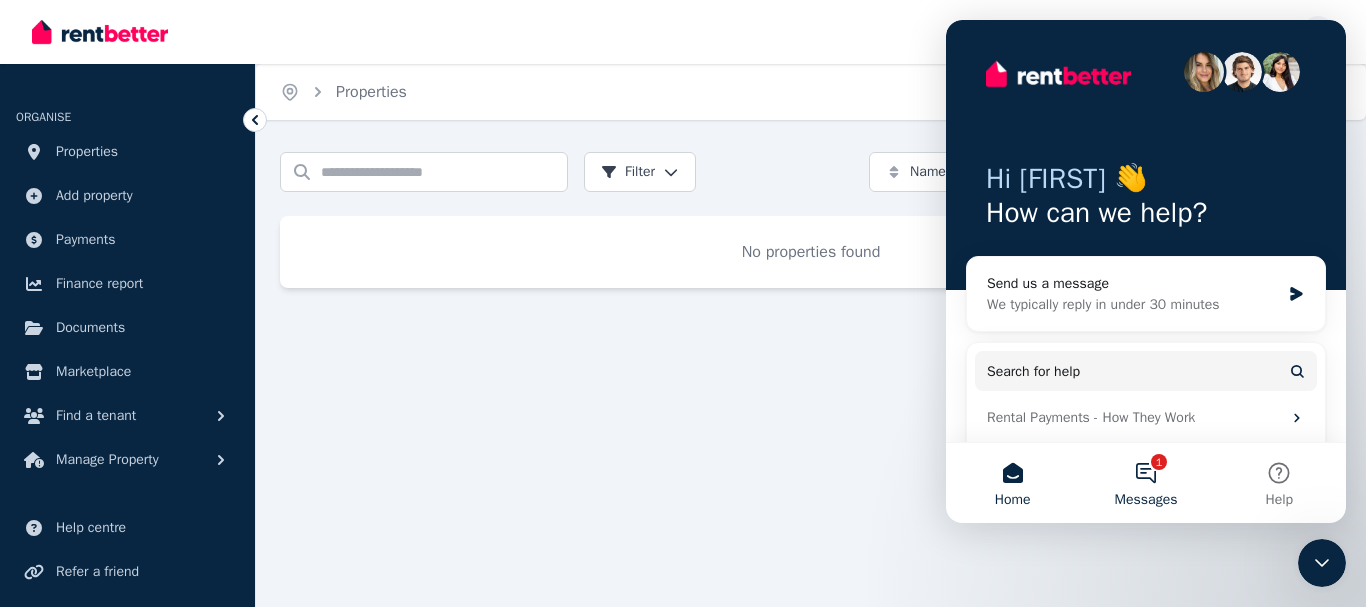scroll, scrollTop: 0, scrollLeft: 0, axis: both 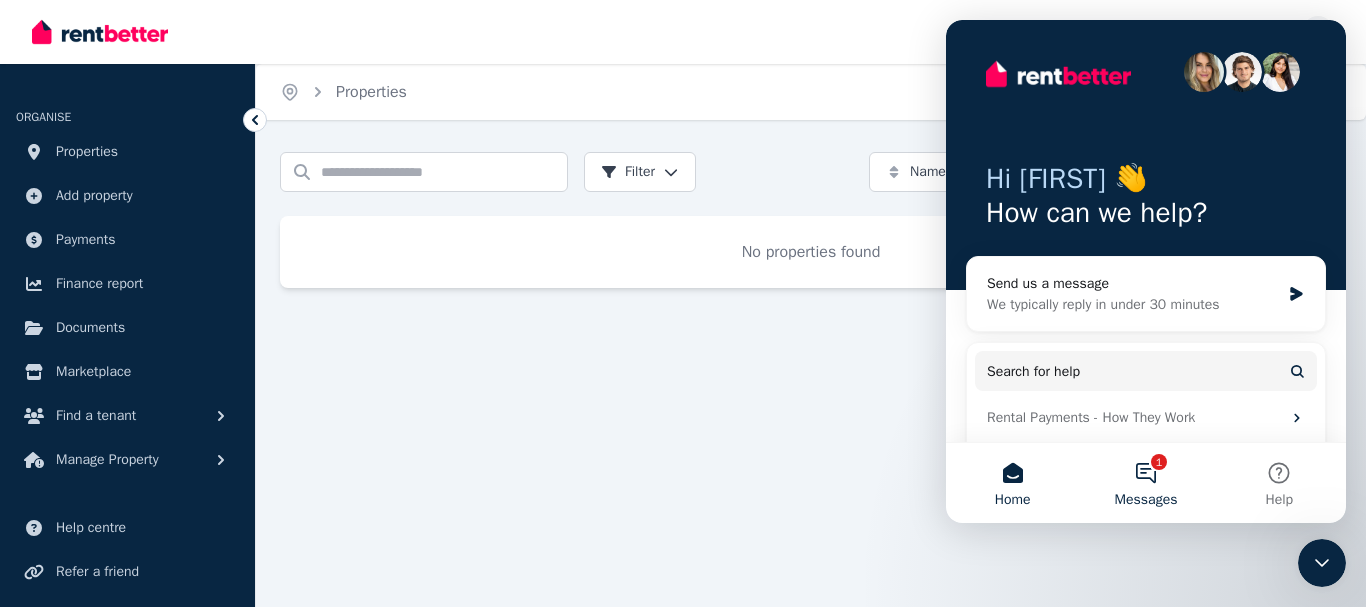 click on "1 Messages" at bounding box center (1145, 483) 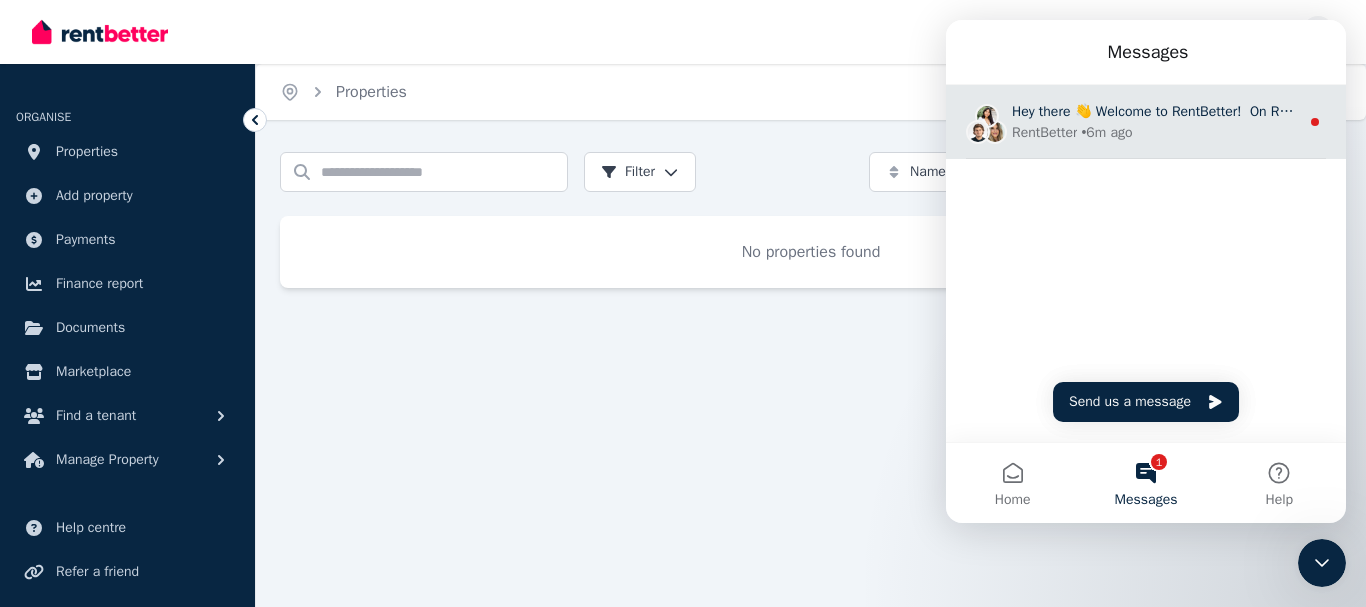click on "•  6m ago" at bounding box center [1106, 132] 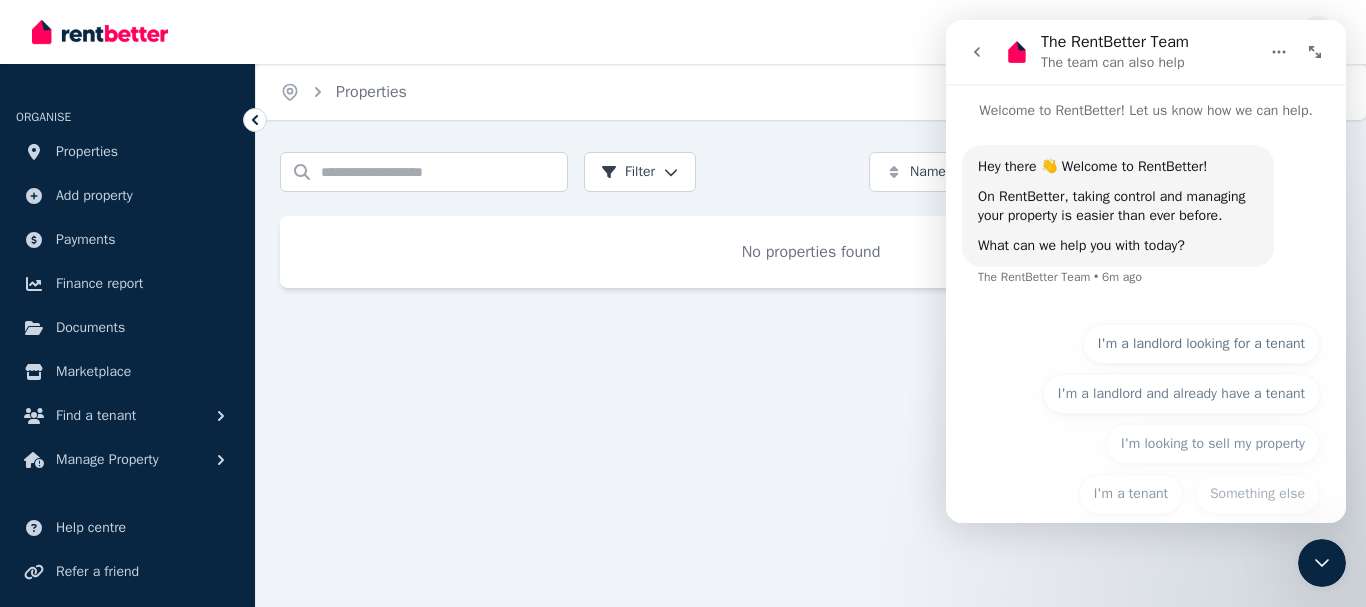 scroll, scrollTop: 25, scrollLeft: 0, axis: vertical 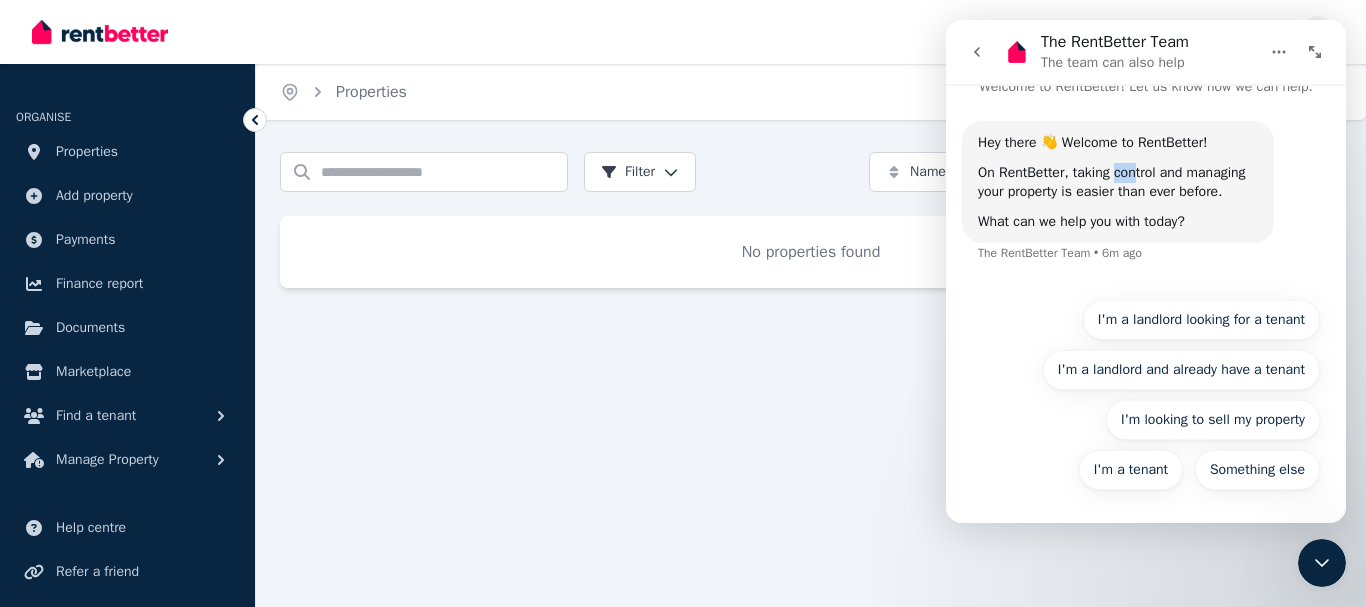 drag, startPoint x: 1114, startPoint y: 181, endPoint x: 1142, endPoint y: 203, distance: 35.608986 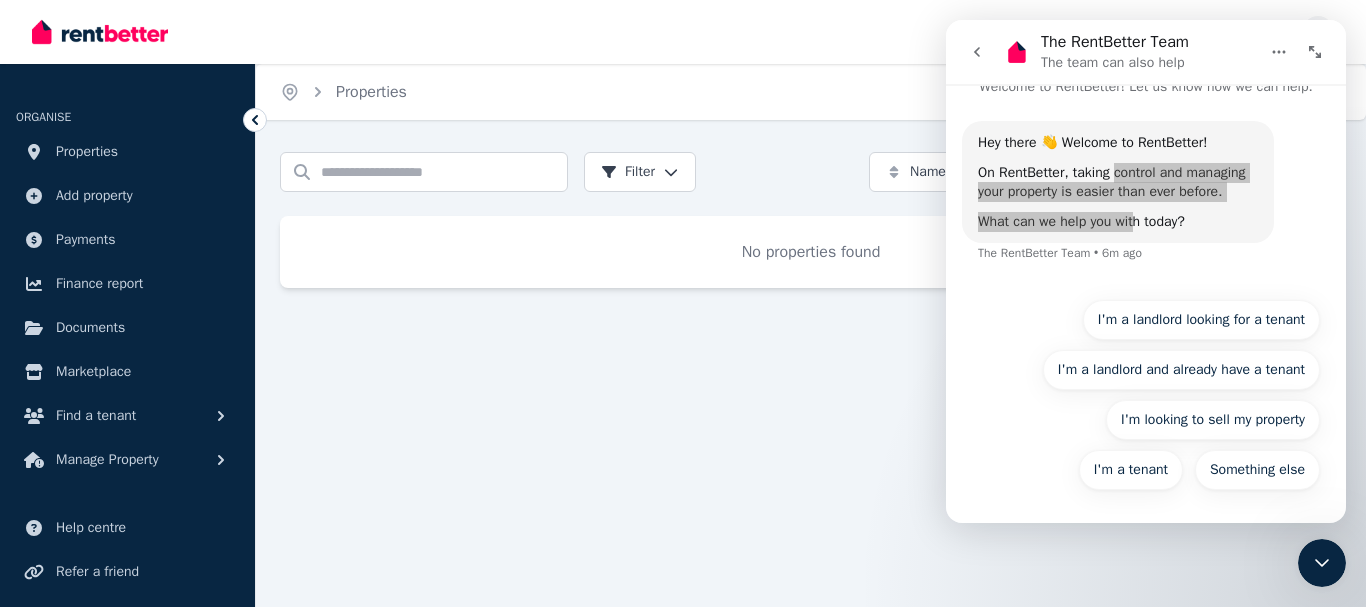 click at bounding box center (1322, 563) 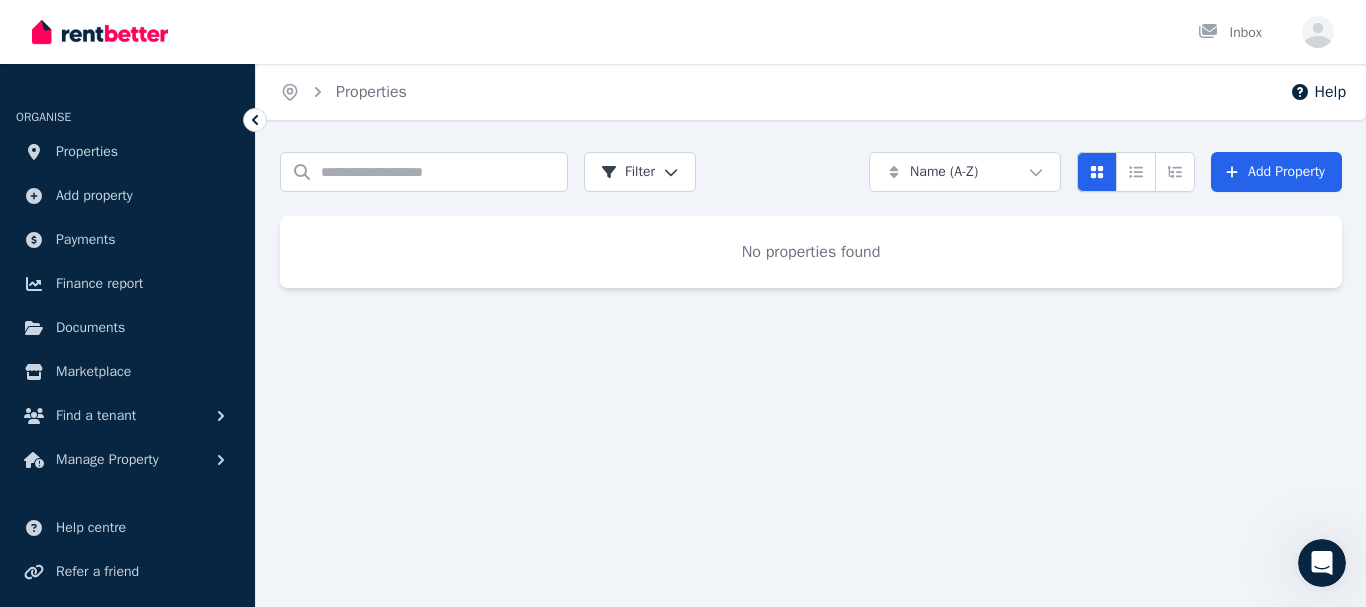 click on "Home Properties Help Search properties Filter Name (A-Z) Add Property No properties found" at bounding box center (683, 303) 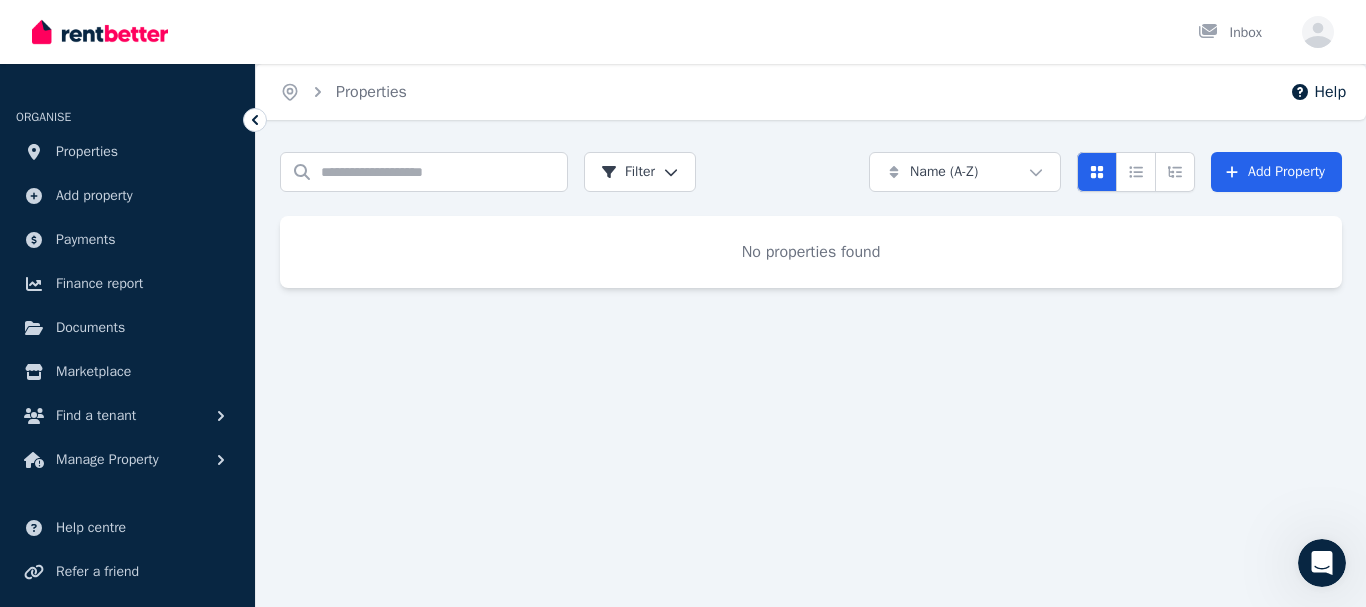 scroll, scrollTop: 0, scrollLeft: 0, axis: both 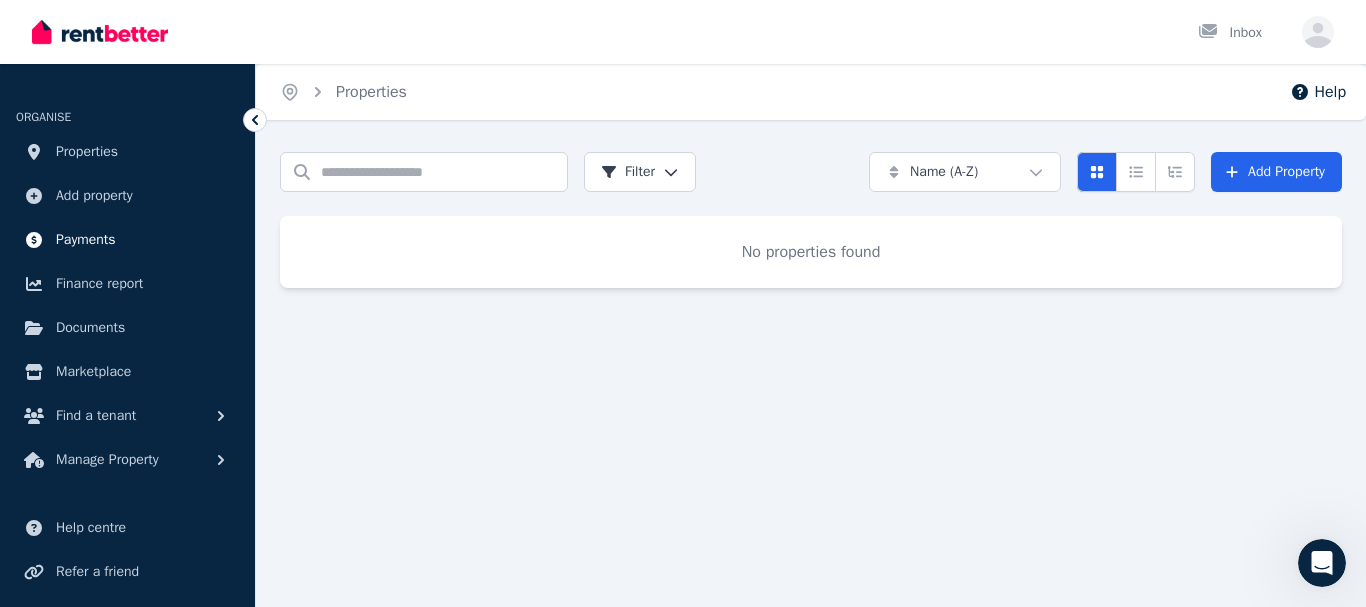 click on "Payments" at bounding box center (86, 240) 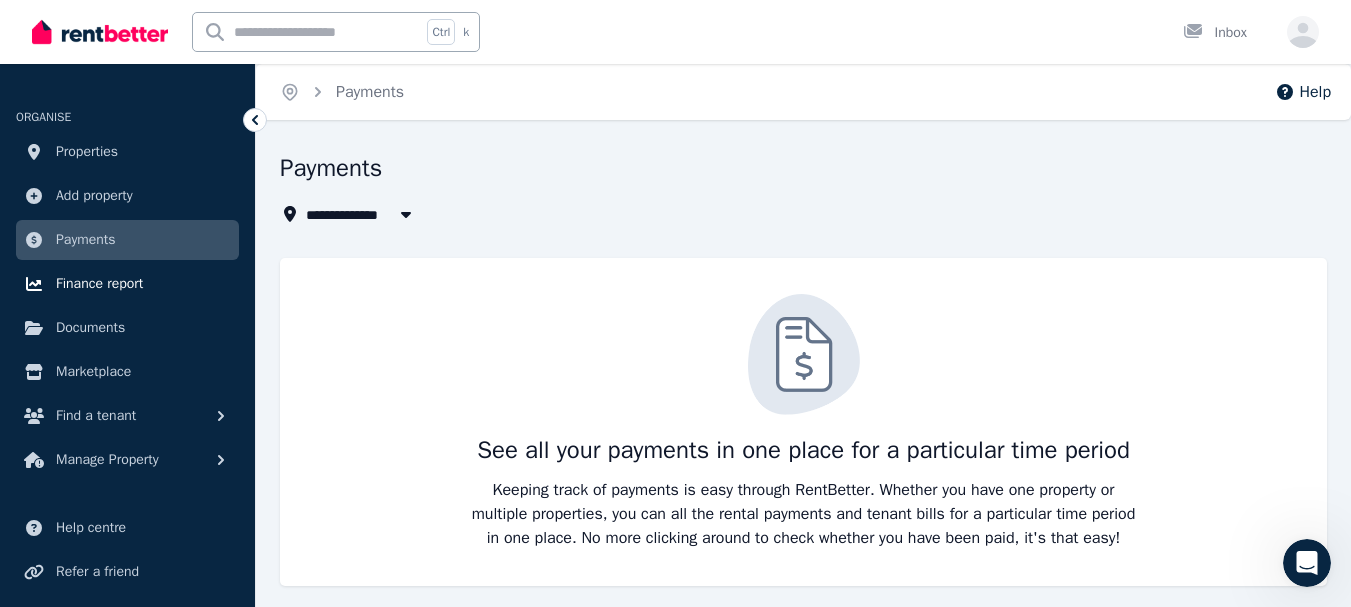 click on "Finance report" at bounding box center (99, 284) 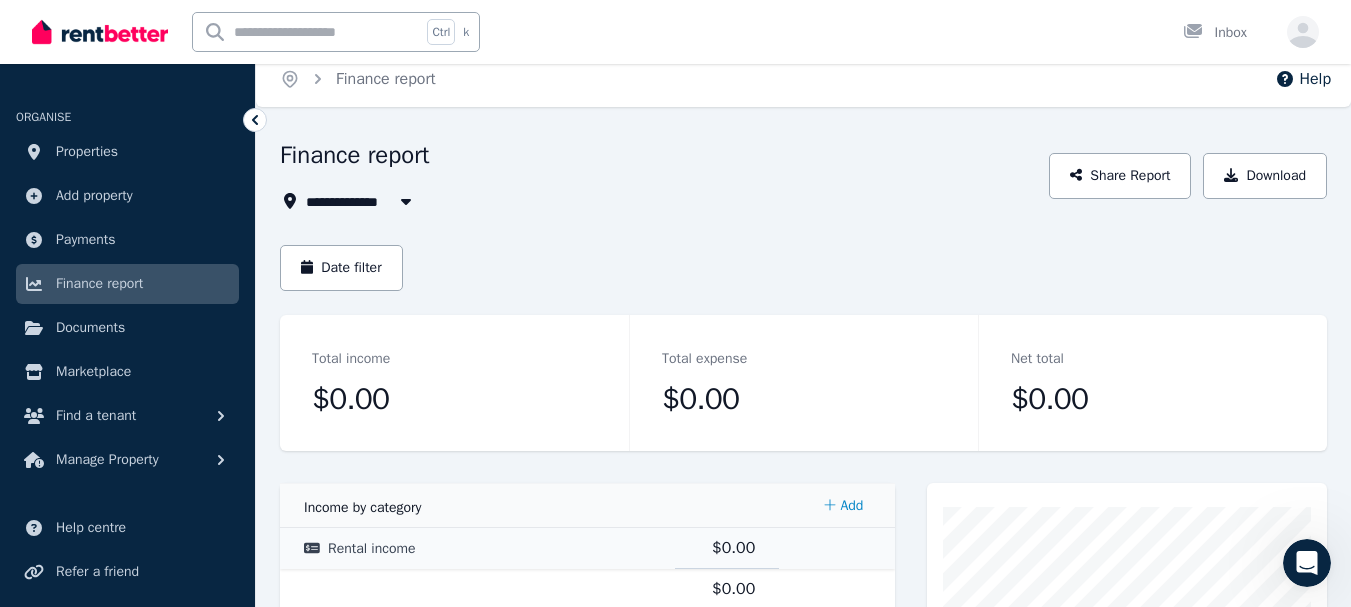 scroll, scrollTop: 0, scrollLeft: 0, axis: both 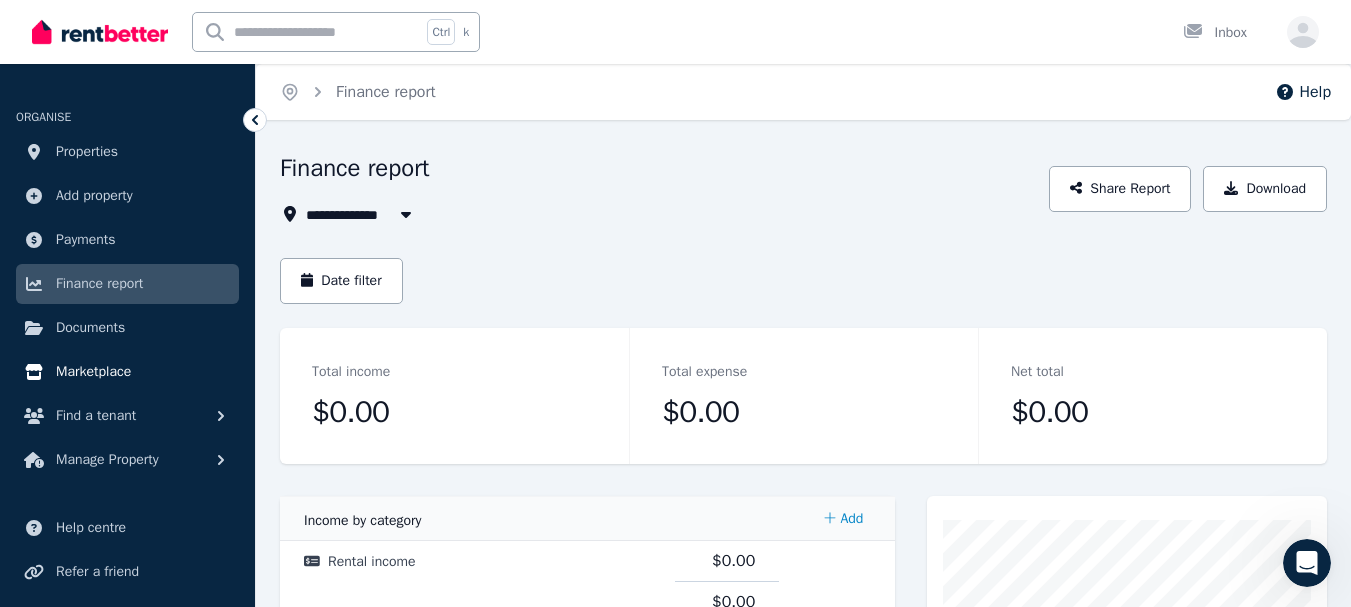 click on "Marketplace" at bounding box center (93, 372) 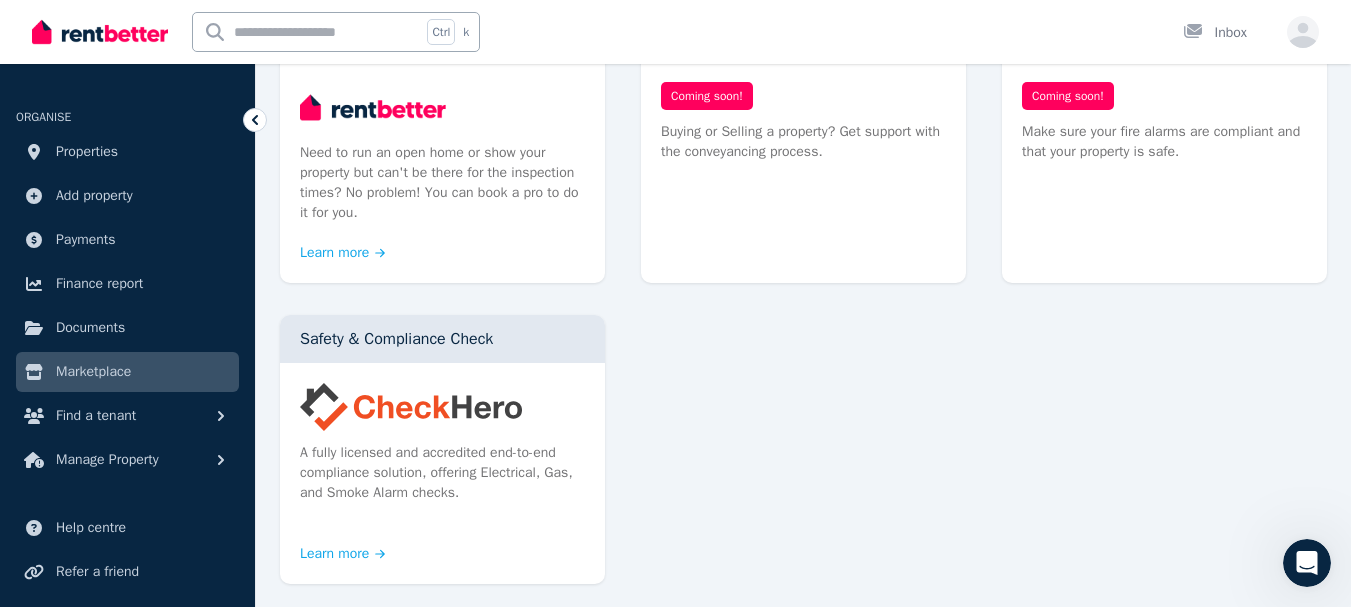 scroll, scrollTop: 1200, scrollLeft: 0, axis: vertical 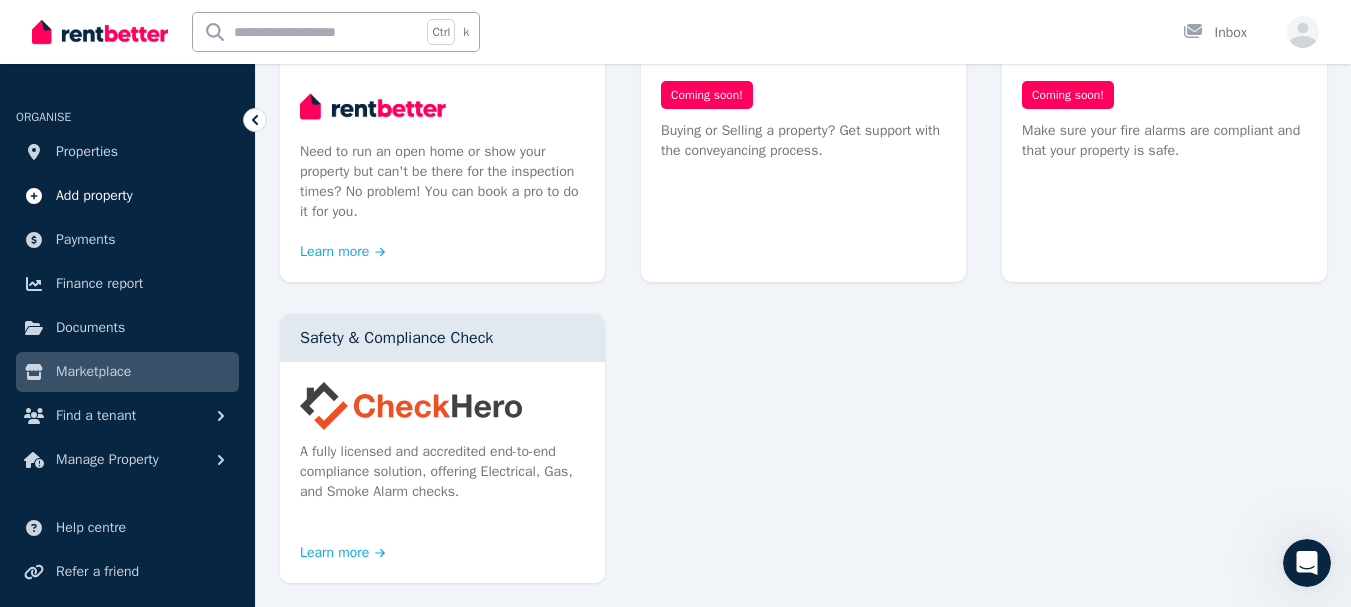 click on "Add property" at bounding box center (94, 196) 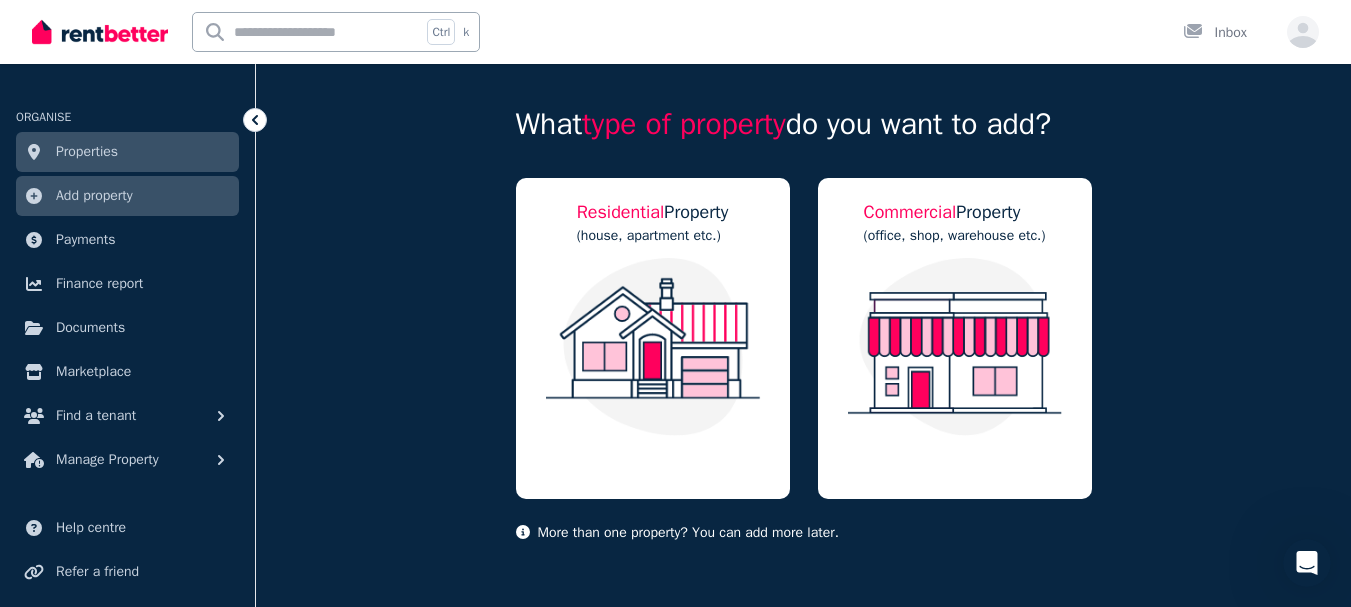 scroll, scrollTop: 121, scrollLeft: 0, axis: vertical 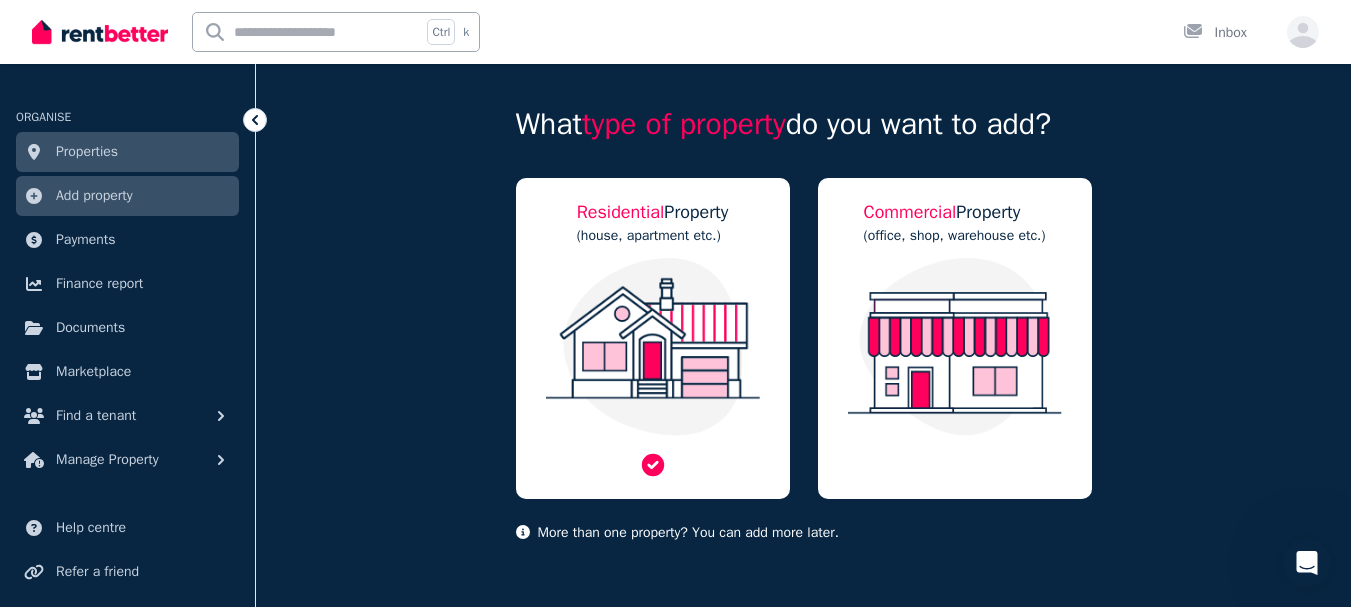 click at bounding box center (653, 347) 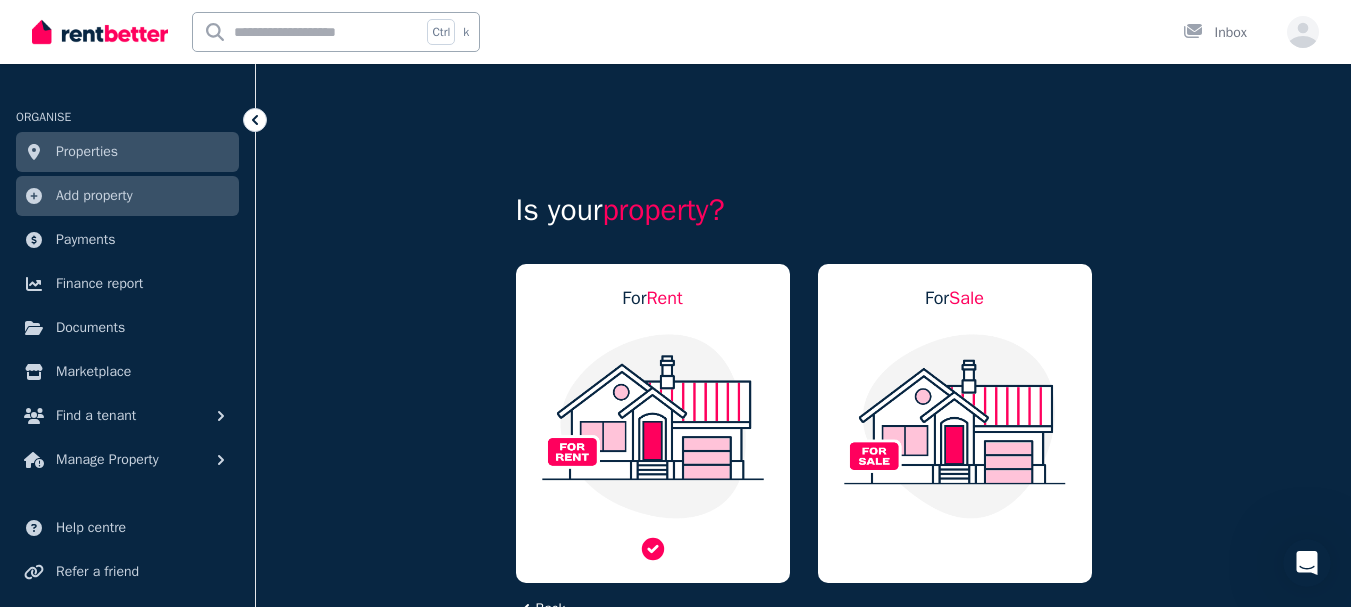 click at bounding box center (653, 426) 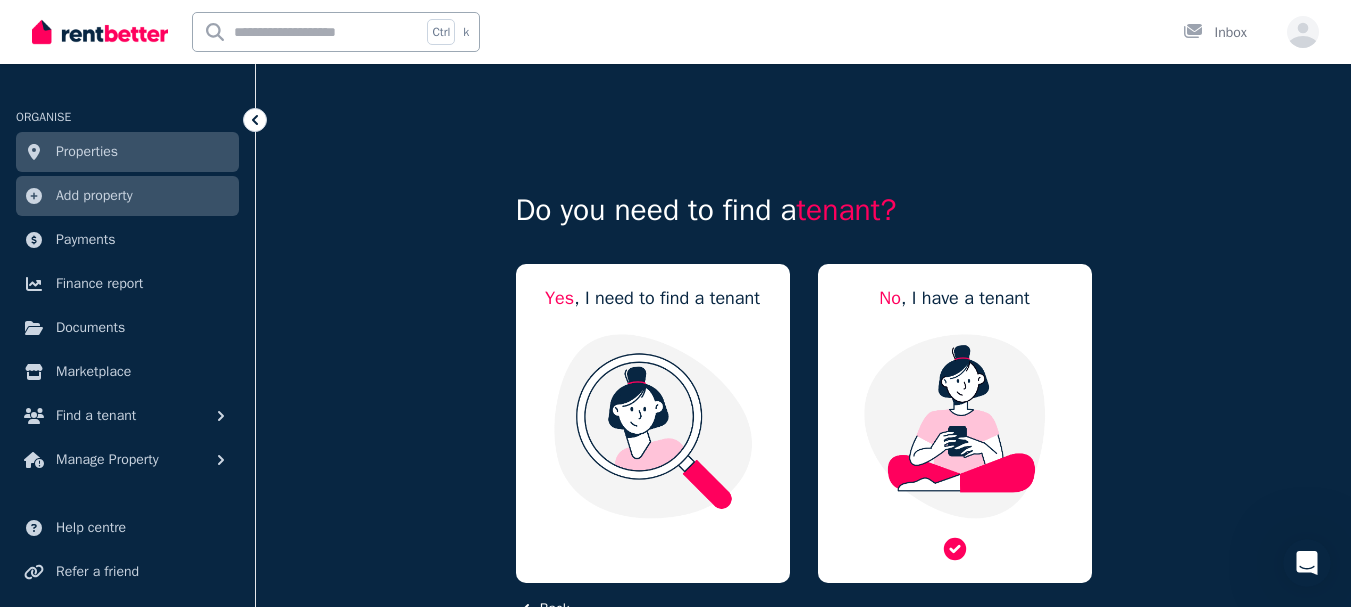 click on "No , I have a tenant" at bounding box center [955, 423] 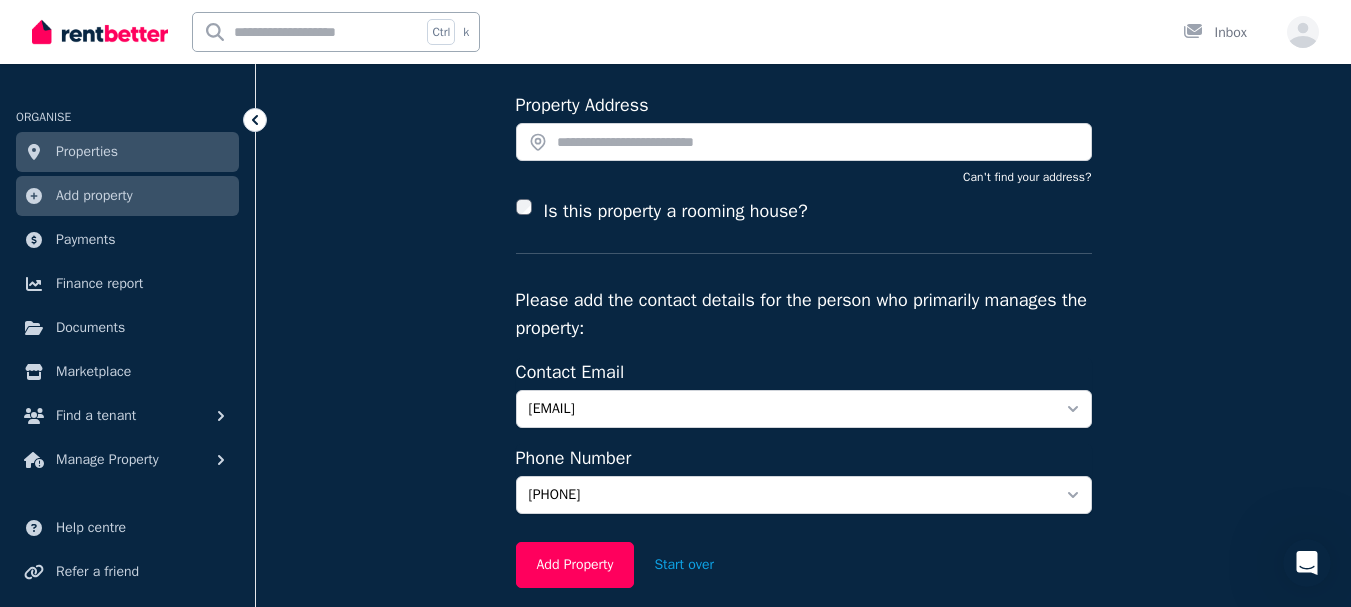 scroll, scrollTop: 200, scrollLeft: 0, axis: vertical 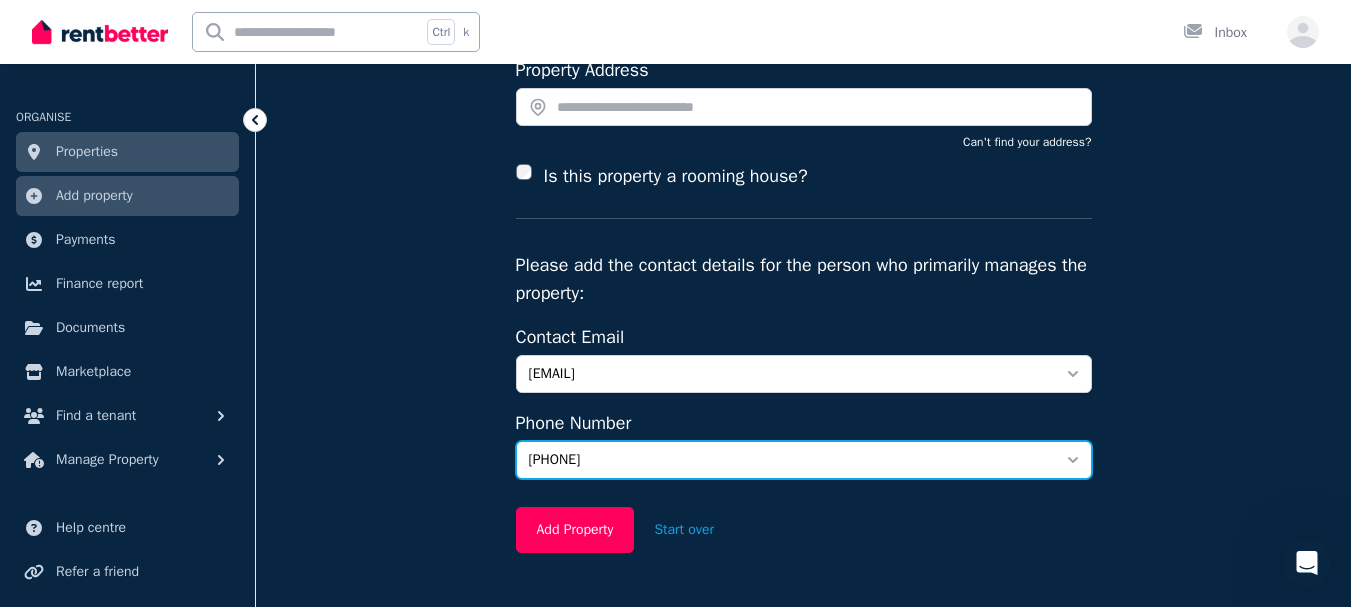 click on "+61477335231" at bounding box center (790, 460) 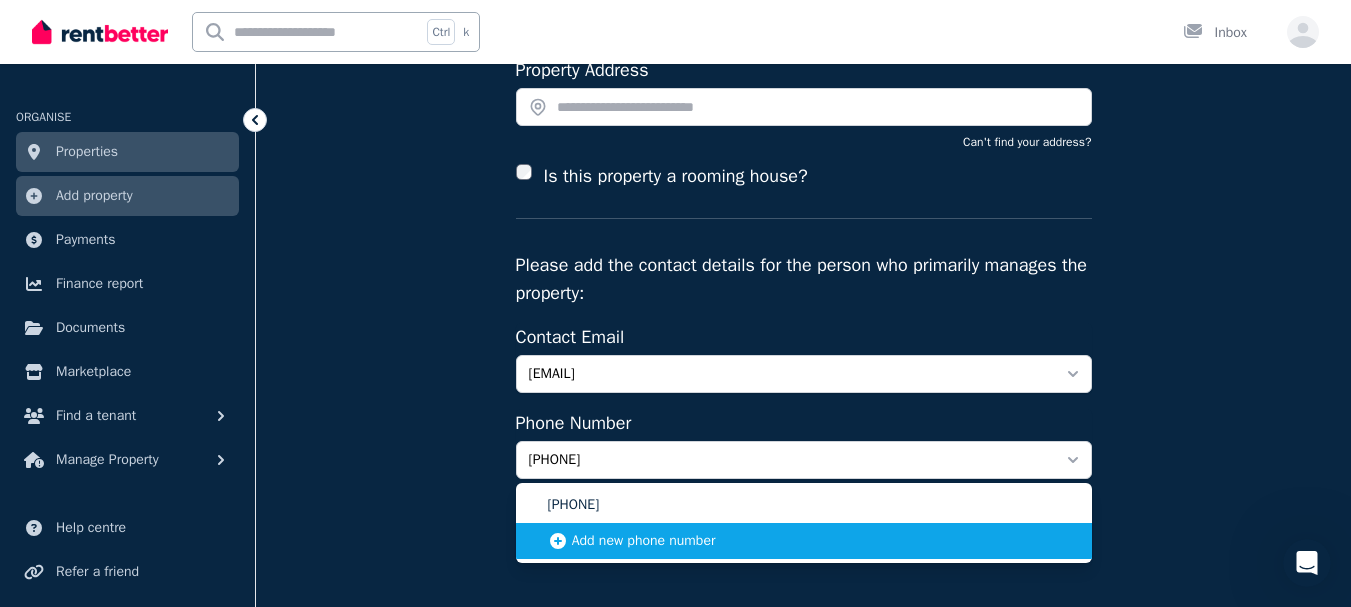 click on "Add new phone number" at bounding box center [804, 541] 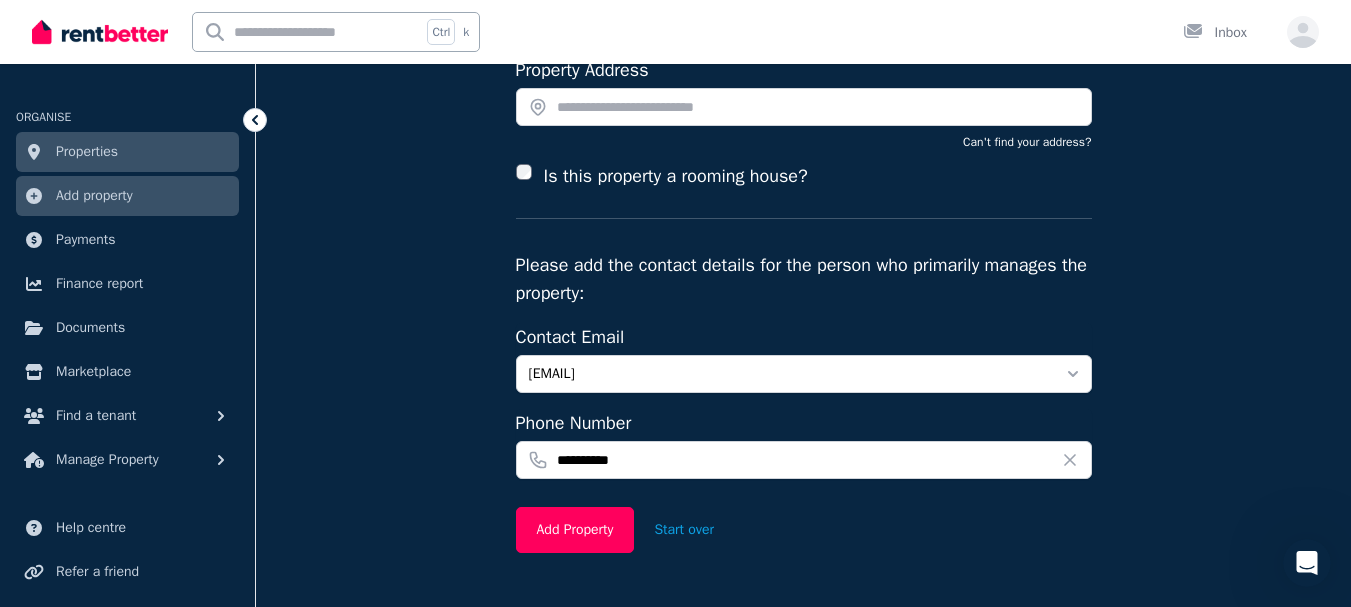 type on "**********" 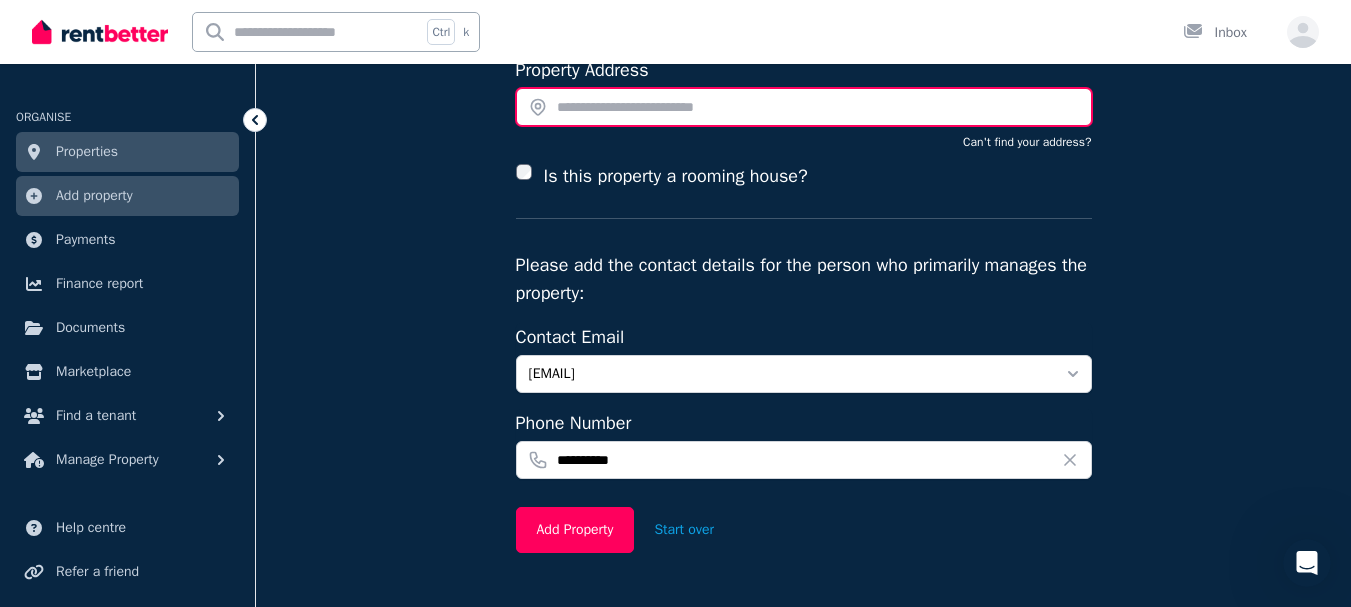 click at bounding box center (804, 107) 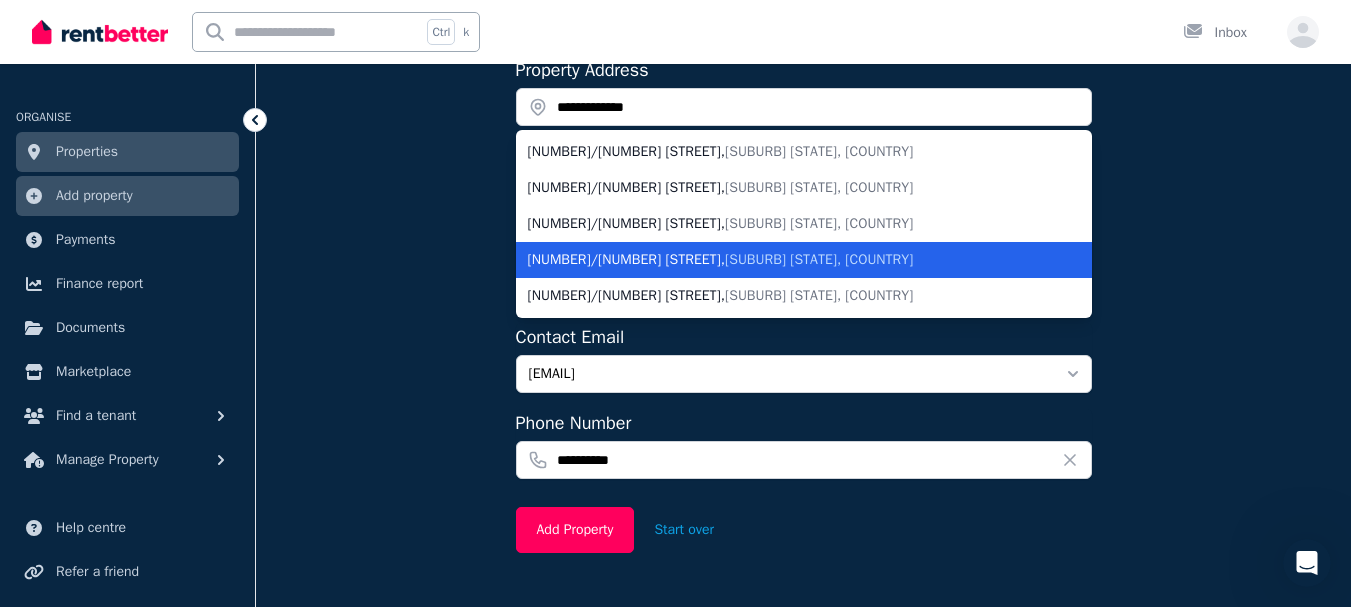 click on "3/21 Dunkirk Avenue ,  Shepparton VIC, Australia" at bounding box center [792, 260] 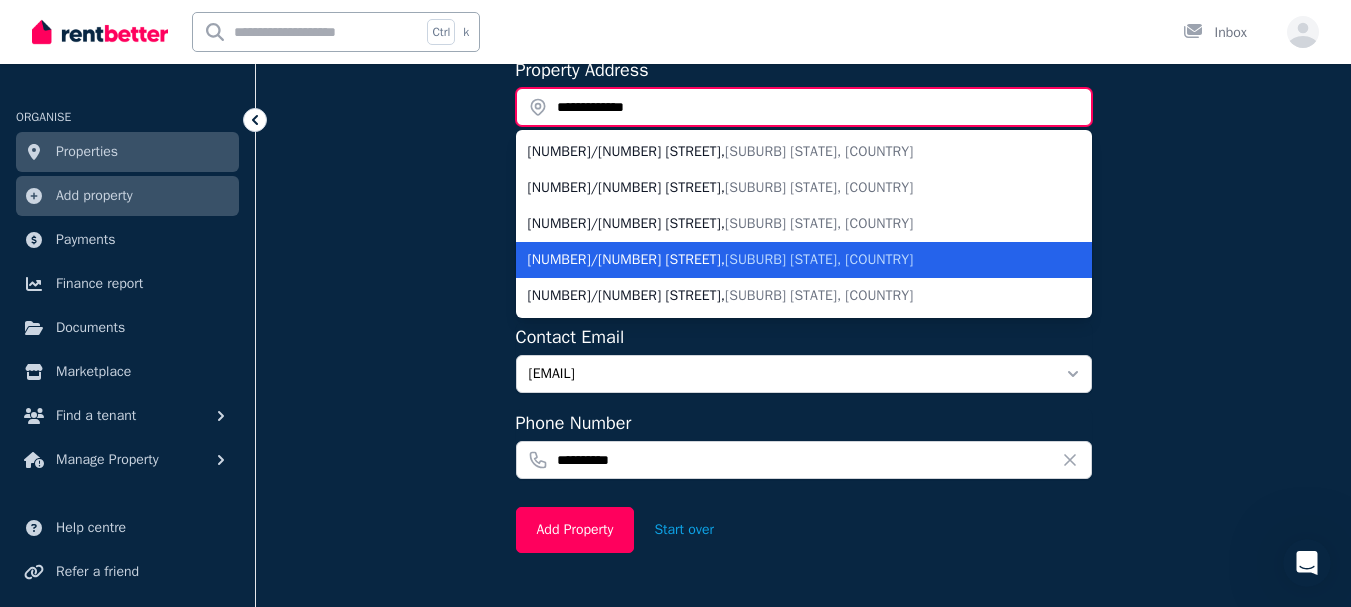 type on "**********" 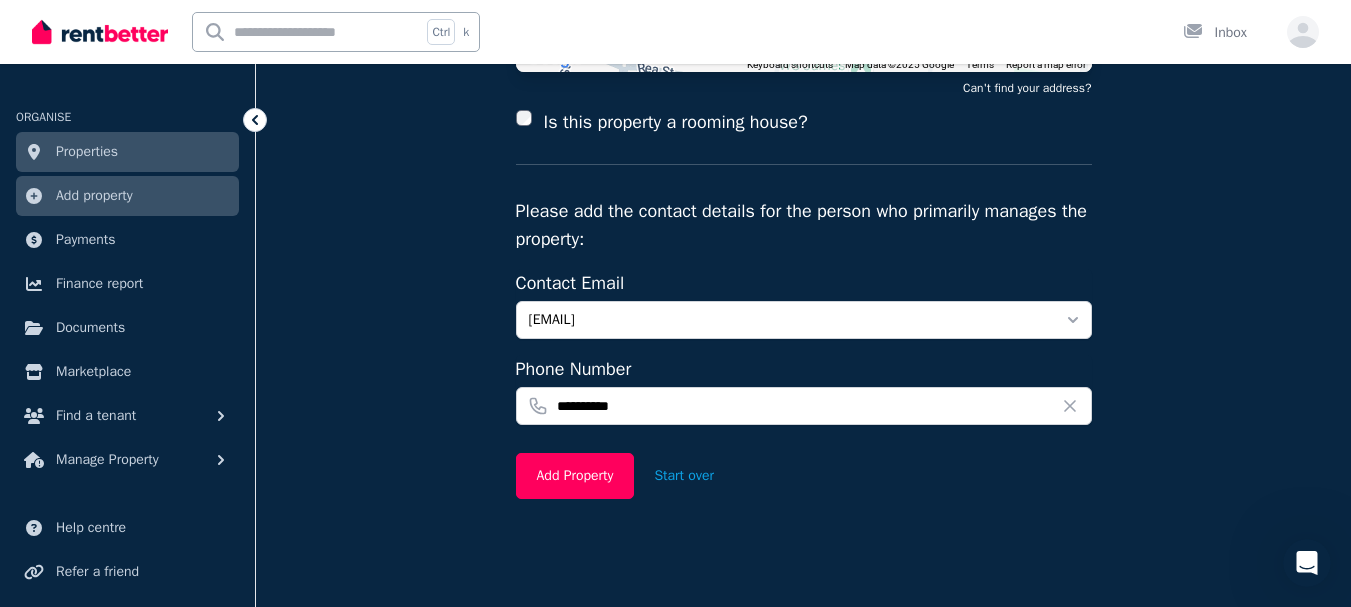 scroll, scrollTop: 430, scrollLeft: 0, axis: vertical 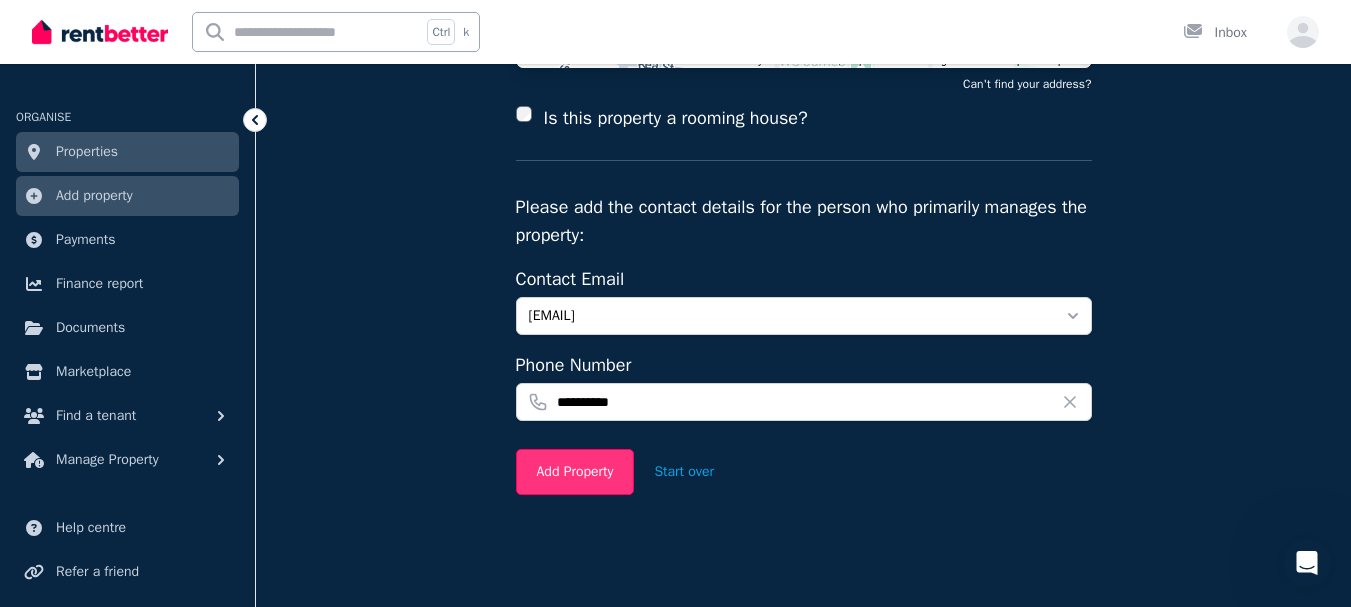 click on "Add Property" at bounding box center (575, 472) 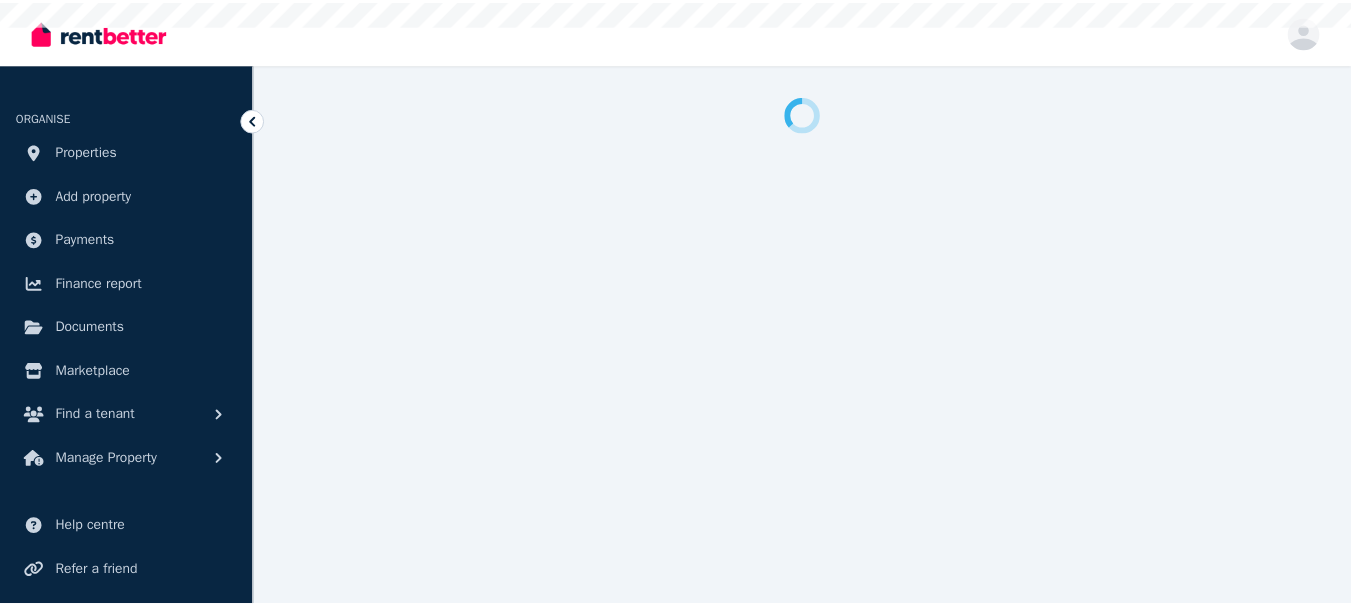 scroll, scrollTop: 0, scrollLeft: 0, axis: both 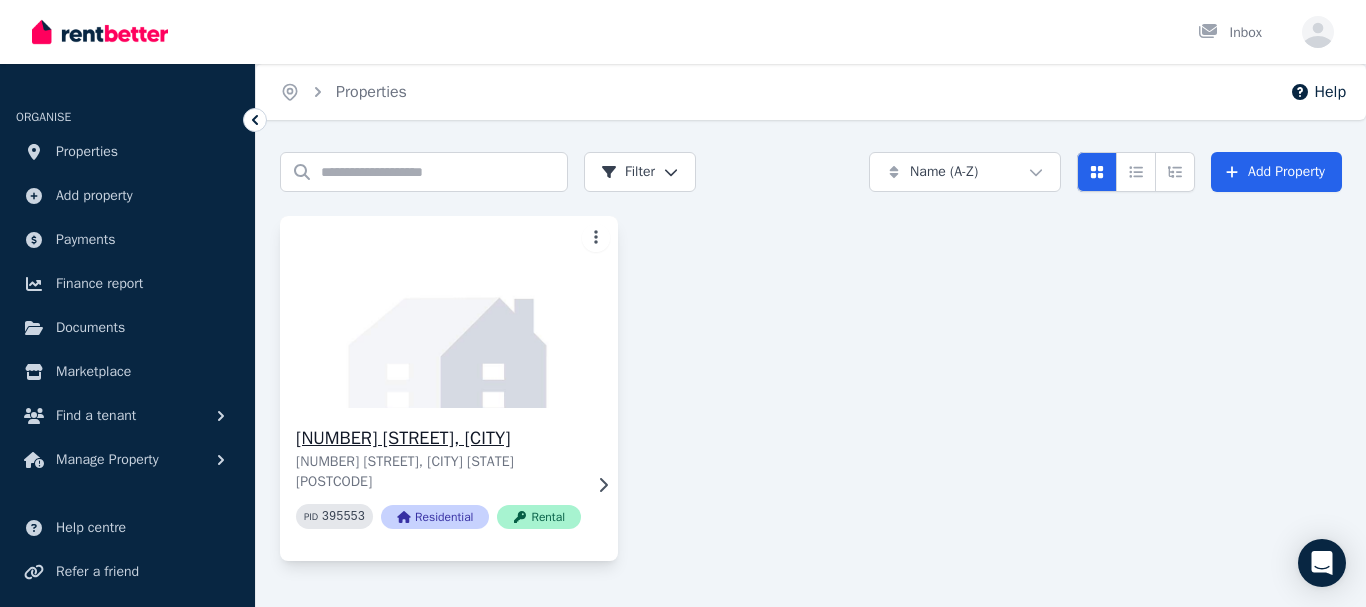 click on "[NUMBER] [STREET], [CITY] [POSTCODE] PID [UUID] Residential Rental" at bounding box center [449, 484] 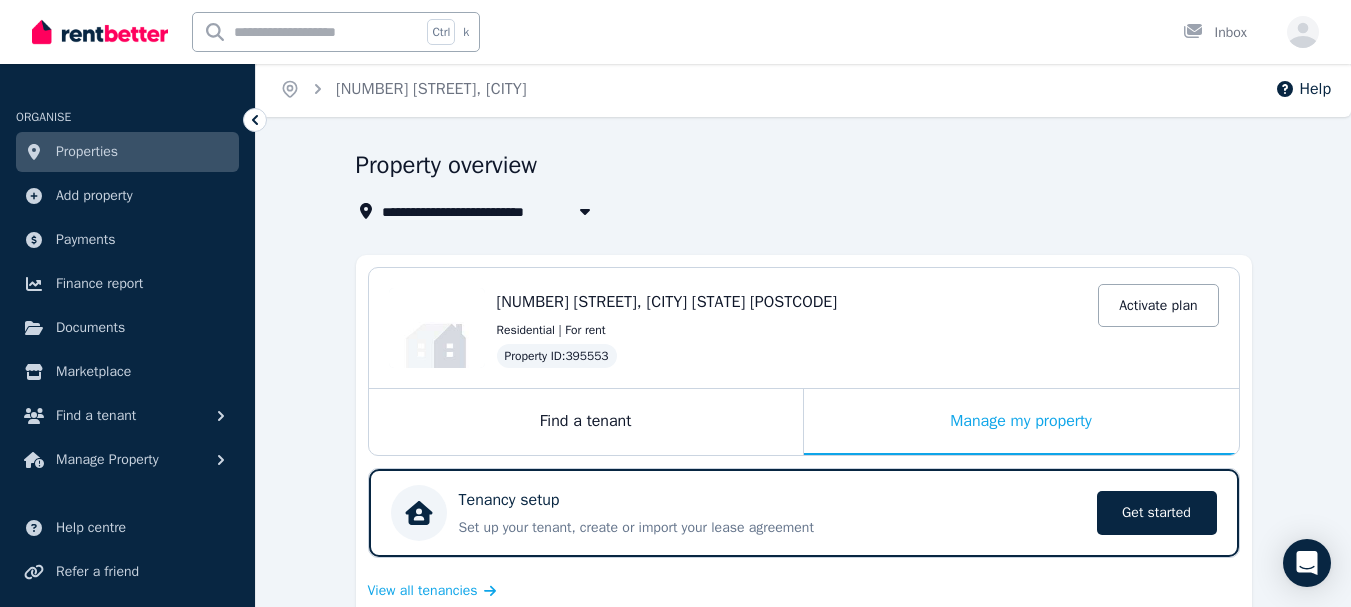 scroll, scrollTop: 0, scrollLeft: 0, axis: both 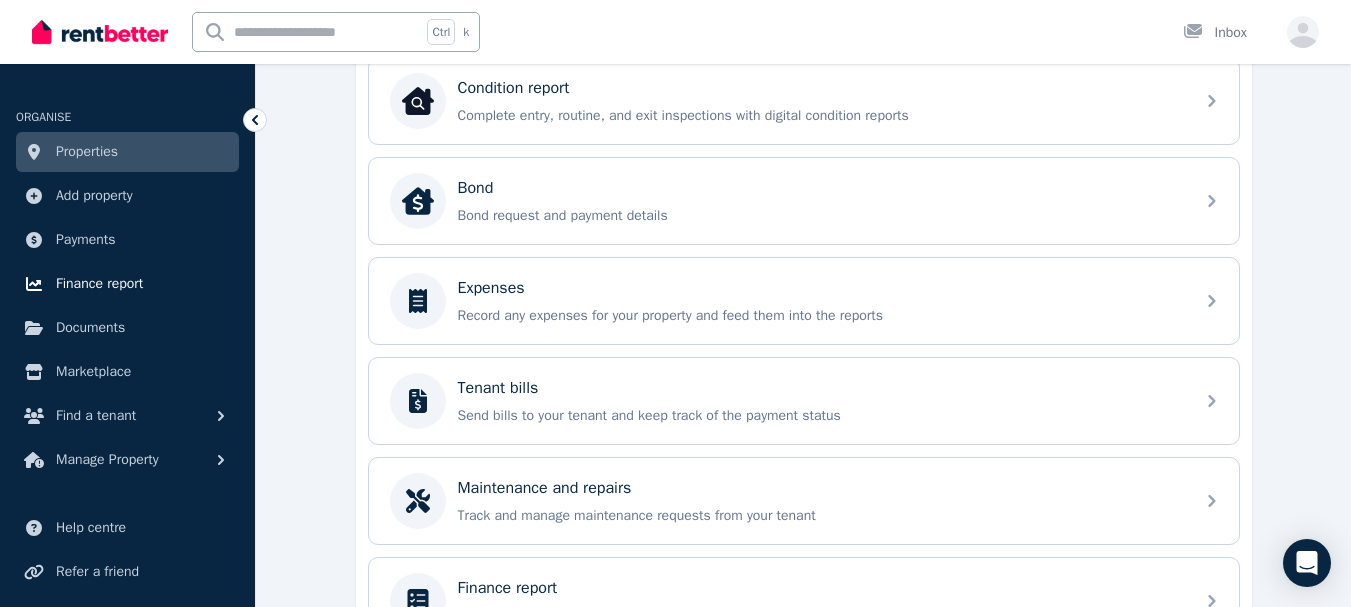 click on "Finance report" at bounding box center [99, 284] 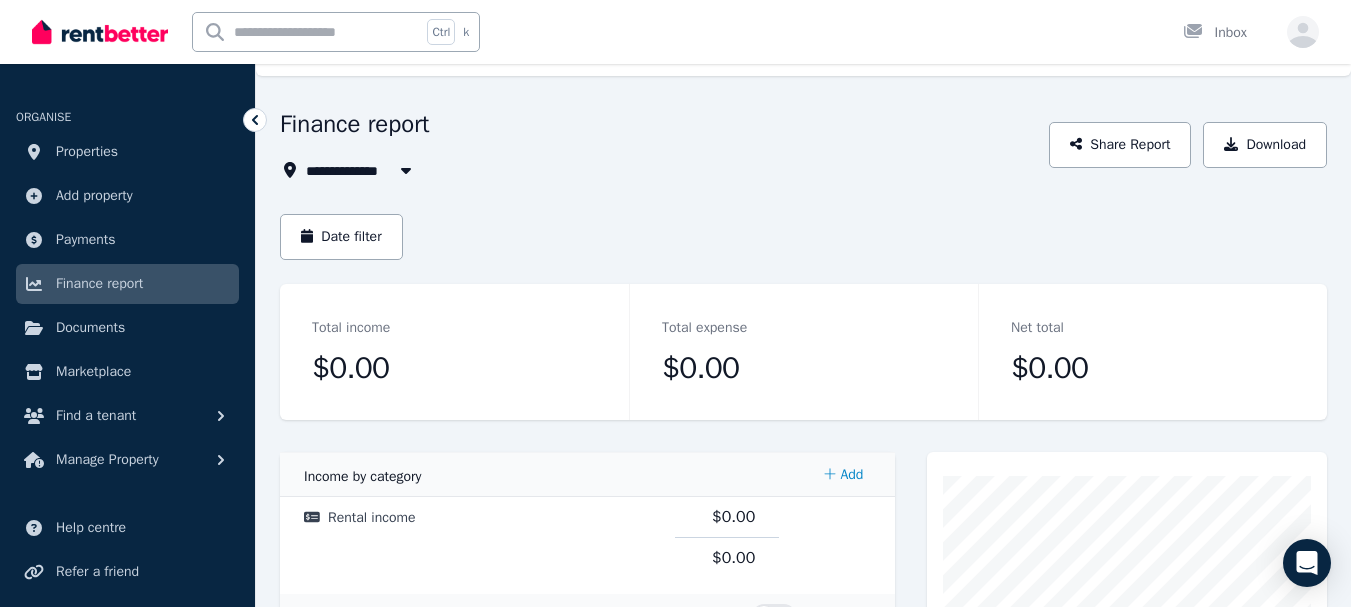 scroll, scrollTop: 0, scrollLeft: 0, axis: both 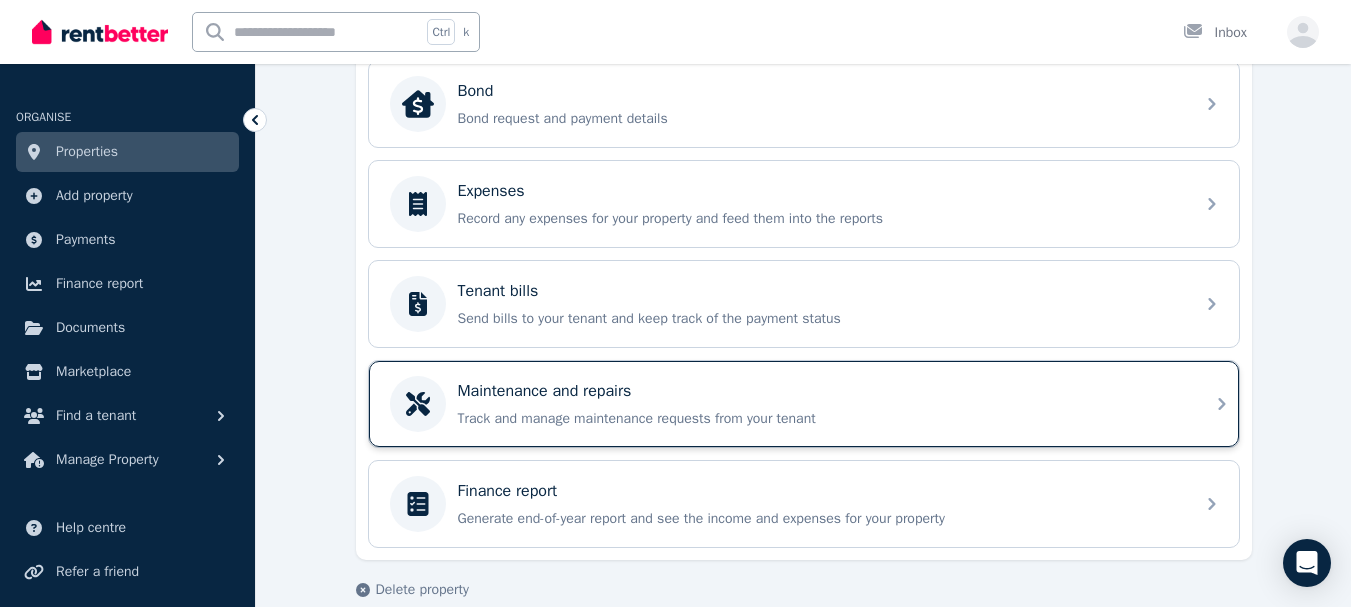 click on "Track and manage maintenance requests from your tenant" at bounding box center (820, 419) 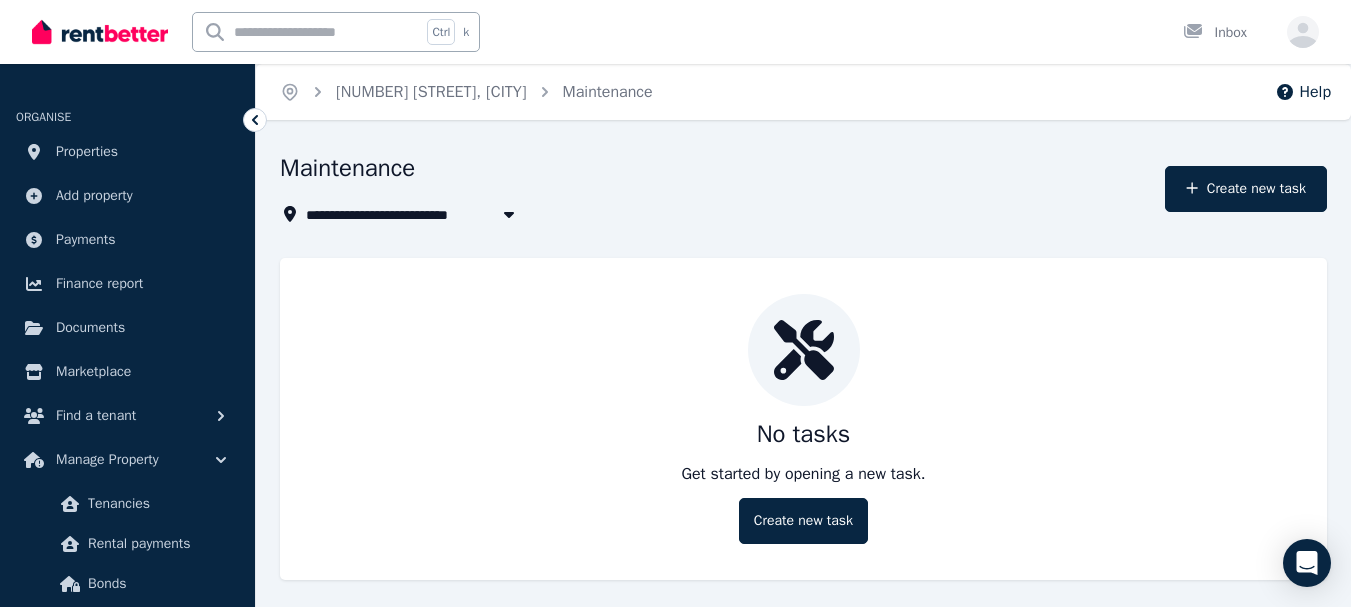scroll, scrollTop: 9, scrollLeft: 0, axis: vertical 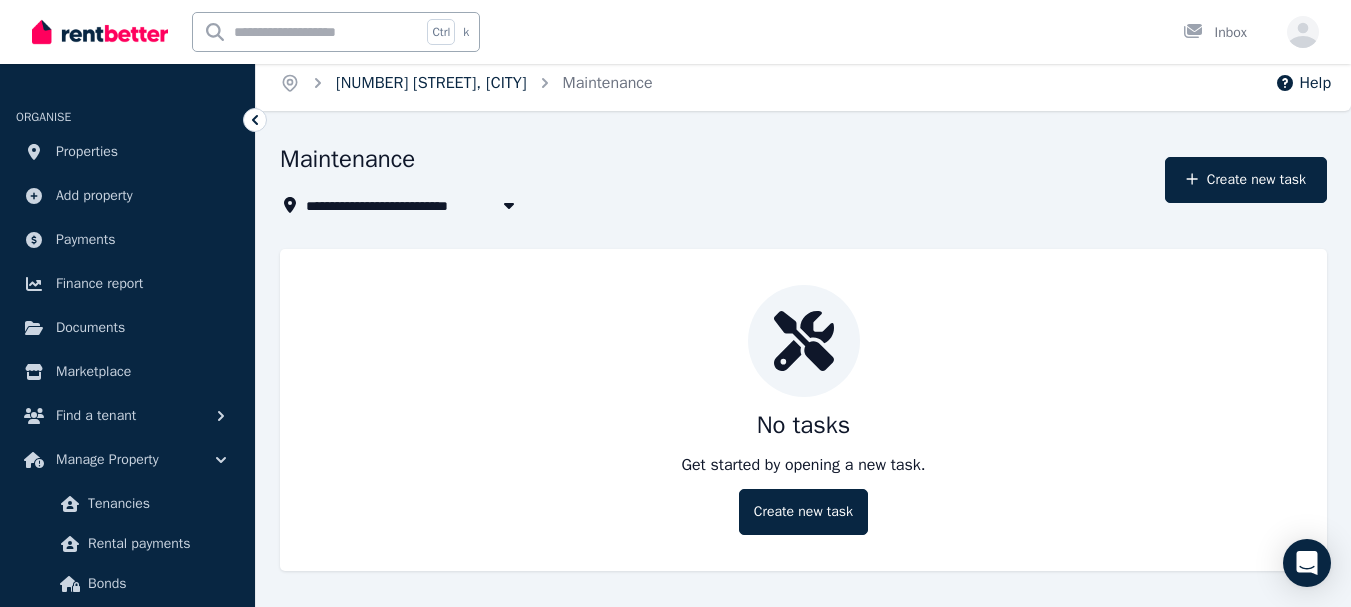 click on "[NUMBER] [STREET], [CITY]" at bounding box center (431, 83) 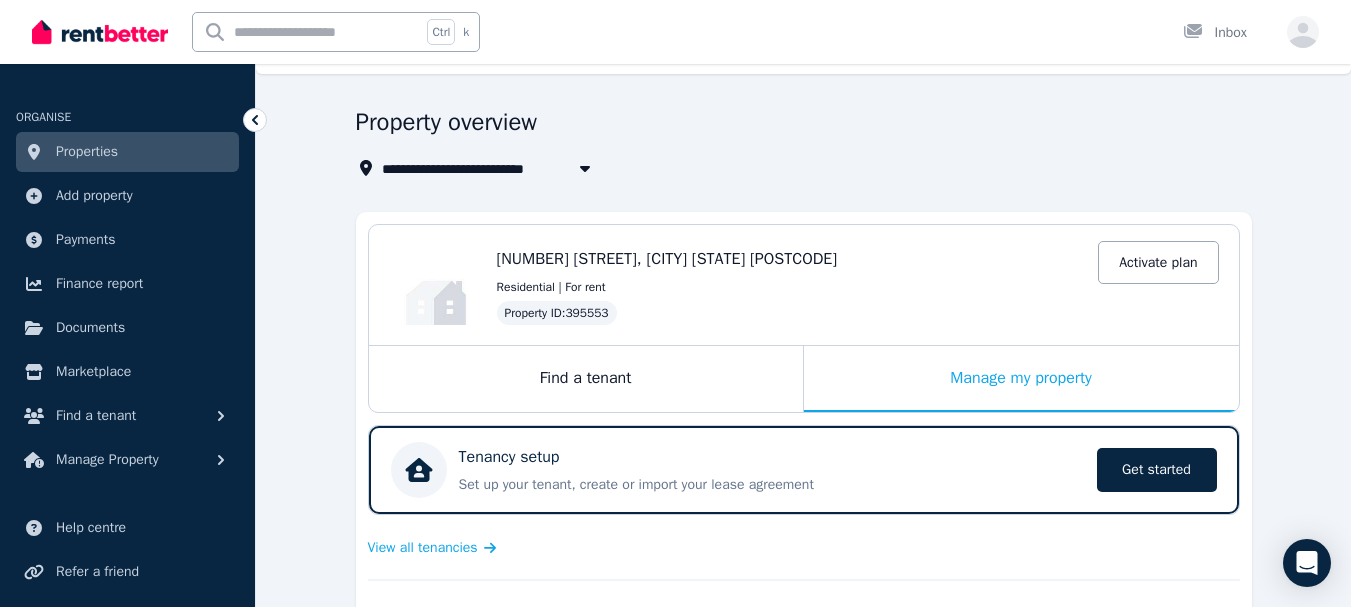 scroll, scrollTop: 0, scrollLeft: 0, axis: both 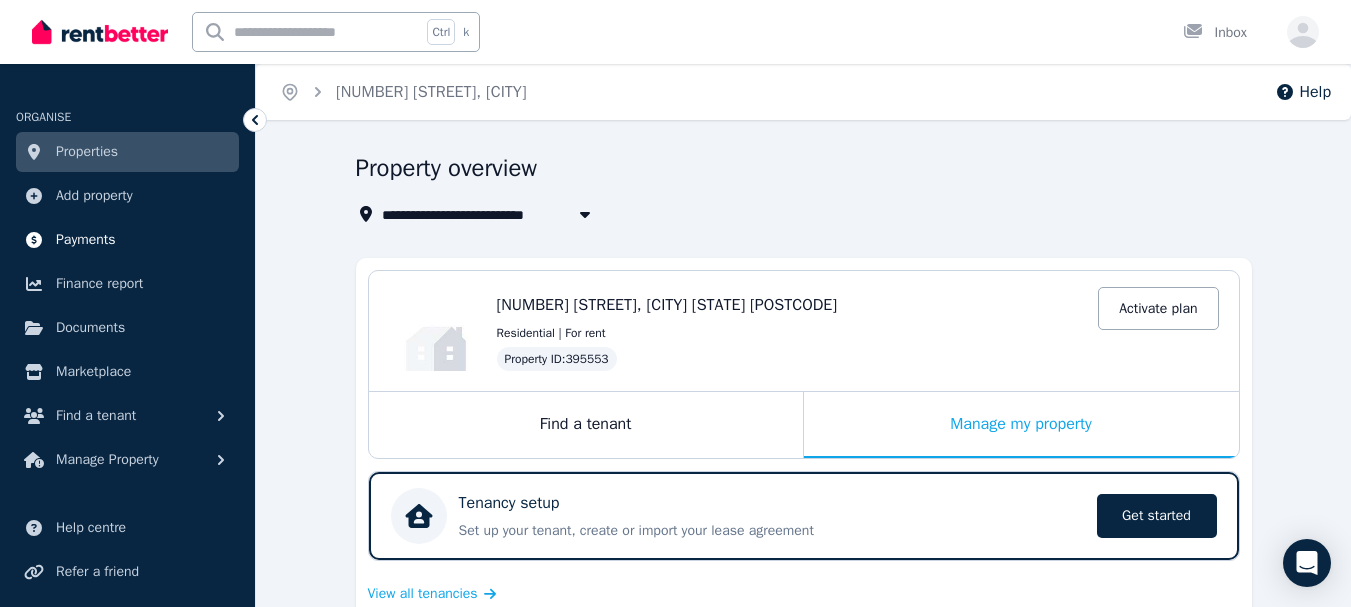 click on "Payments" at bounding box center (127, 240) 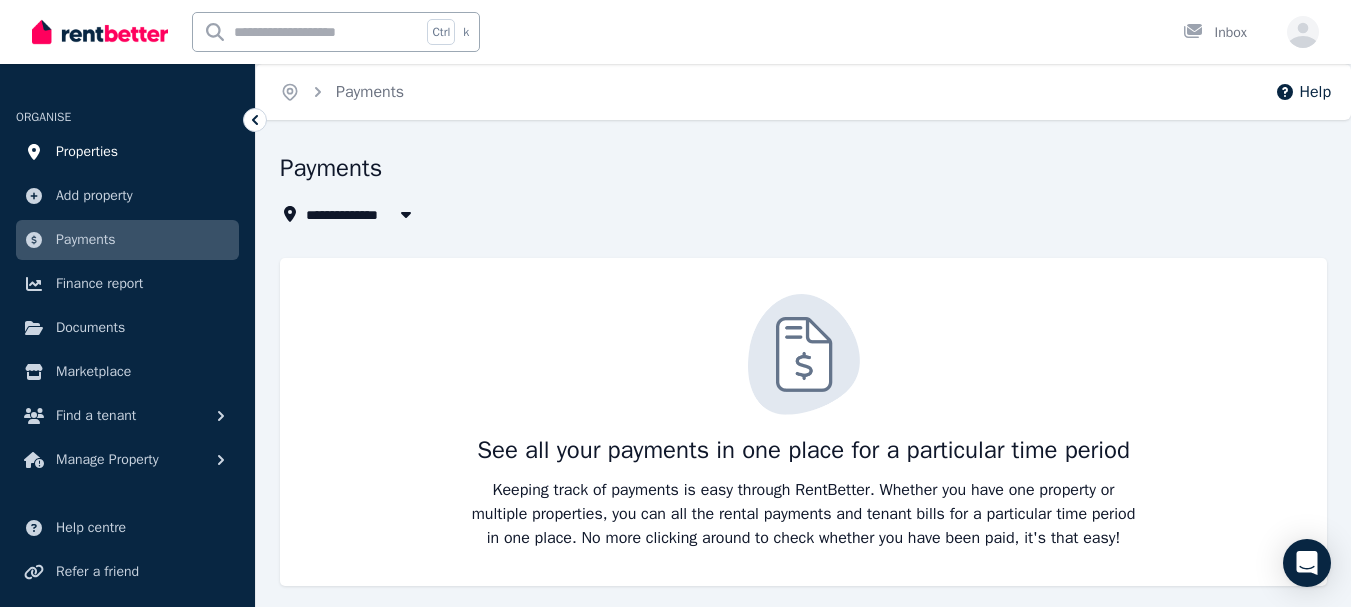 click on "Properties" at bounding box center [127, 152] 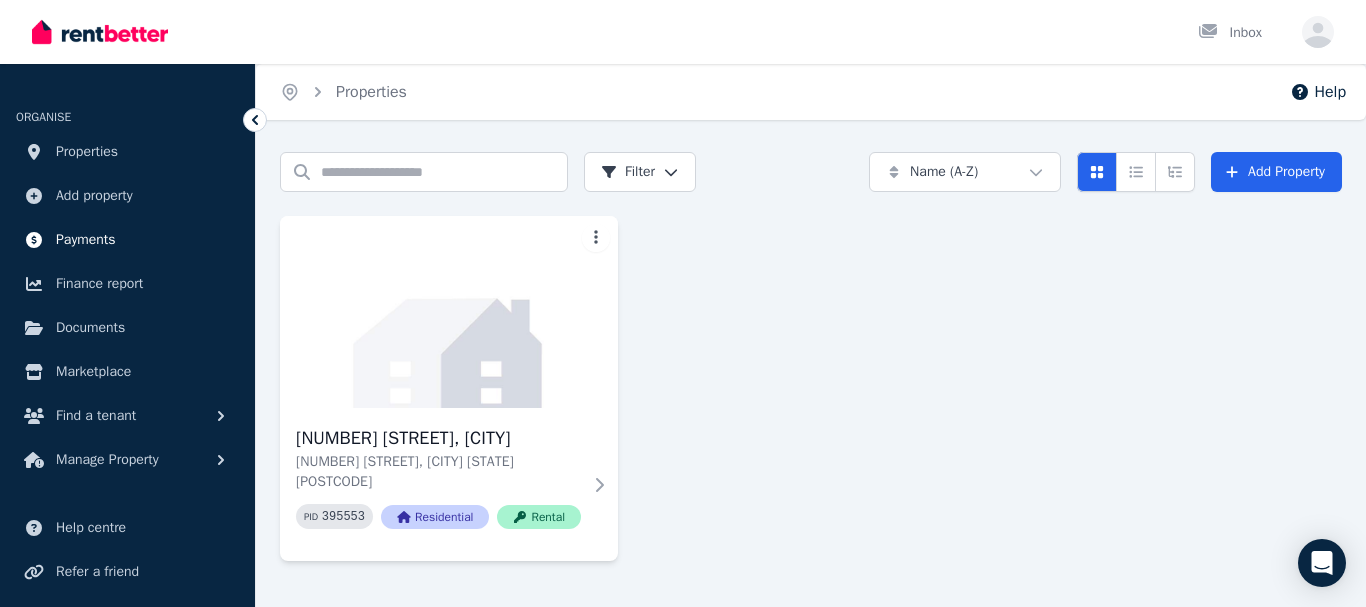 click on "Payments" at bounding box center (86, 240) 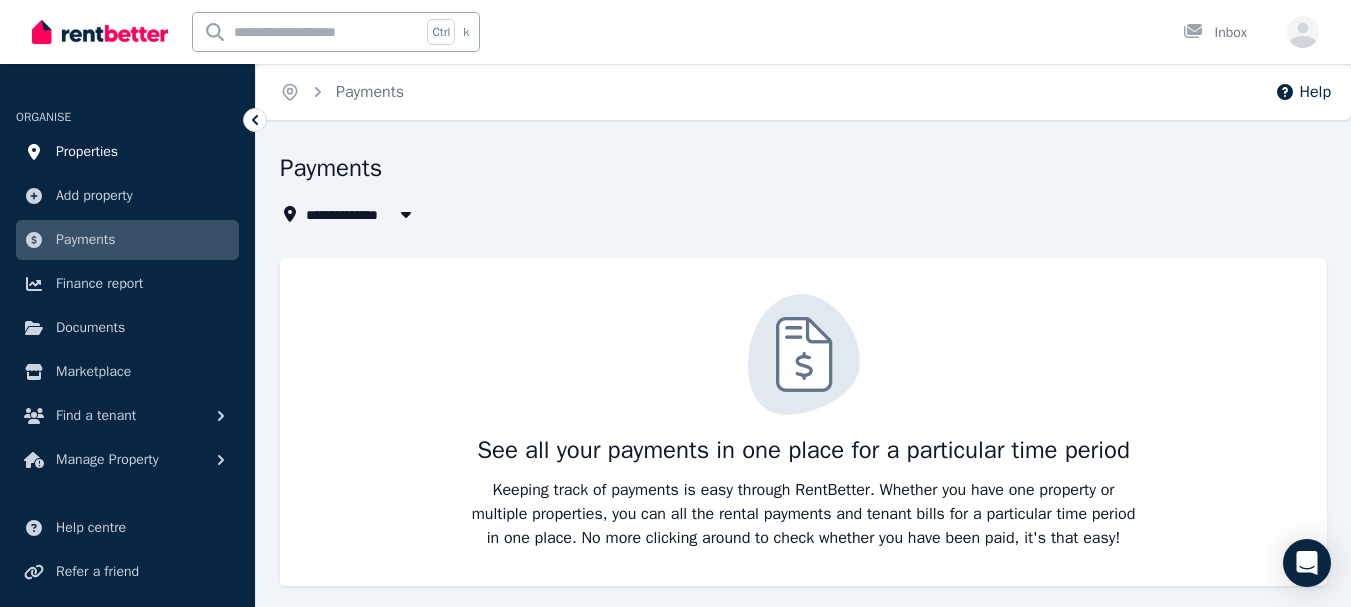 click on "Properties" at bounding box center [127, 152] 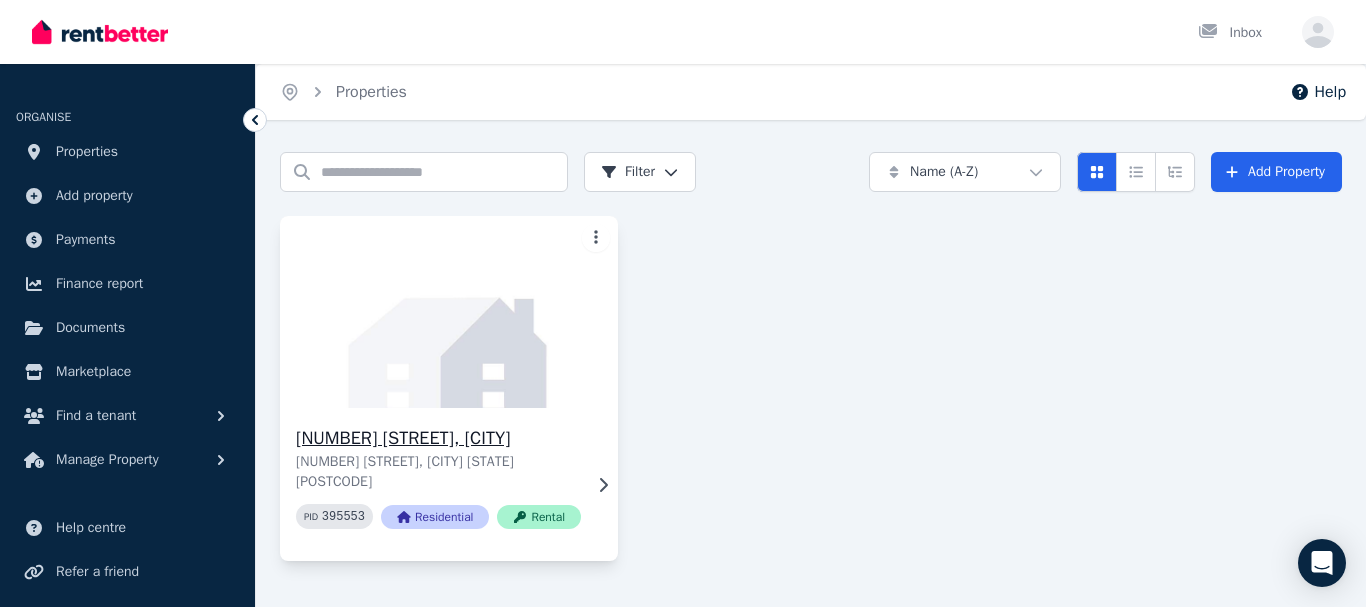 click 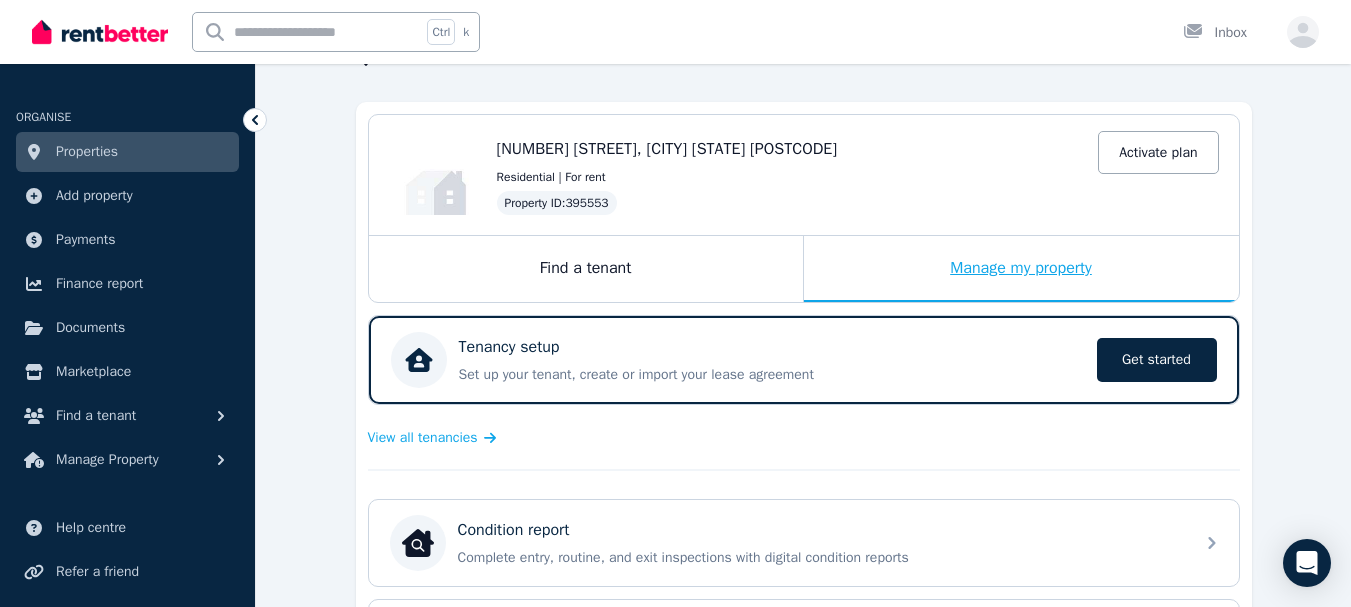 scroll, scrollTop: 200, scrollLeft: 0, axis: vertical 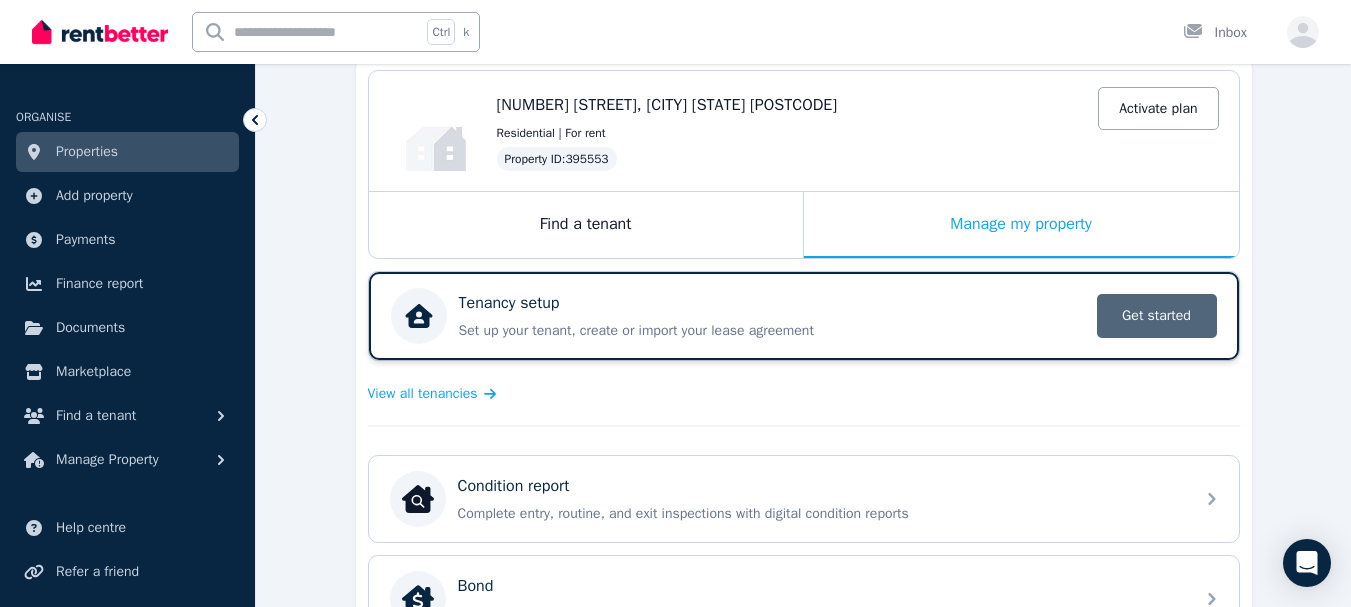 click on "Get started" at bounding box center (1157, 316) 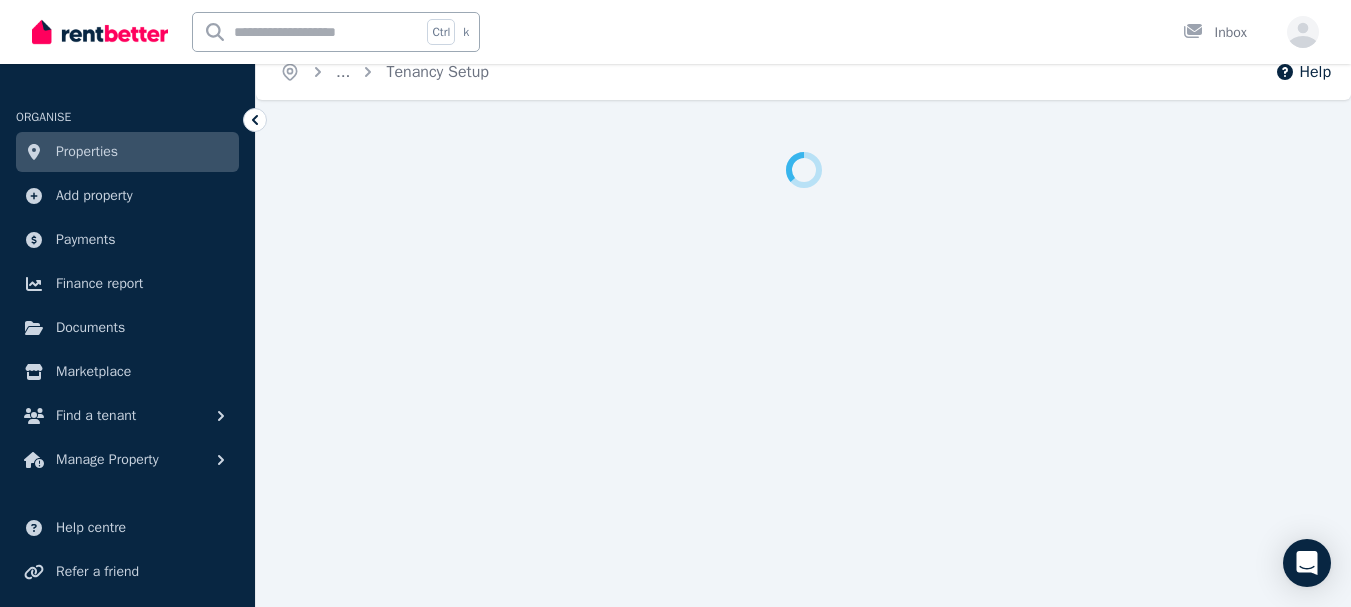 scroll, scrollTop: 0, scrollLeft: 0, axis: both 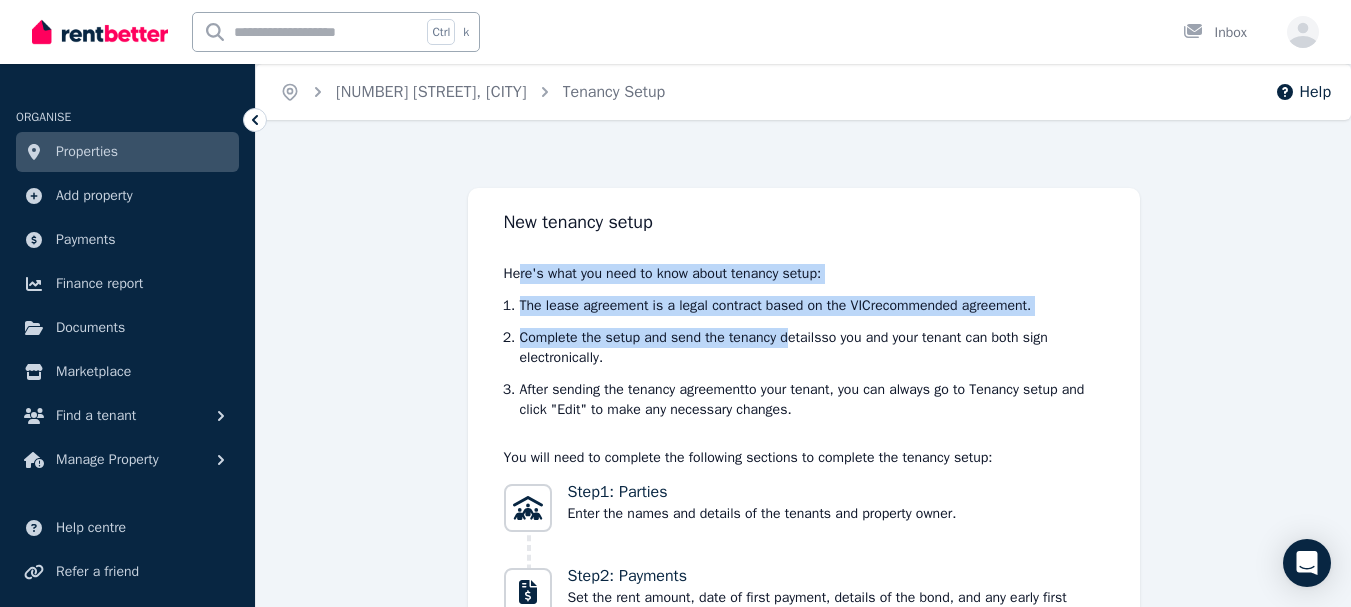 drag, startPoint x: 519, startPoint y: 276, endPoint x: 789, endPoint y: 321, distance: 273.7243 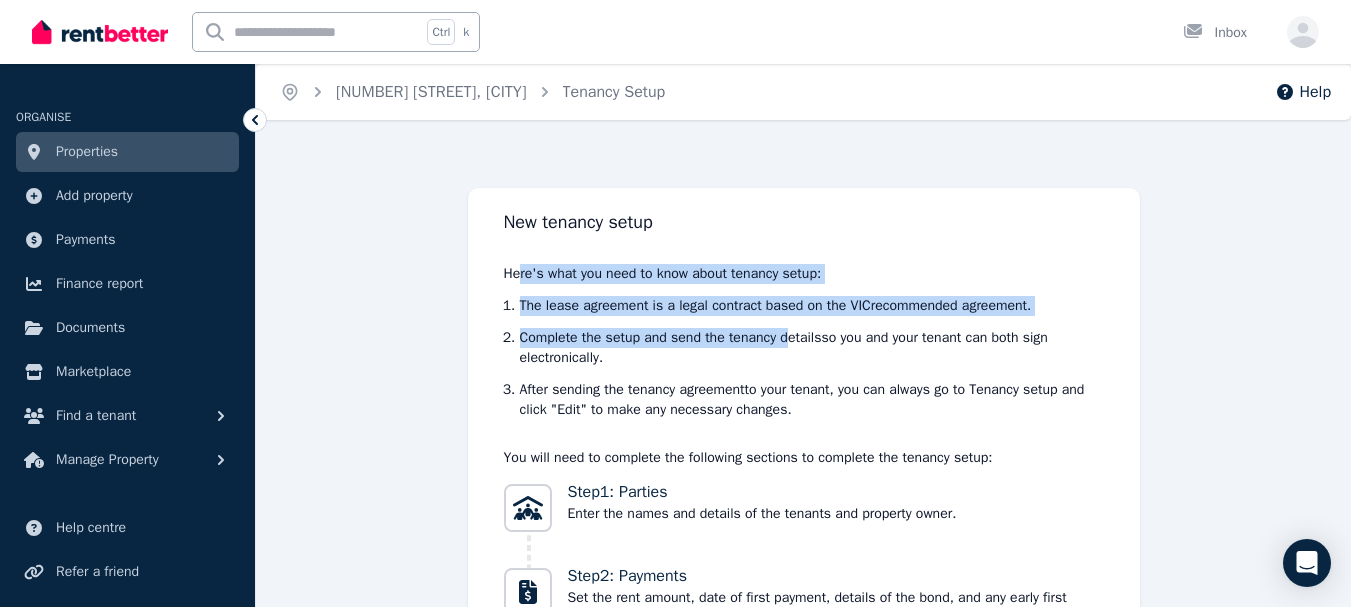click on "Here's what you need to know about tenancy setup: The lease agreement is a legal contract based on the [STATE] recommended agreement. Complete the setup and send the tenancy details so you and your tenant can both sign electronically . After sending the tenancy agreement to your tenant, you can always go to Tenancy setup and click "Edit" to make any necessary changes." at bounding box center (804, 342) 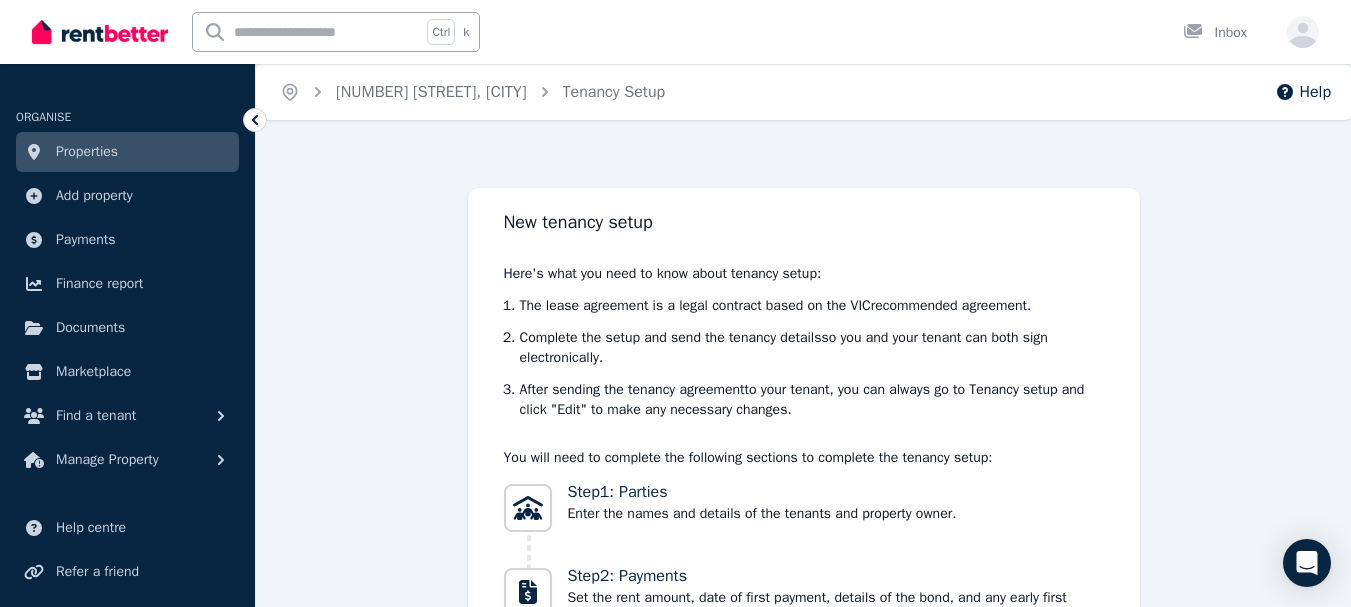 click on "New tenancy setup Here's what you need to know about tenancy setup: The lease agreement is a legal contract based on the   [STATE]  recommended agreement. Complete the setup and send the tenancy details  so you and your tenant can both sign electronically . After sending the   tenancy agreement  to your tenant, you can always go to Tenancy setup and click "Edit" to make any necessary changes. You will need to complete the following sections to complete the tenancy setup: Step  1 :   Parties Enter the names and details of the tenants and property owner. Step  2 :   Payments Set the rent amount, date of first payment, details of the bond, and any early first payment if required. Step  3 :   Agreement Enter the details of the tenancy terms, party responsibilities, and any conditions imposed on the use of the property. Step  4 :   Review Confirm the tenancy details and send it to your tenant to accept. Next" at bounding box center [804, 543] 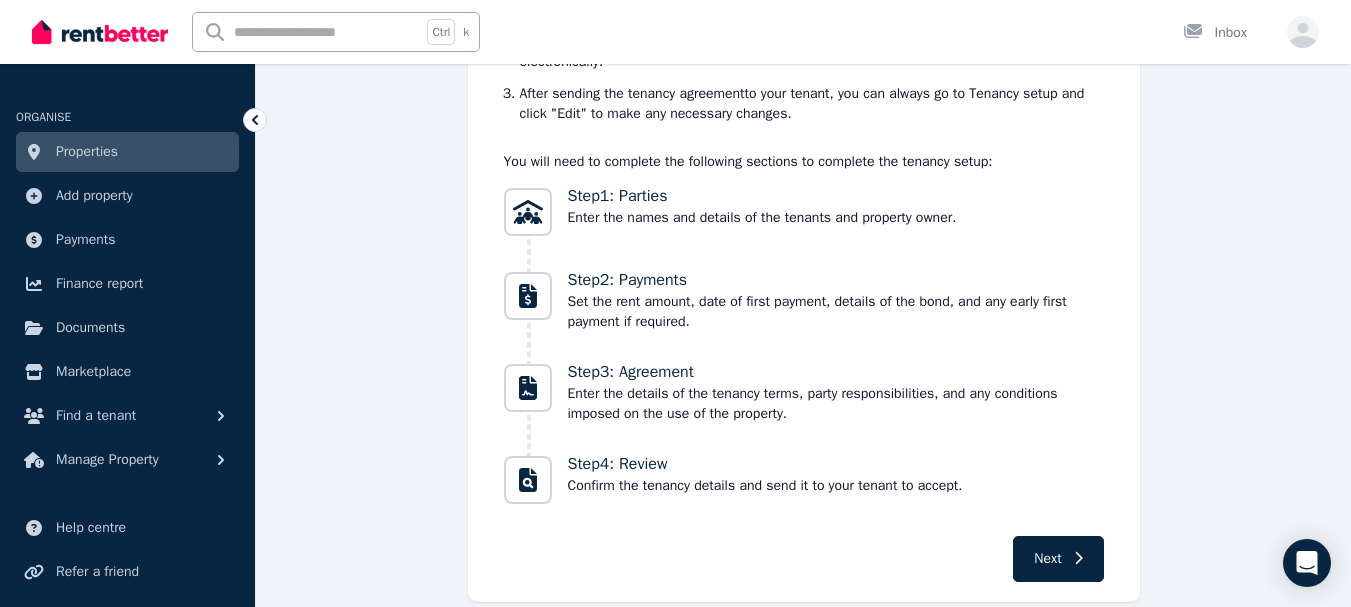 scroll, scrollTop: 300, scrollLeft: 0, axis: vertical 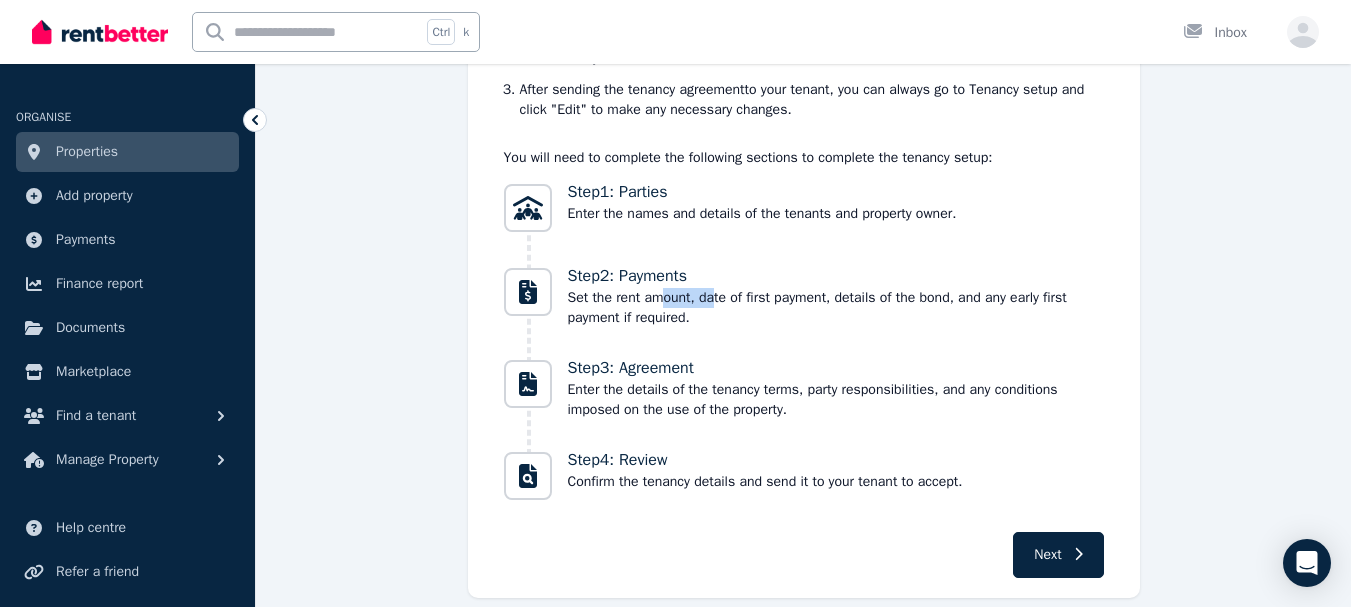 drag, startPoint x: 661, startPoint y: 306, endPoint x: 711, endPoint y: 304, distance: 50.039986 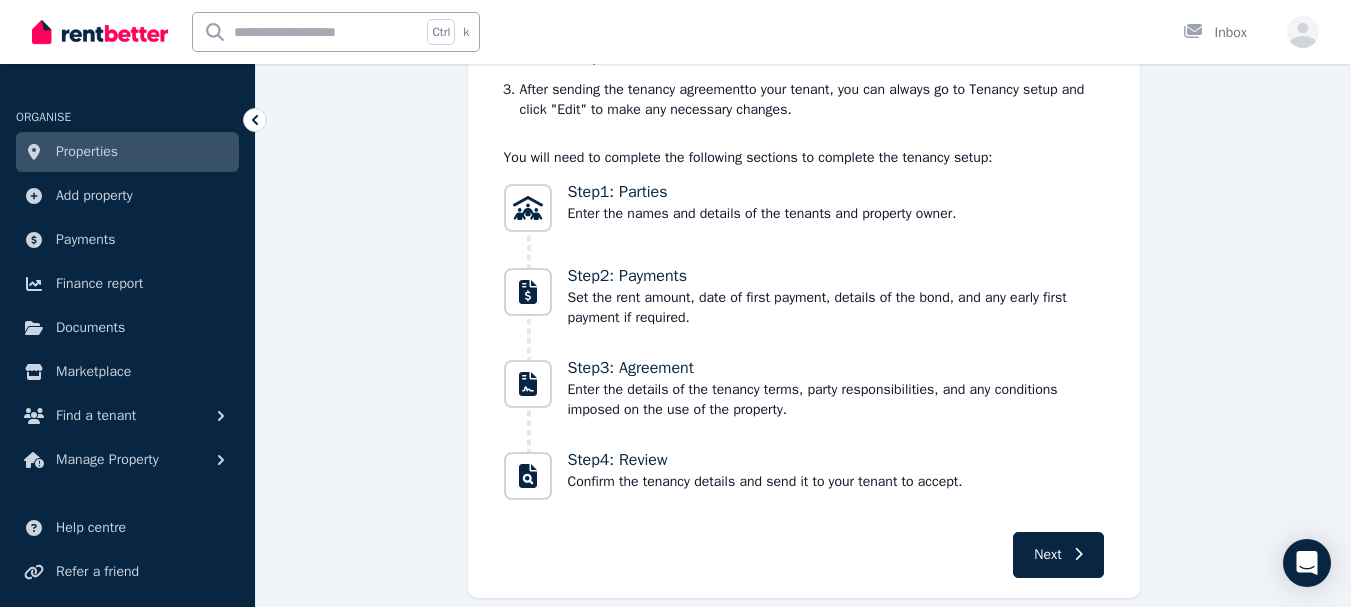 click on "Step  2 :   Payments Set the rent amount, date of first payment, details of the bond, and any early first payment if required." at bounding box center [804, 310] 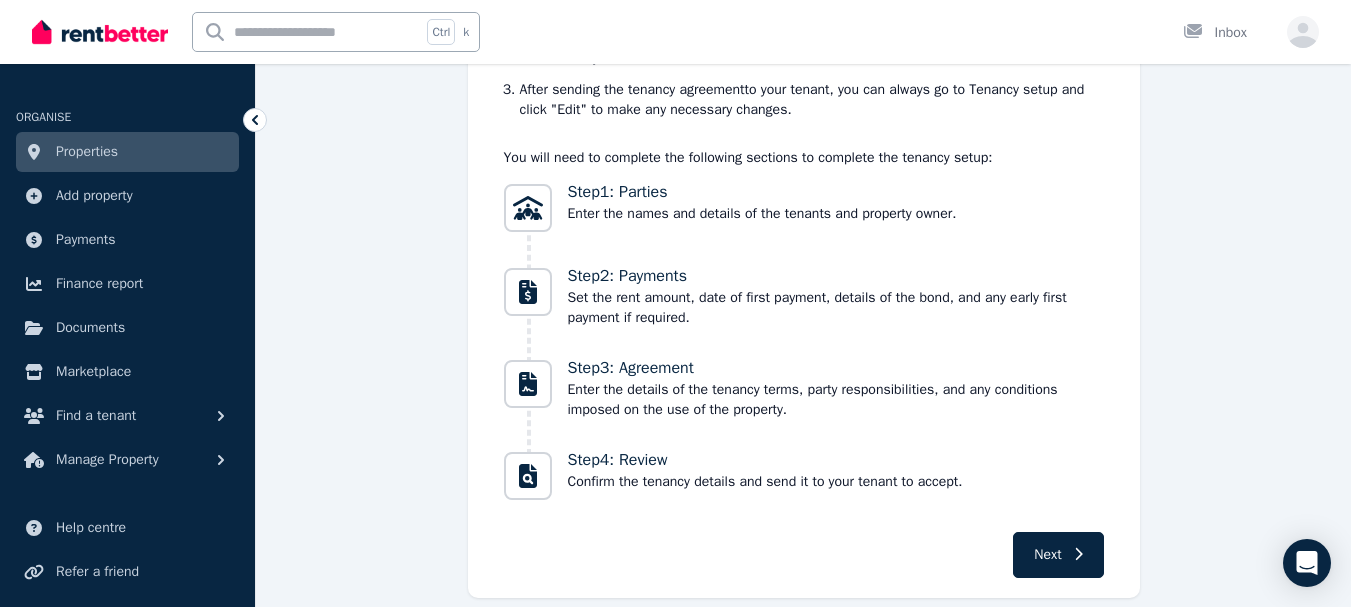 scroll, scrollTop: 363, scrollLeft: 0, axis: vertical 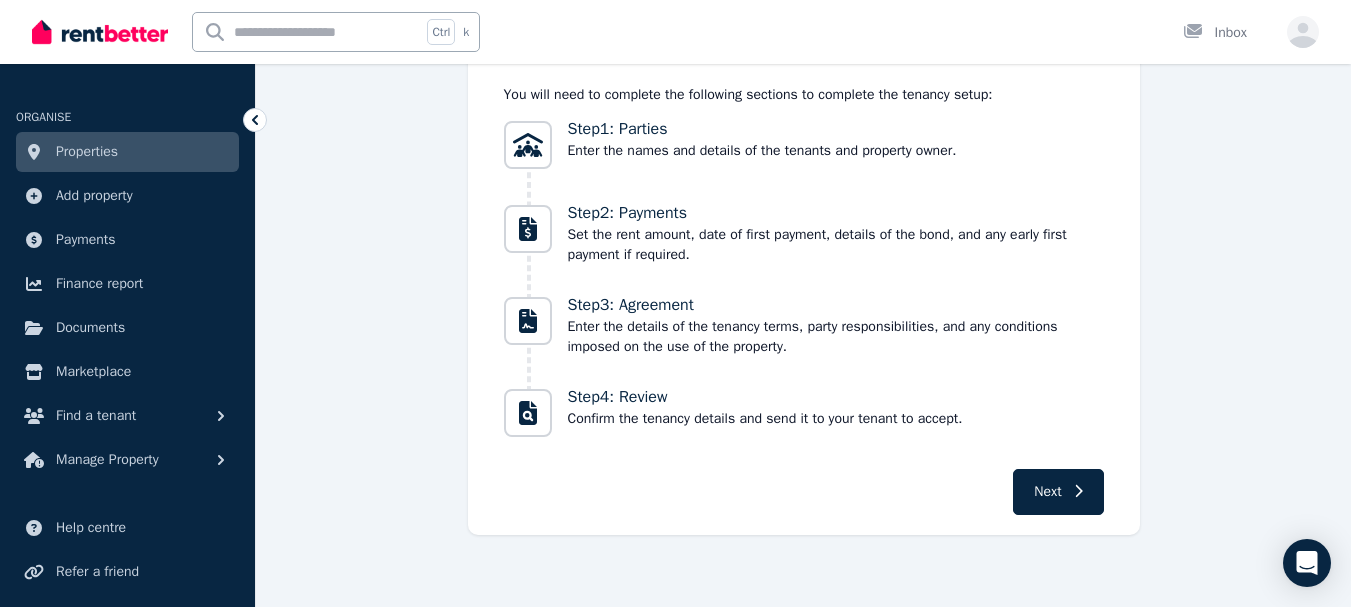 click on "Enter the details of the tenancy terms, party responsibilities, and any conditions imposed on the use of the property." at bounding box center [836, 337] 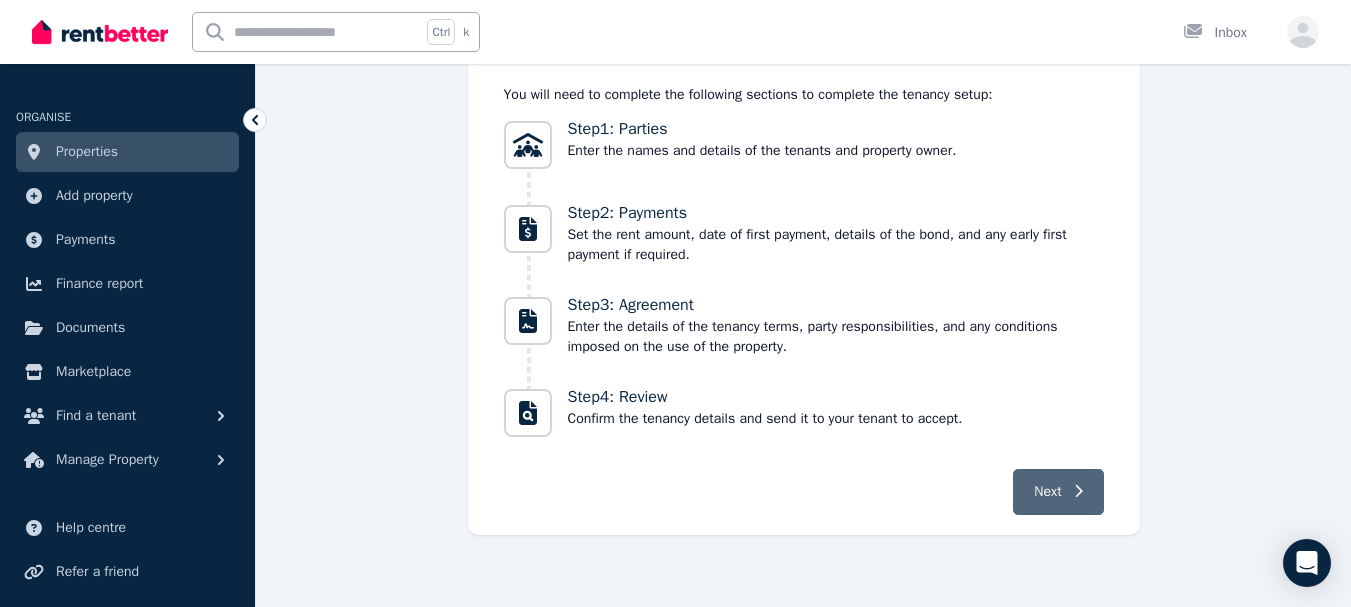 click 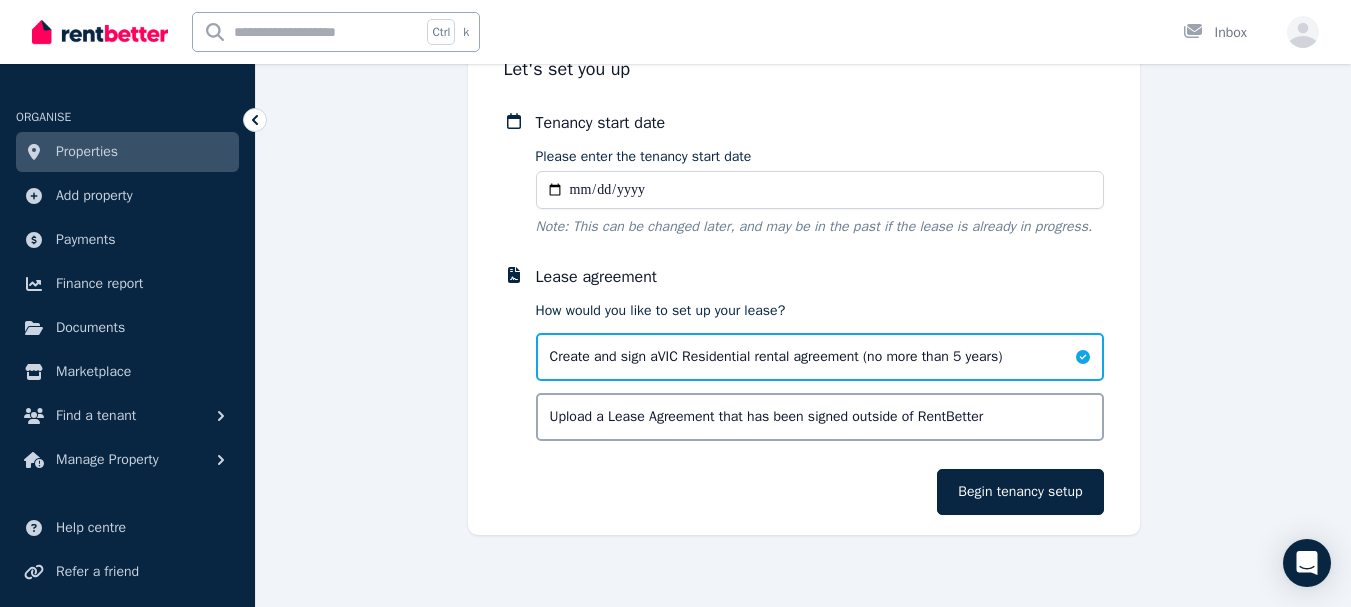 scroll, scrollTop: 153, scrollLeft: 0, axis: vertical 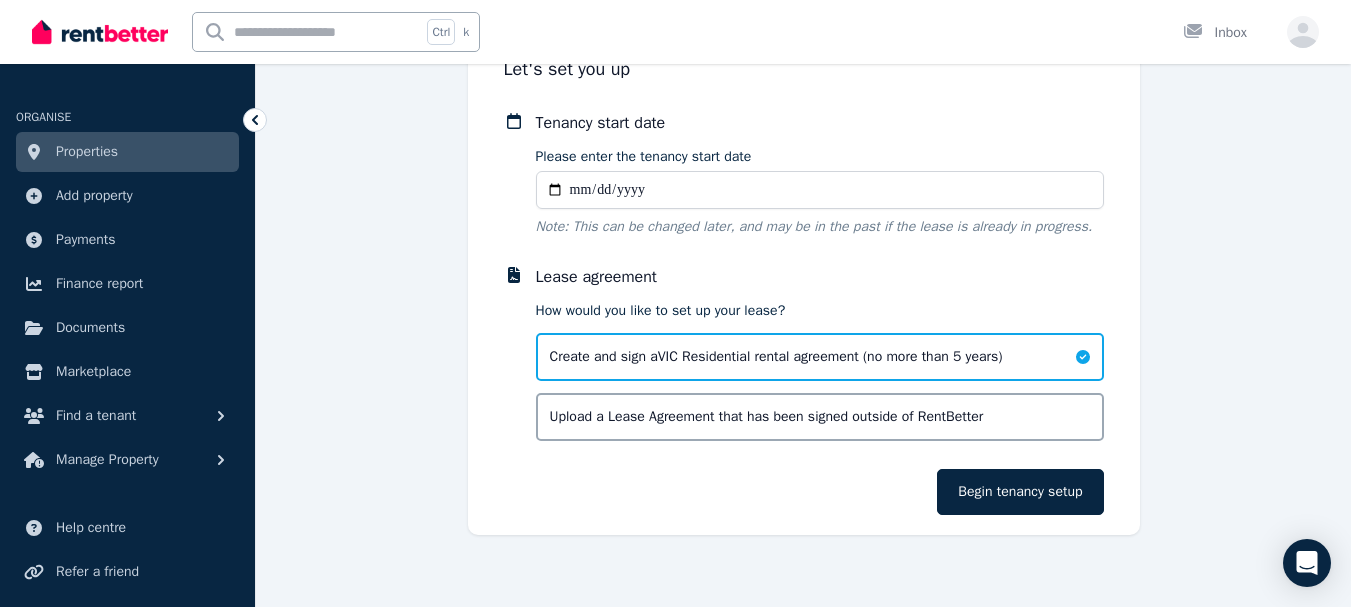 type on "**********" 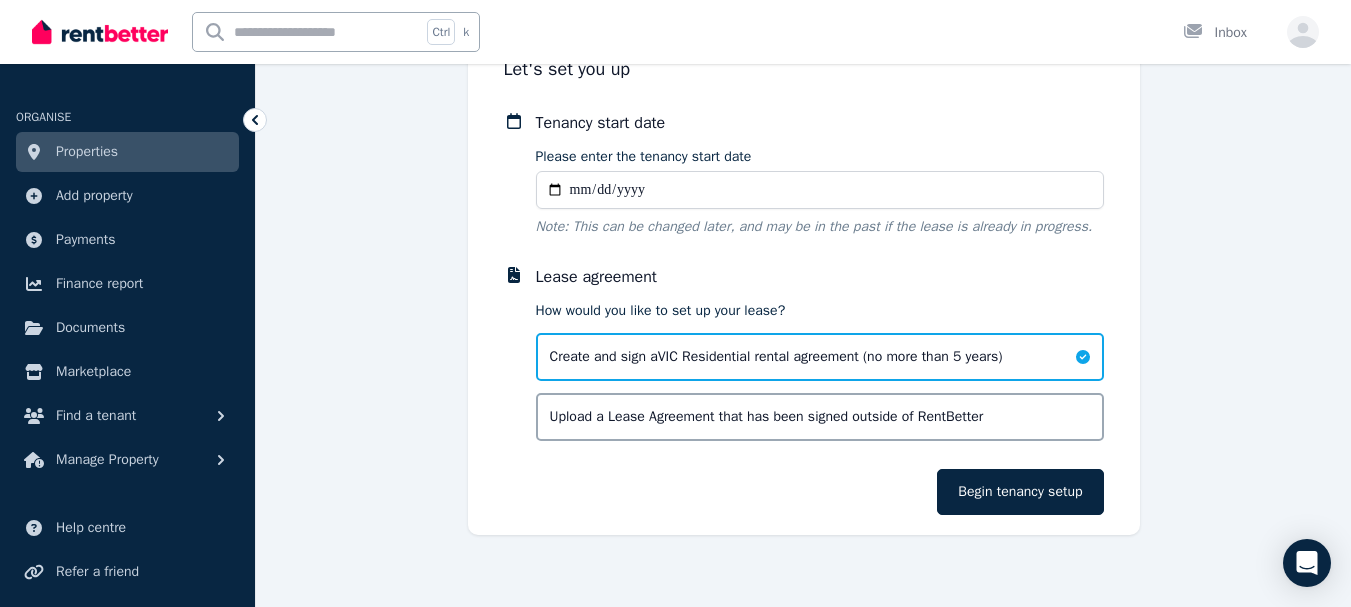 click on "Note: This can be changed later, and may be in the past if the lease is already in progress." at bounding box center [820, 227] 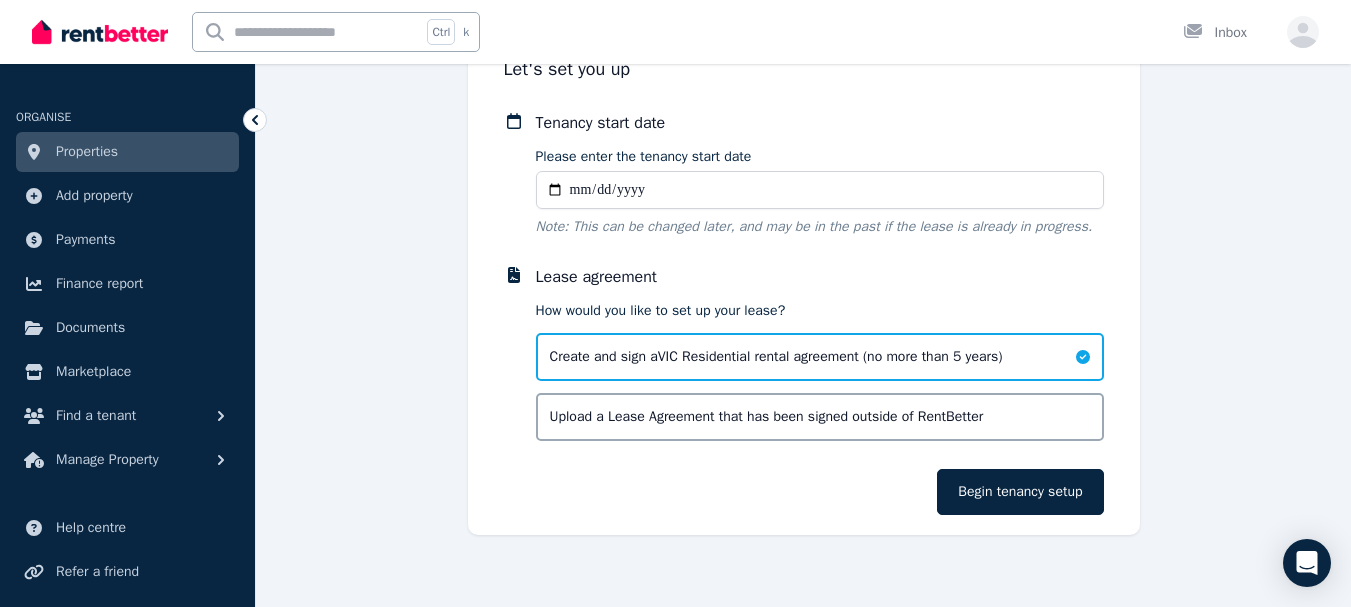 type on "**********" 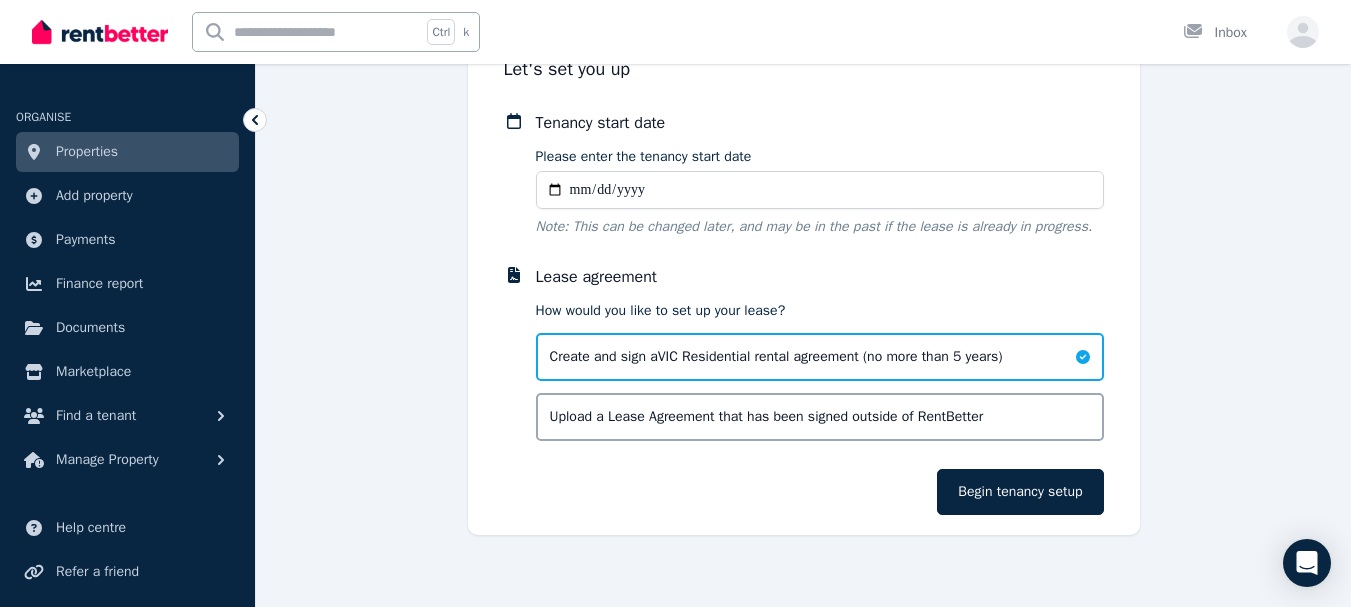 click on "**********" at bounding box center [804, 313] 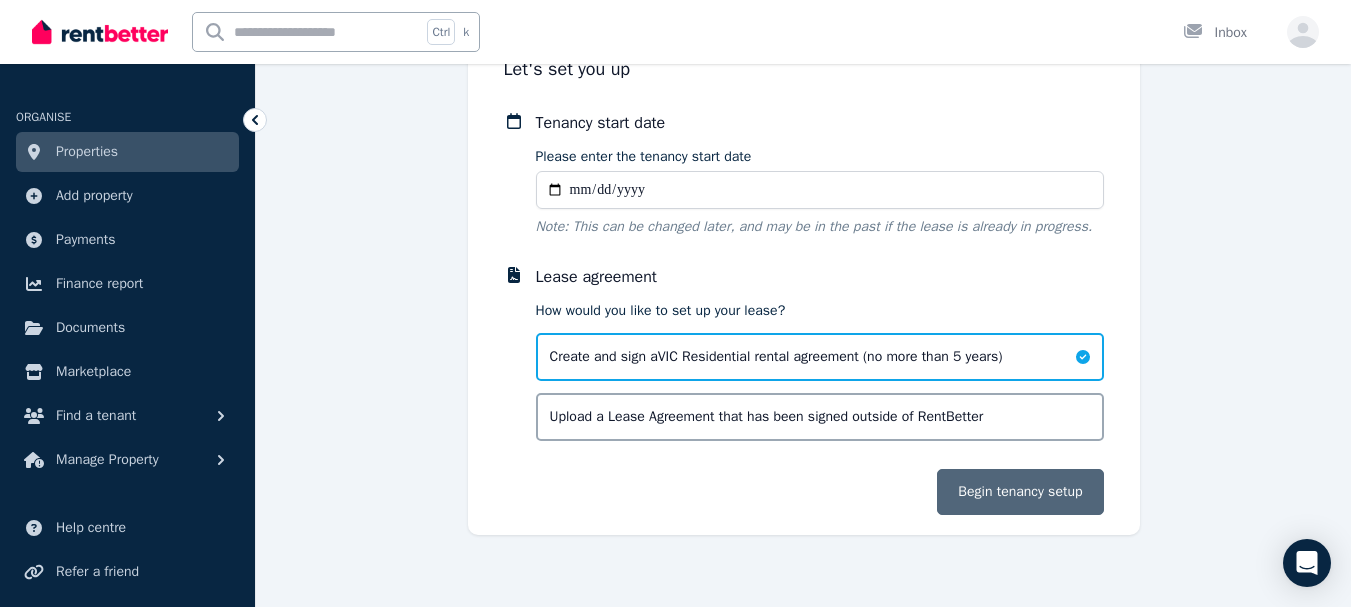 click on "Begin tenancy setup" at bounding box center (1020, 492) 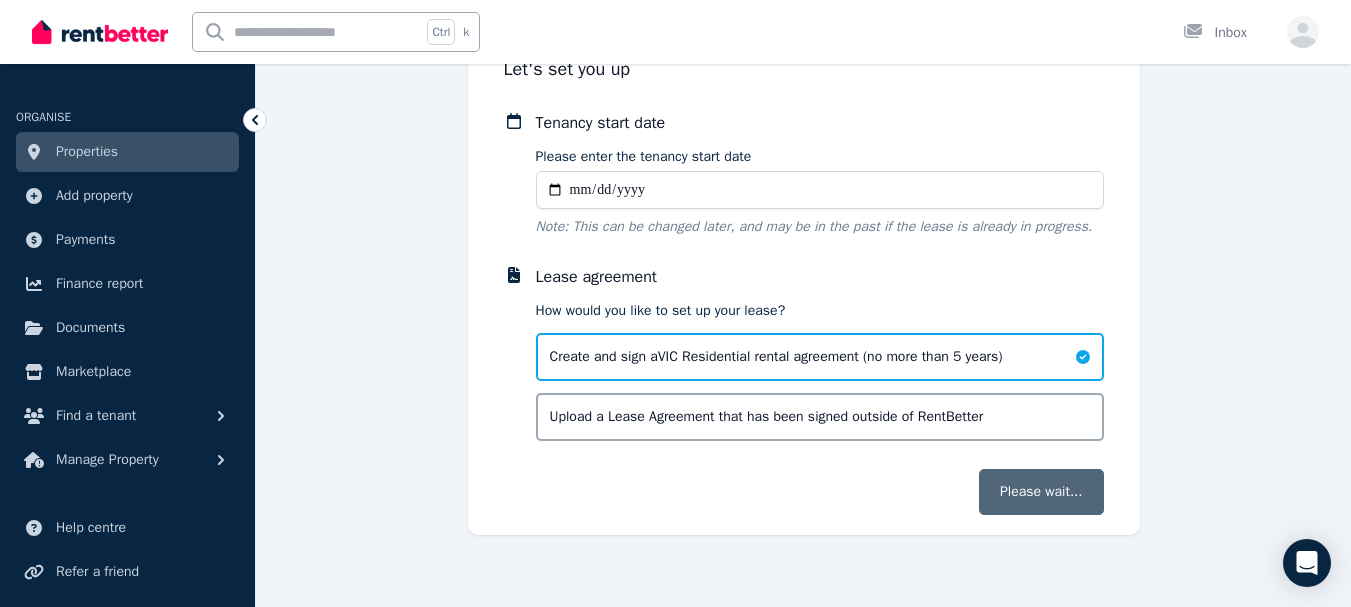scroll, scrollTop: 0, scrollLeft: 0, axis: both 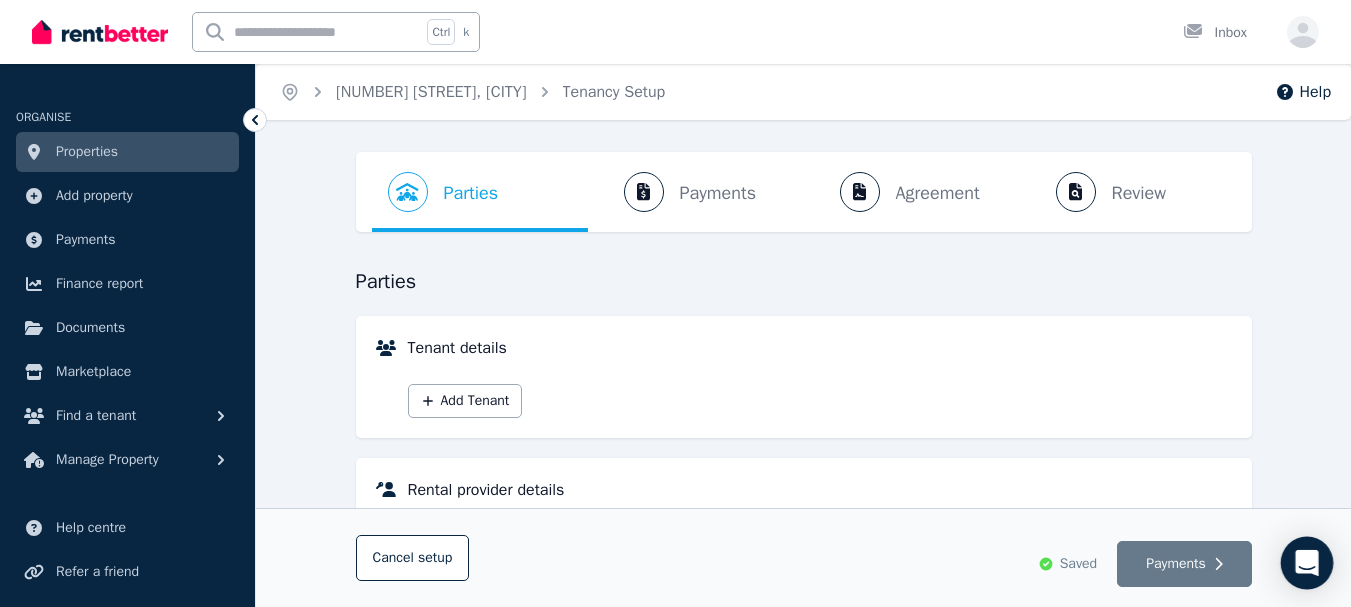 click at bounding box center (1307, 563) 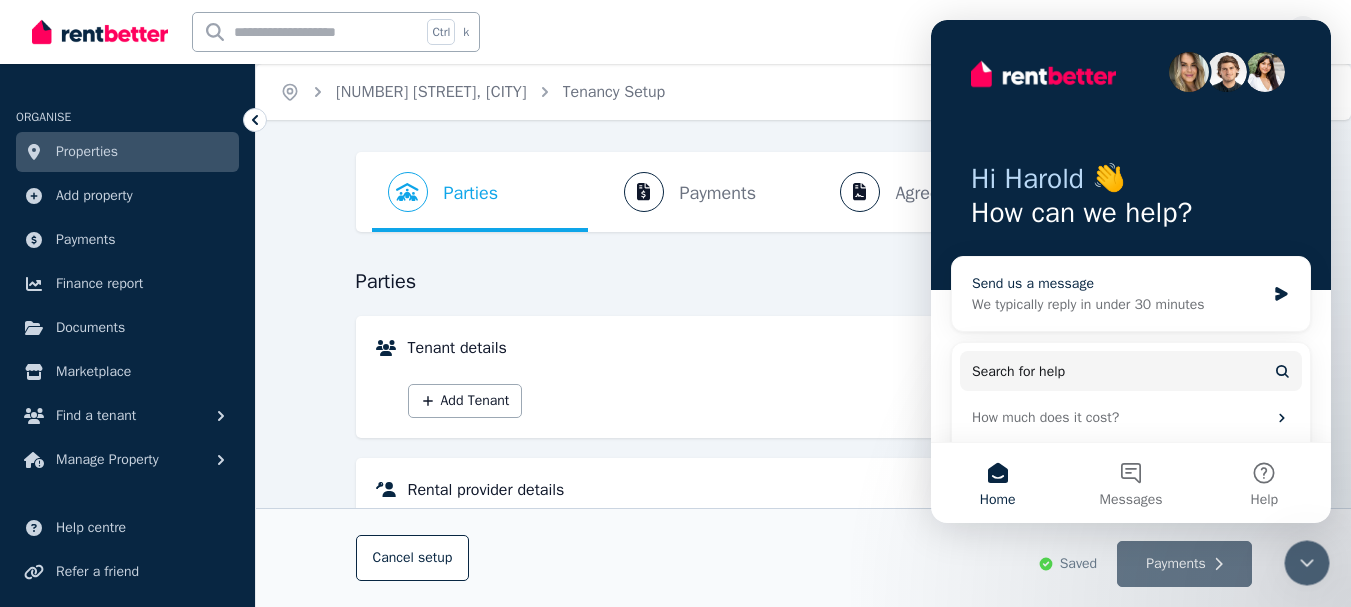 scroll, scrollTop: 0, scrollLeft: 0, axis: both 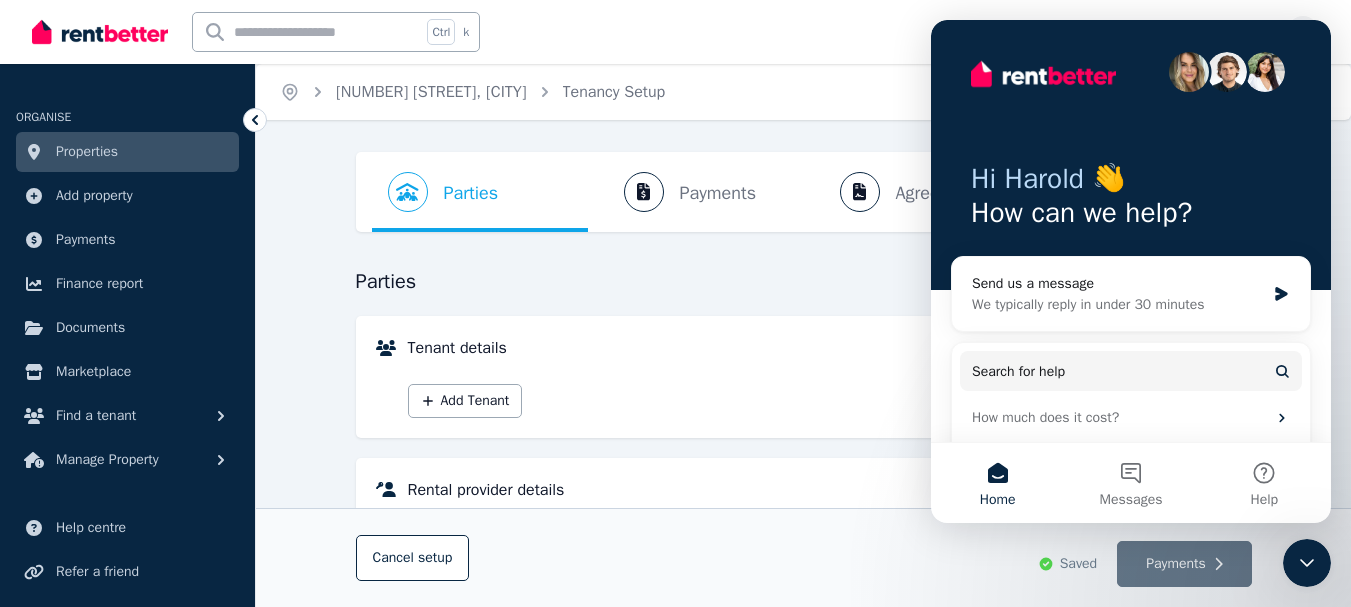 click 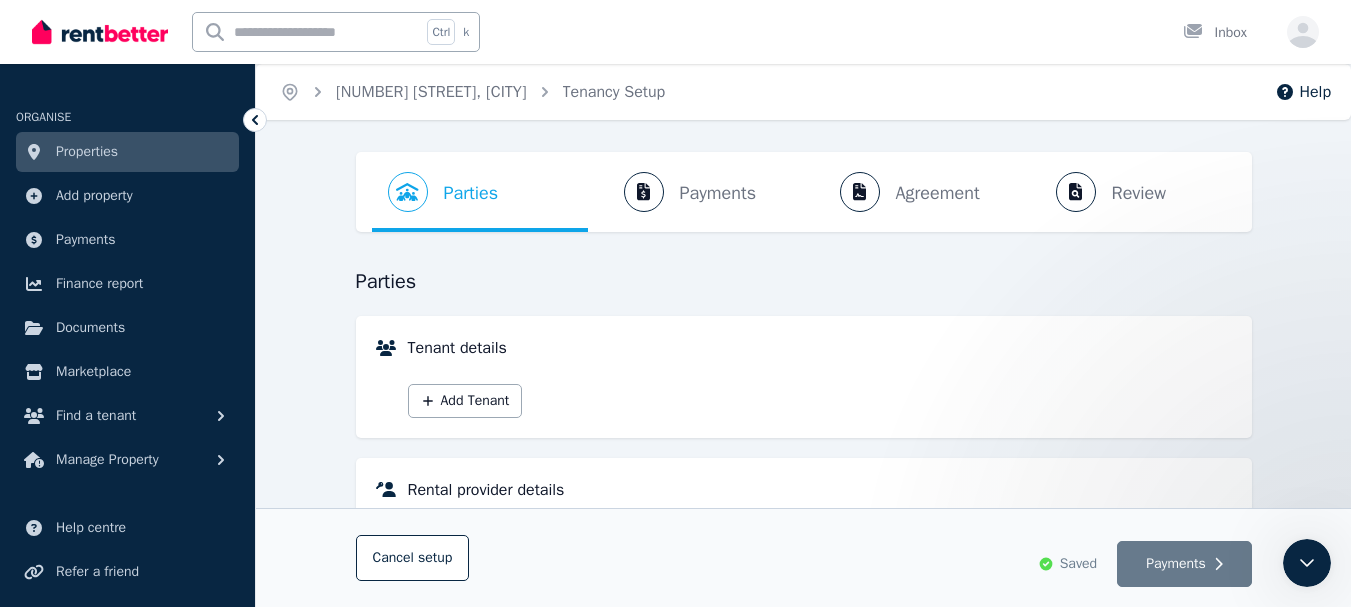 scroll, scrollTop: 0, scrollLeft: 0, axis: both 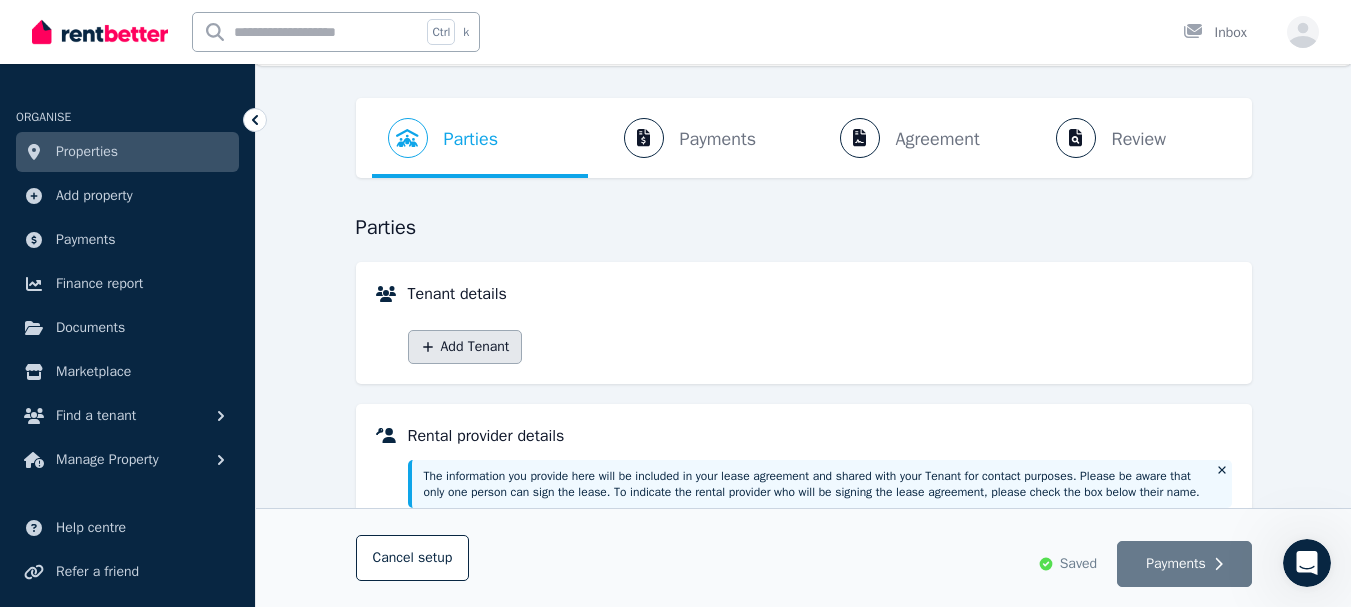 click on "Add Tenant" at bounding box center (465, 347) 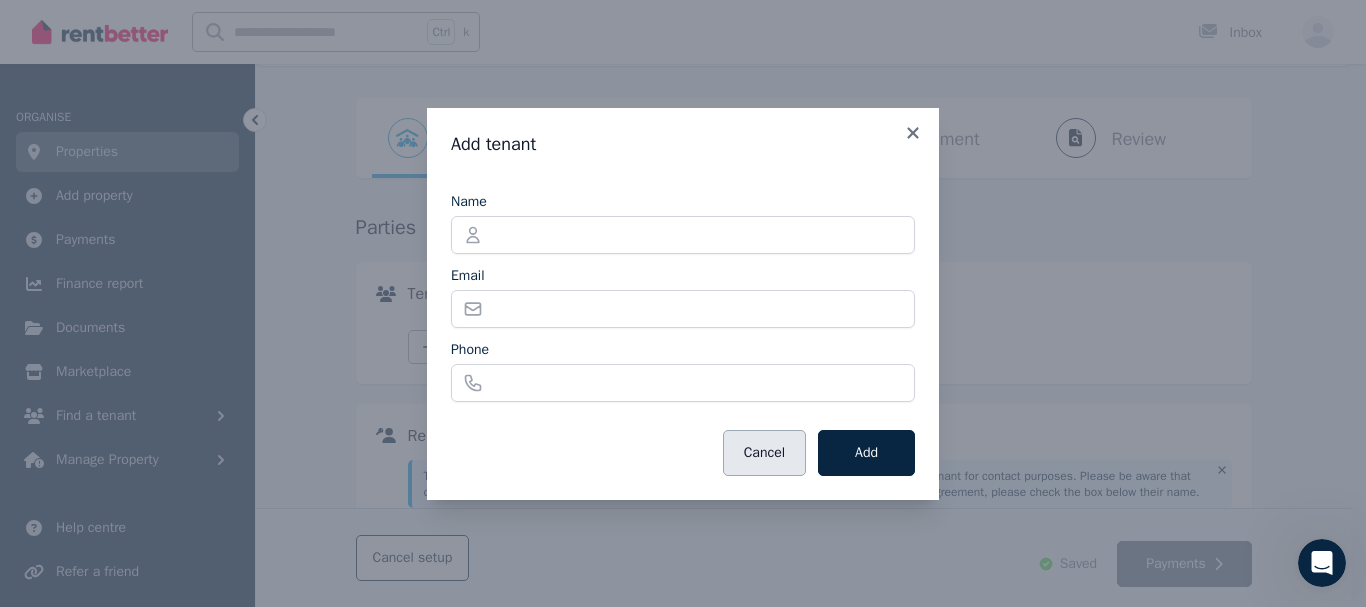 click on "Cancel" at bounding box center [764, 453] 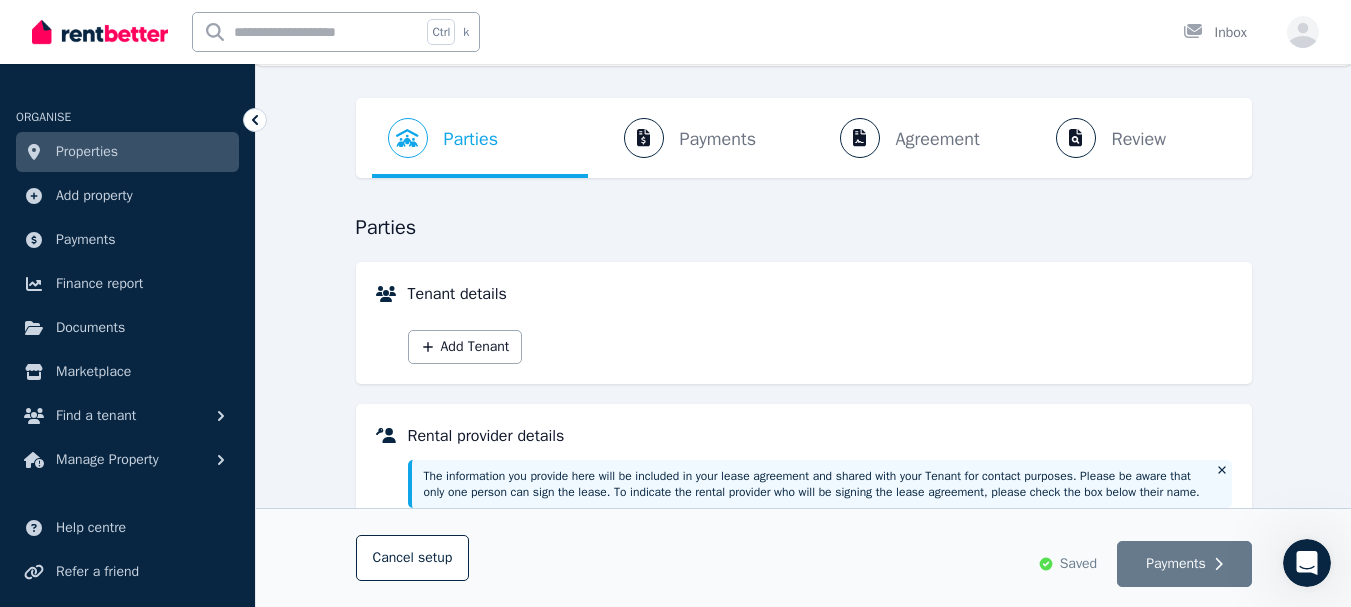 click on "Parties Rental provider and tenant details Payments Bond and rental payments Agreement Lease agreement Review Send tenancy details" at bounding box center [804, 138] 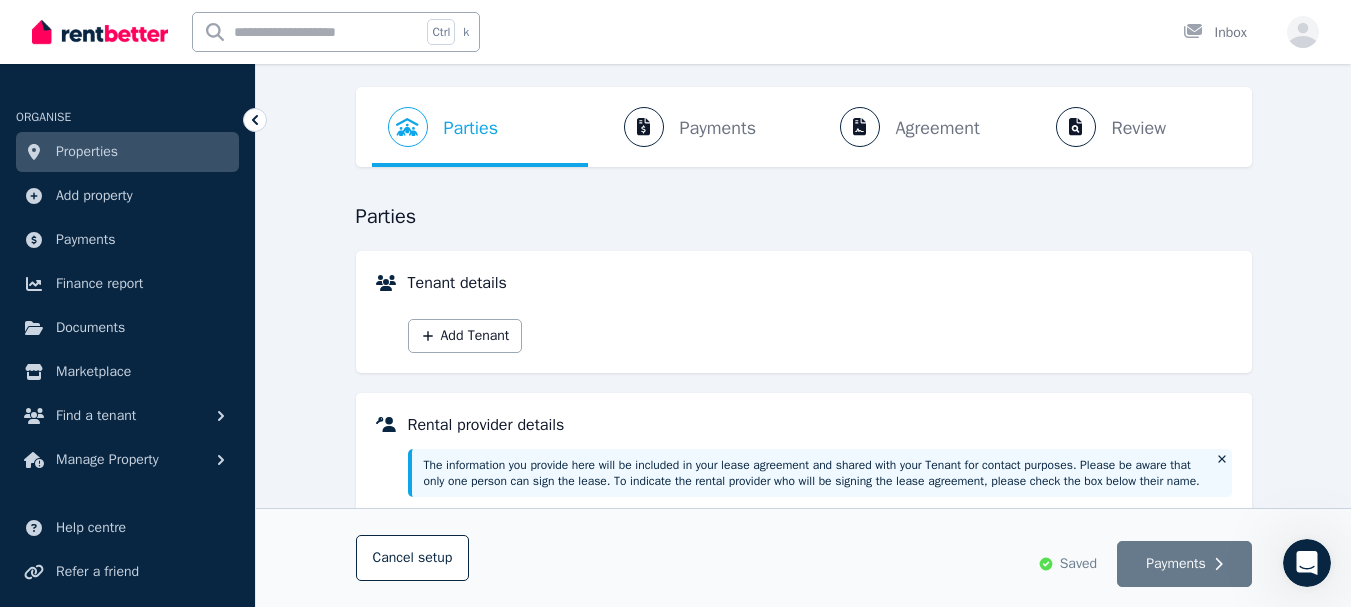 scroll, scrollTop: 100, scrollLeft: 0, axis: vertical 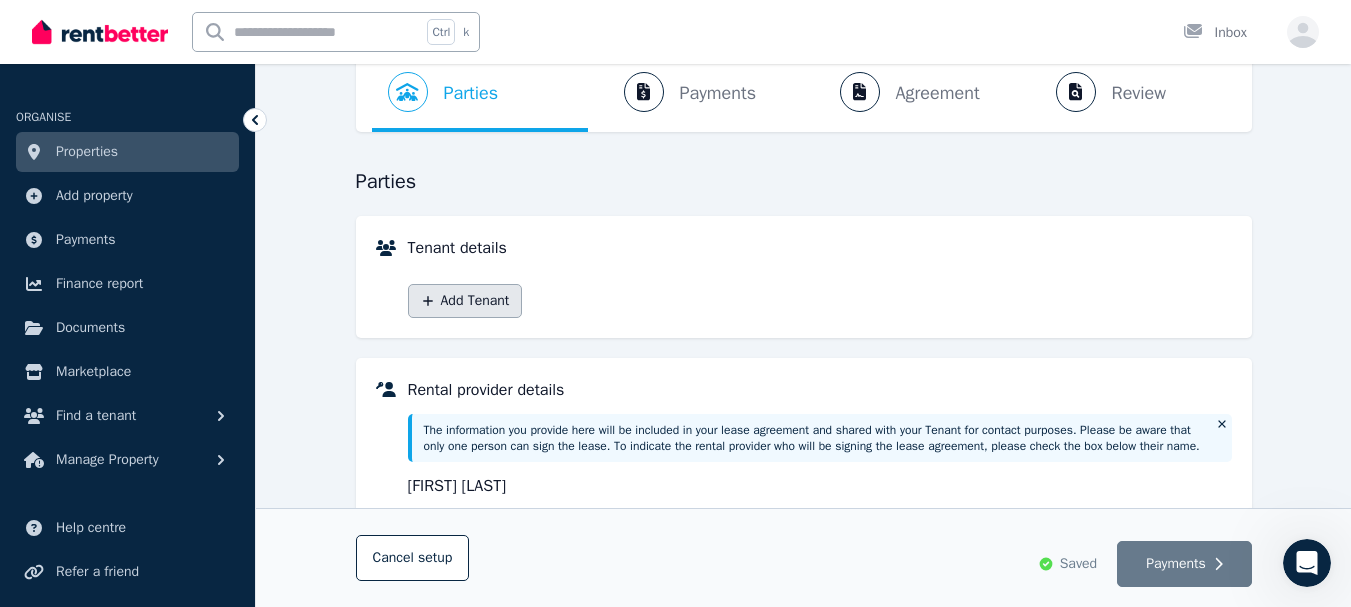 click on "Add Tenant" at bounding box center (465, 301) 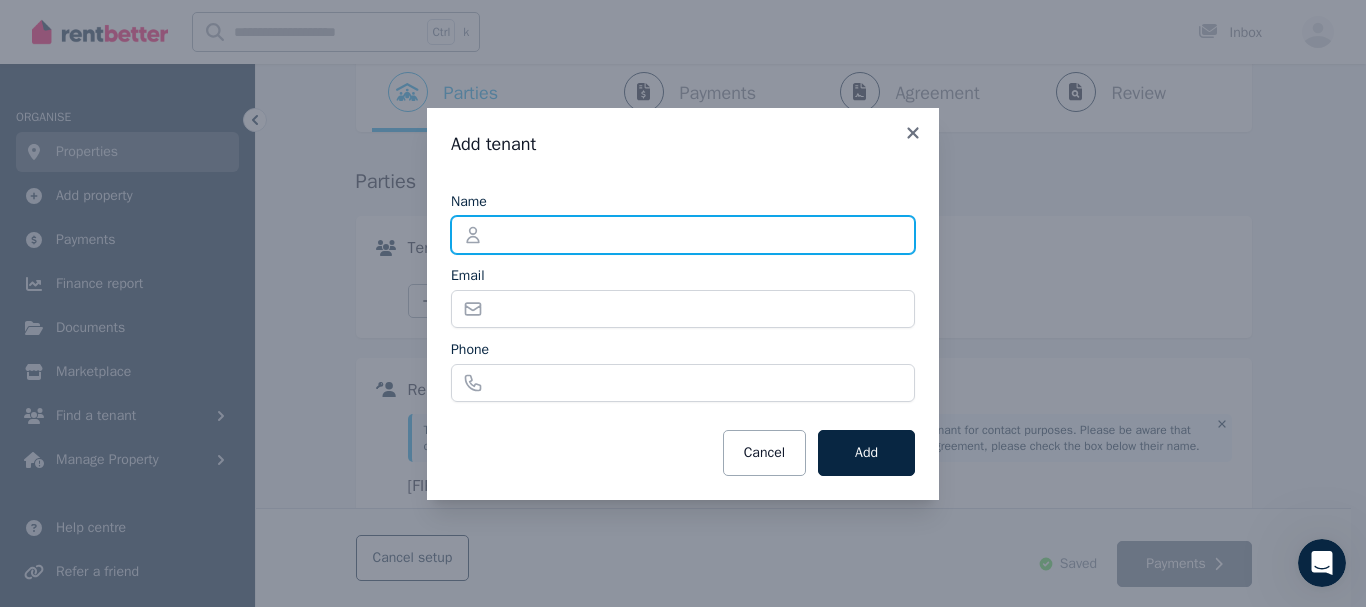 click on "Name" at bounding box center [683, 235] 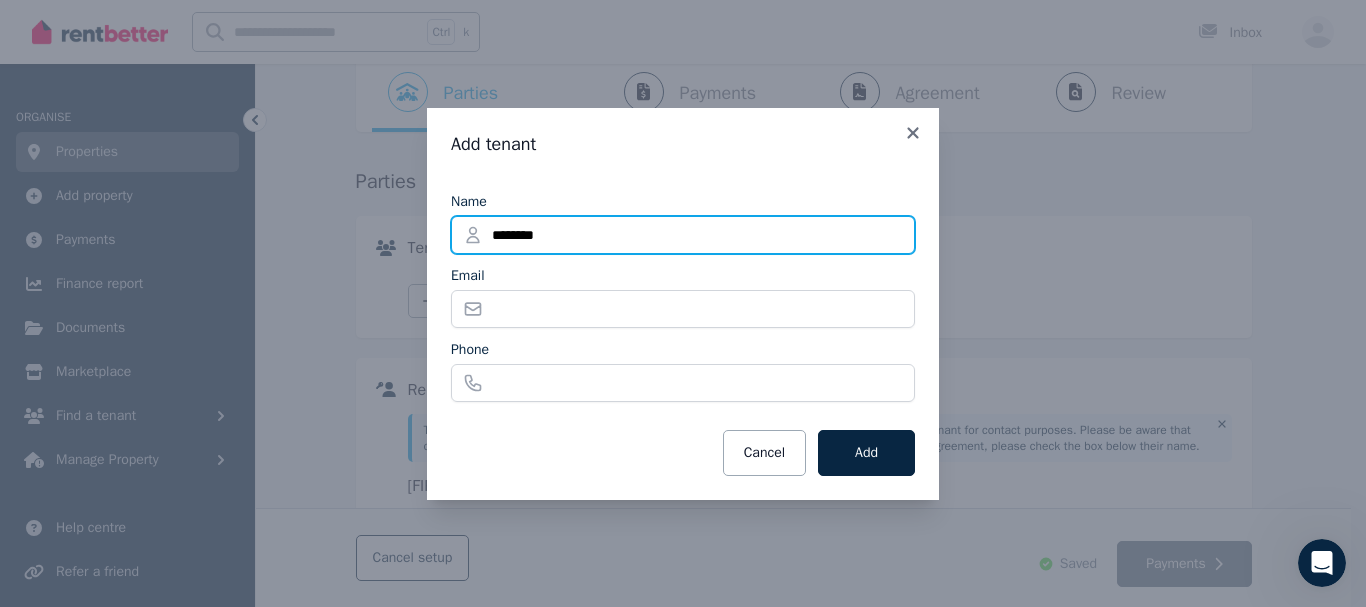 type on "********" 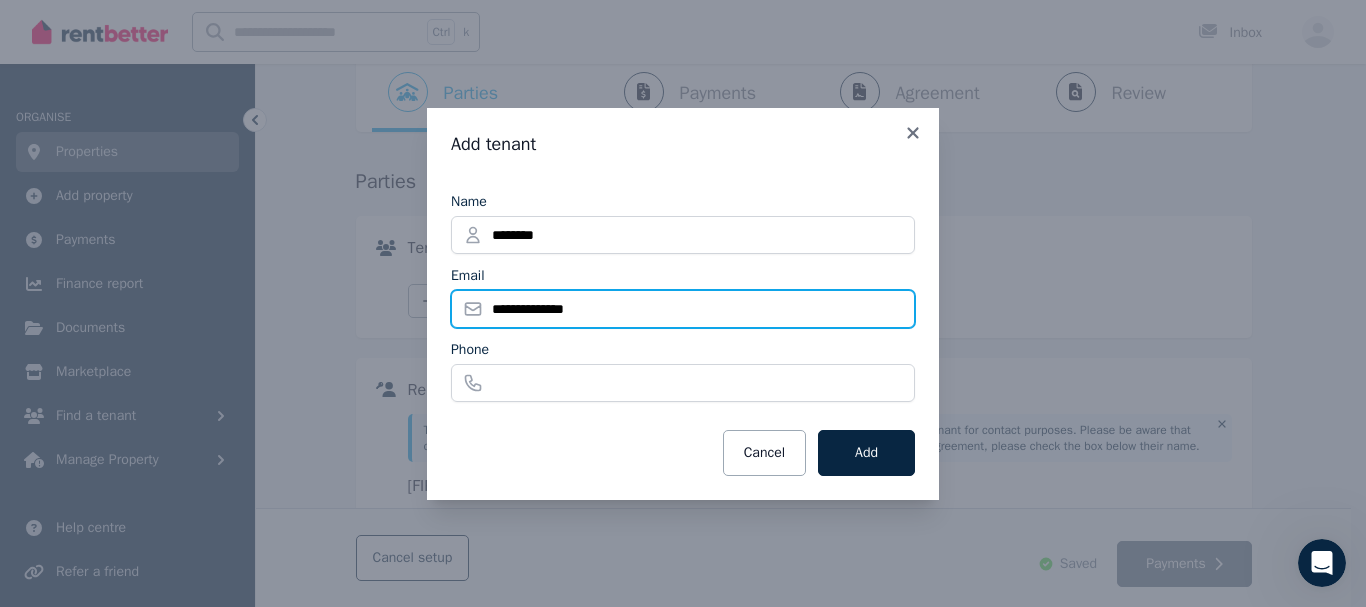 type on "**********" 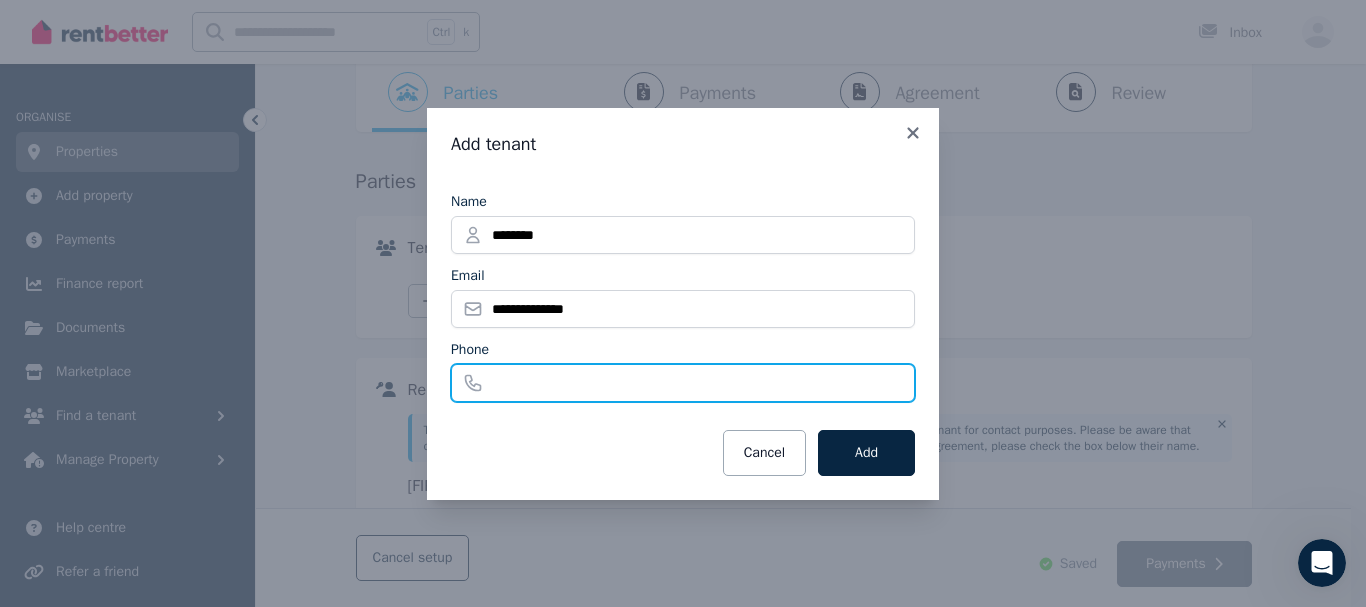 click on "Phone" at bounding box center [683, 383] 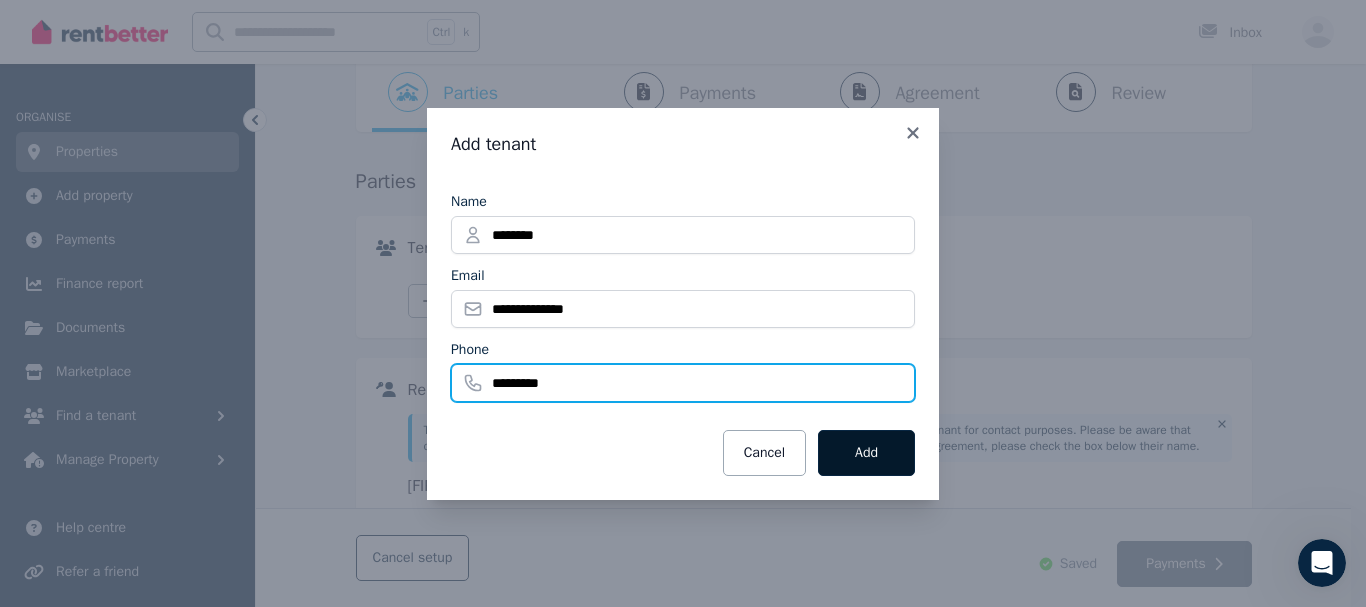 type on "*********" 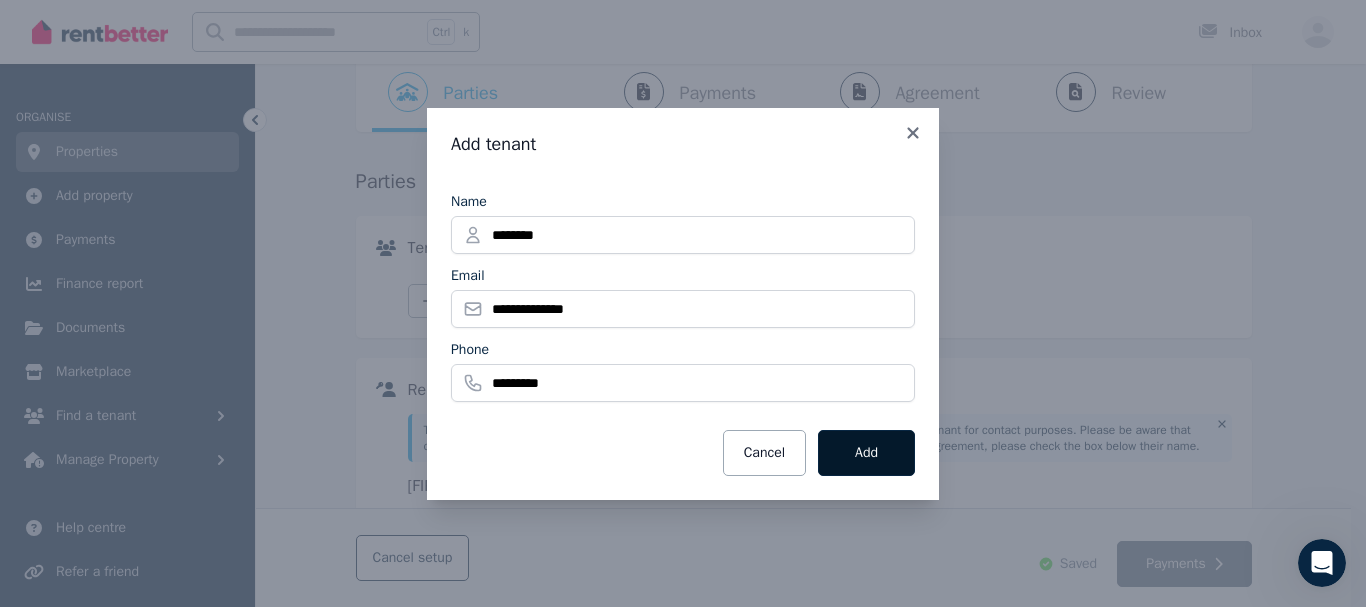 click on "Add" at bounding box center [866, 453] 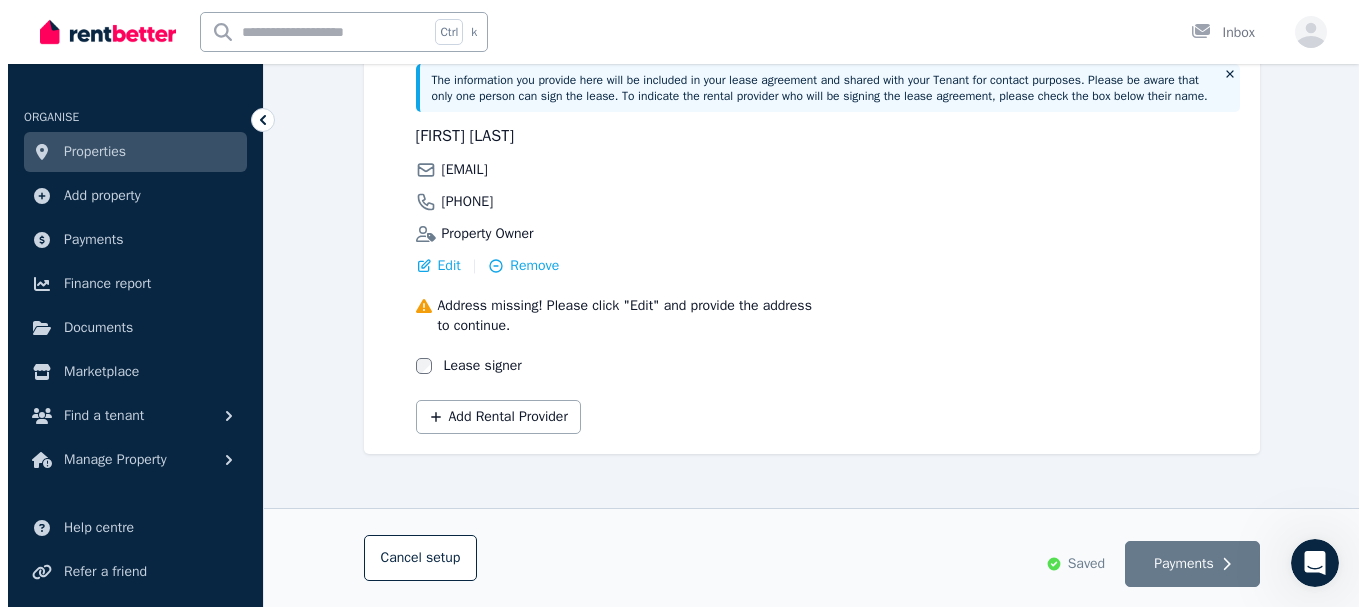 scroll, scrollTop: 584, scrollLeft: 0, axis: vertical 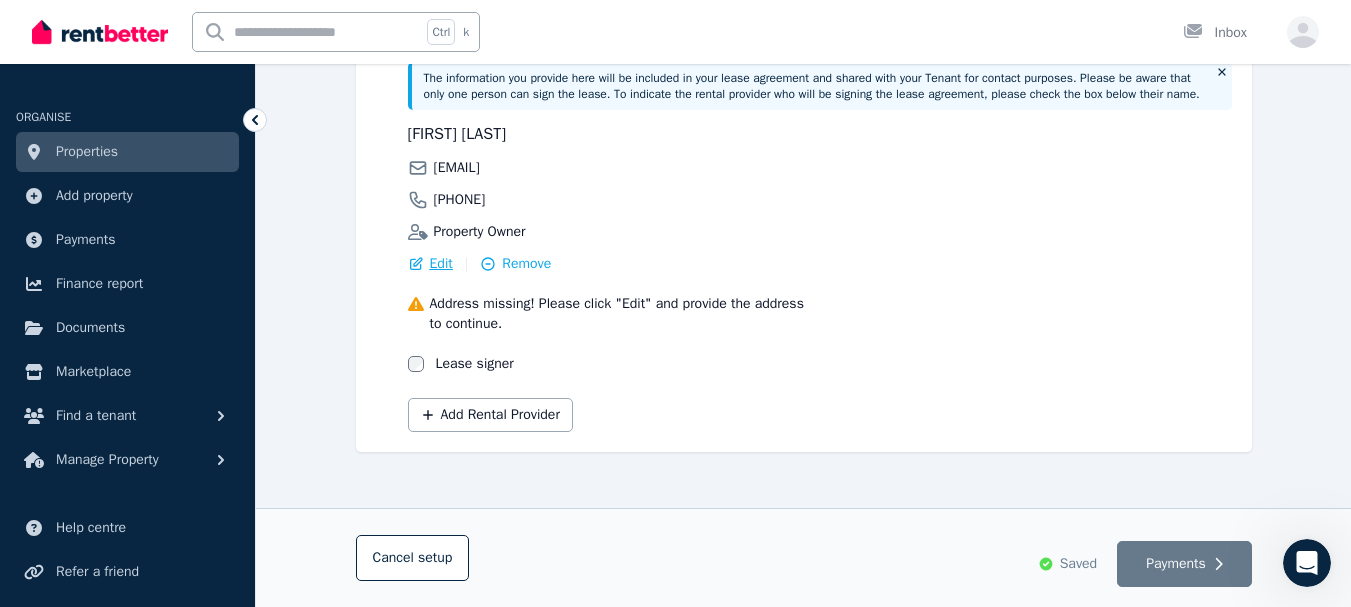 click on "Edit" at bounding box center [441, 264] 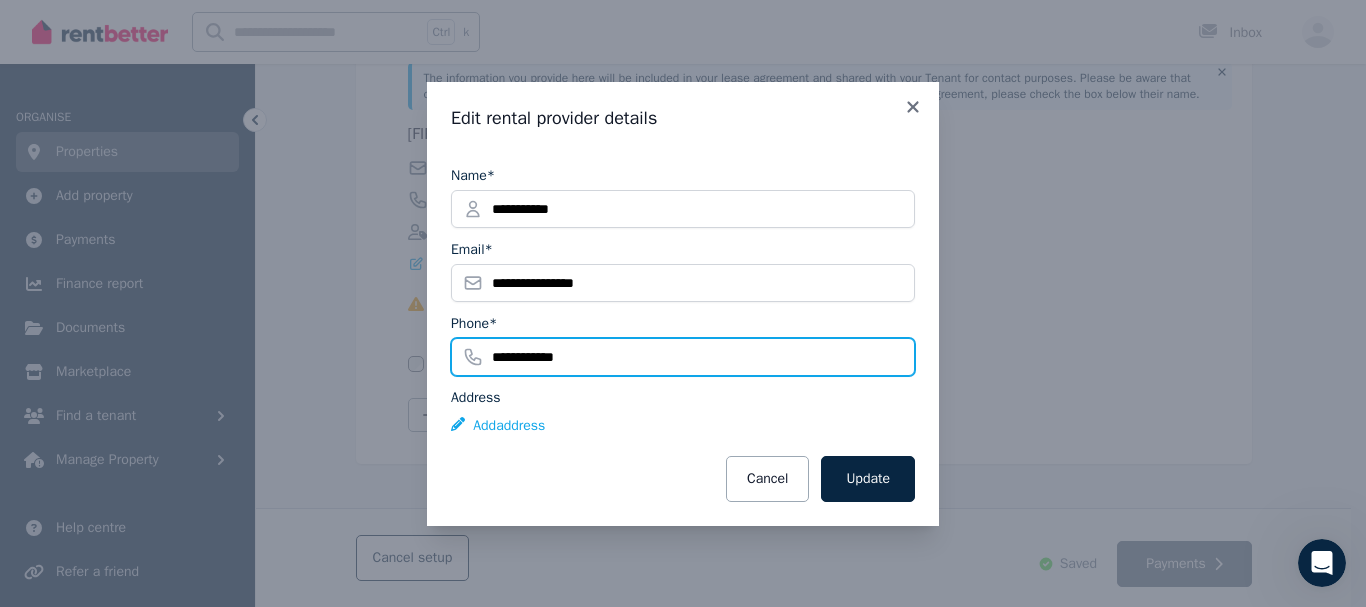 click on "**********" at bounding box center (683, 357) 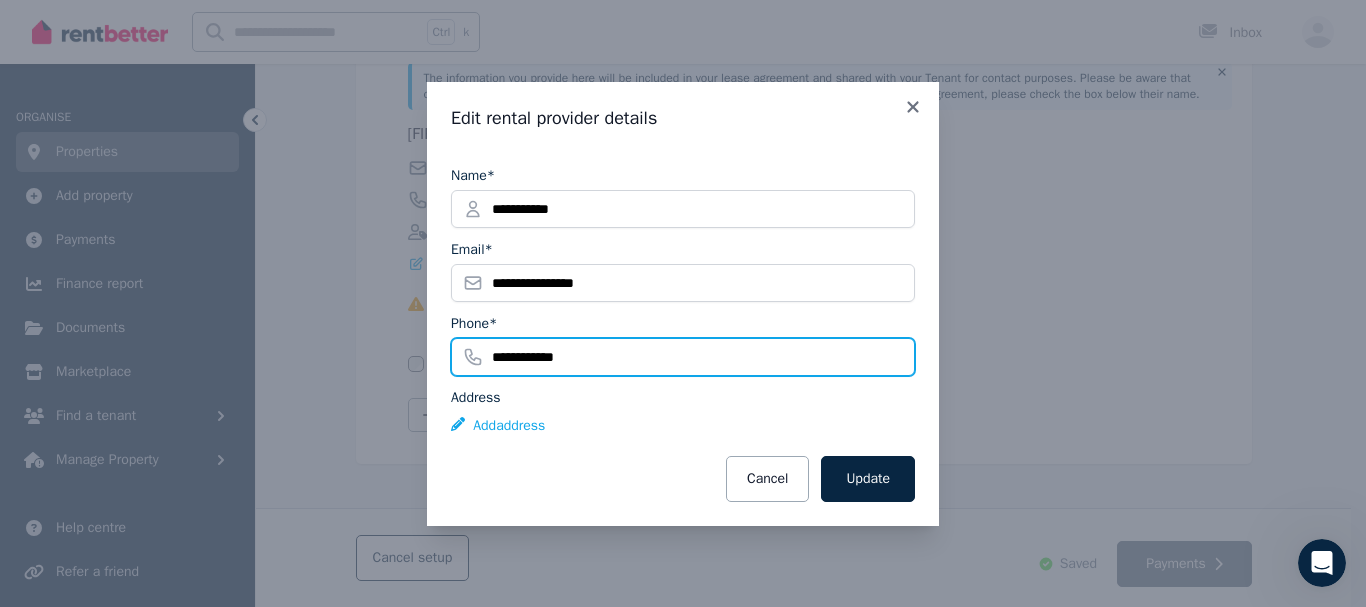 drag, startPoint x: 505, startPoint y: 363, endPoint x: 483, endPoint y: 367, distance: 22.36068 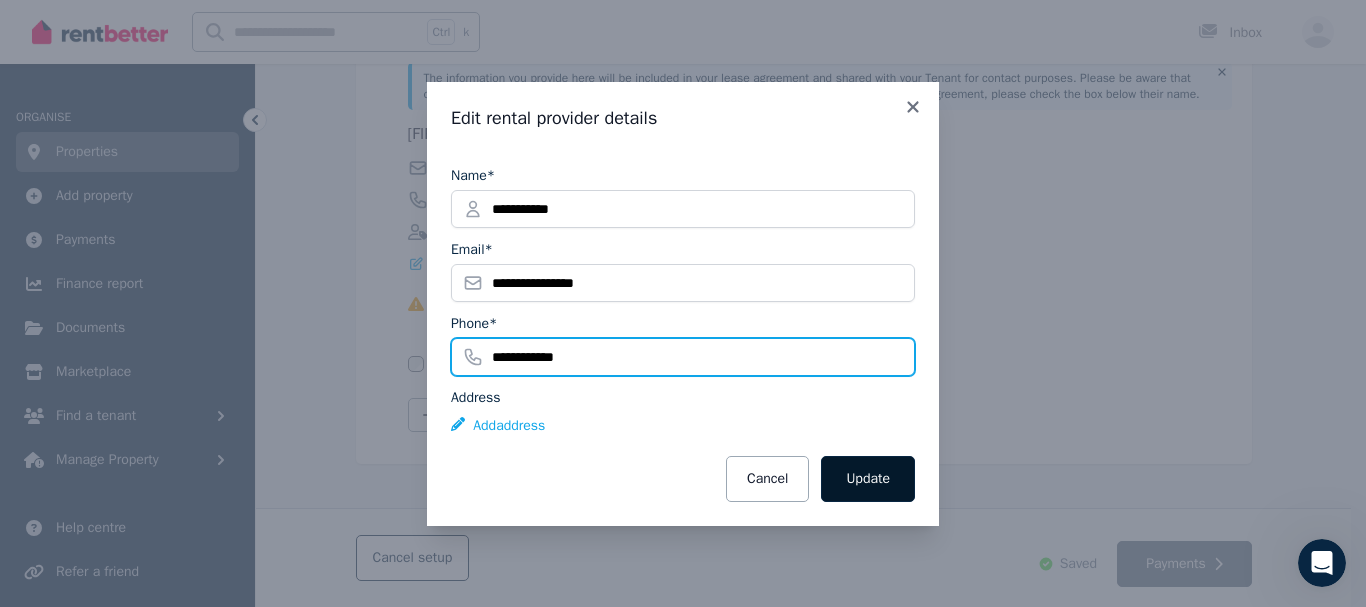 type on "**********" 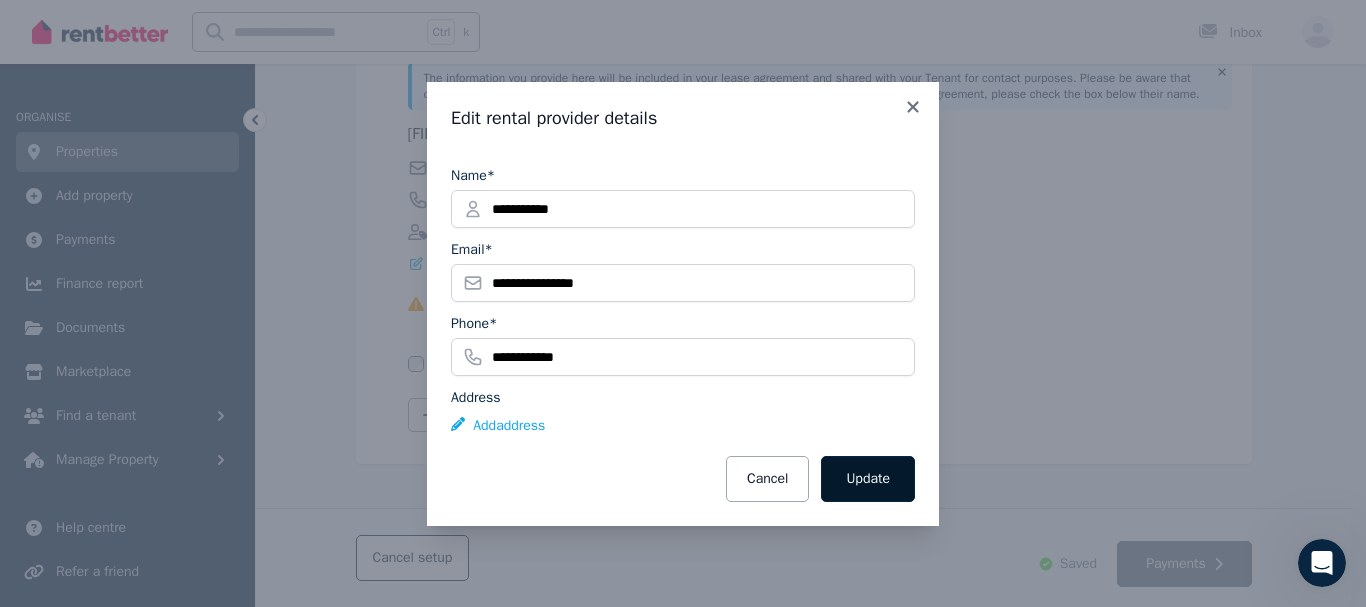 click on "Update" at bounding box center (868, 479) 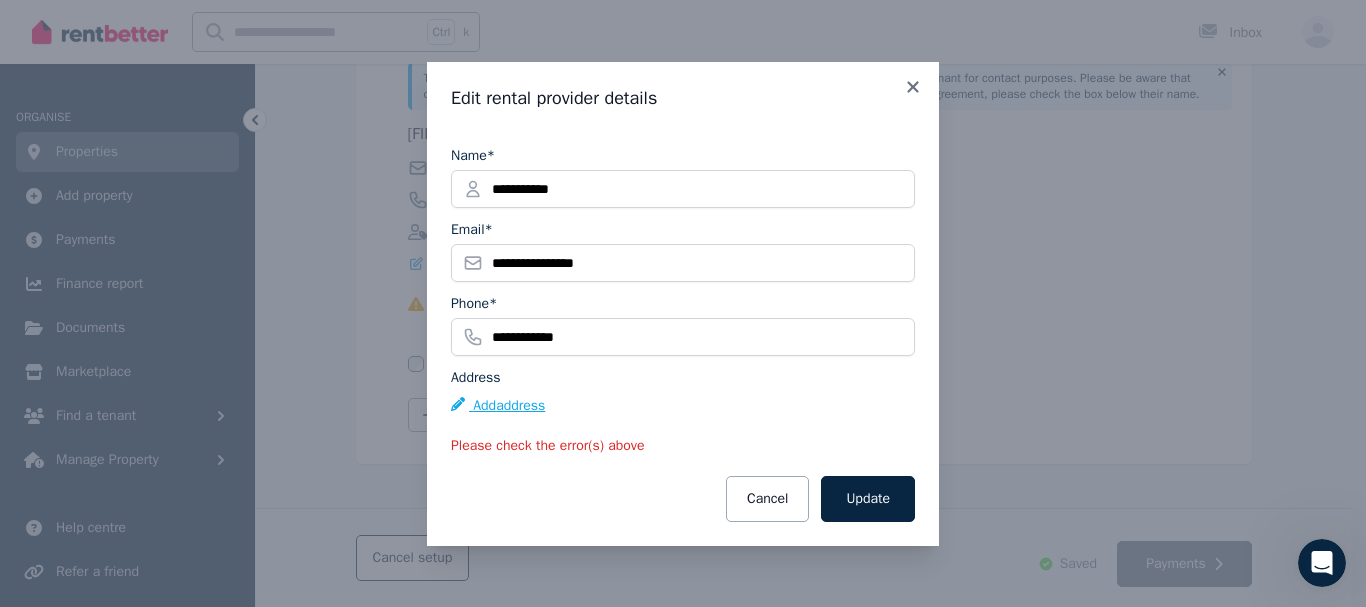 click on "Add  address" at bounding box center [498, 406] 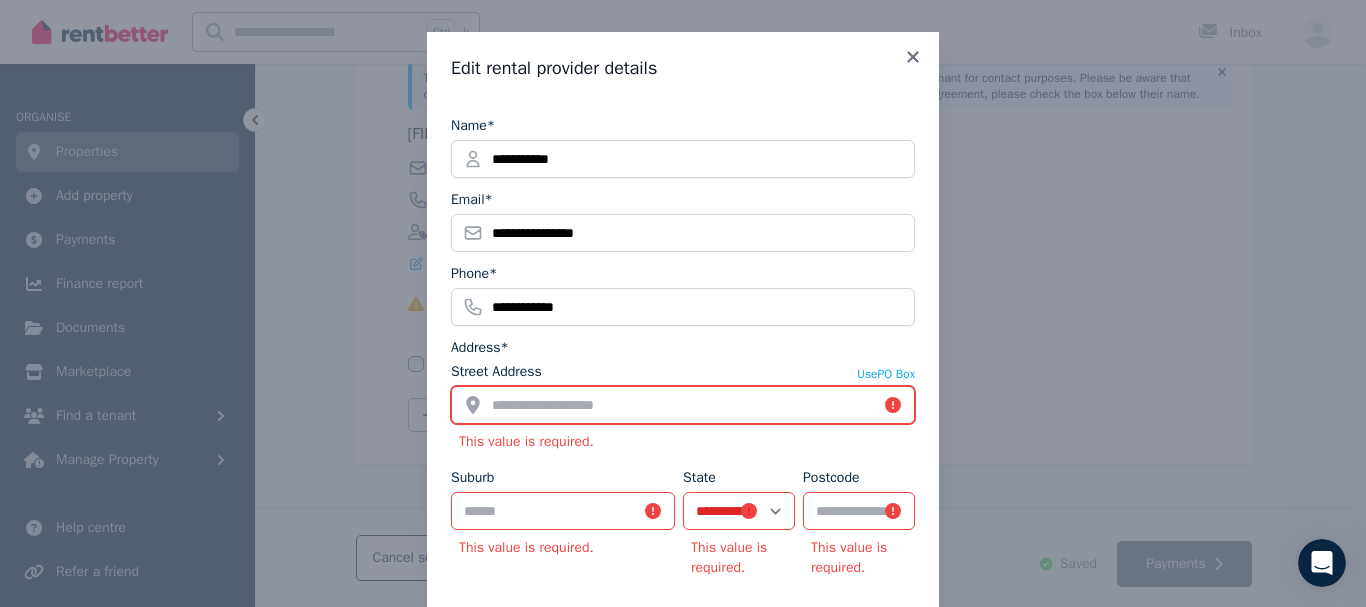 click on "Street Address" at bounding box center (683, 405) 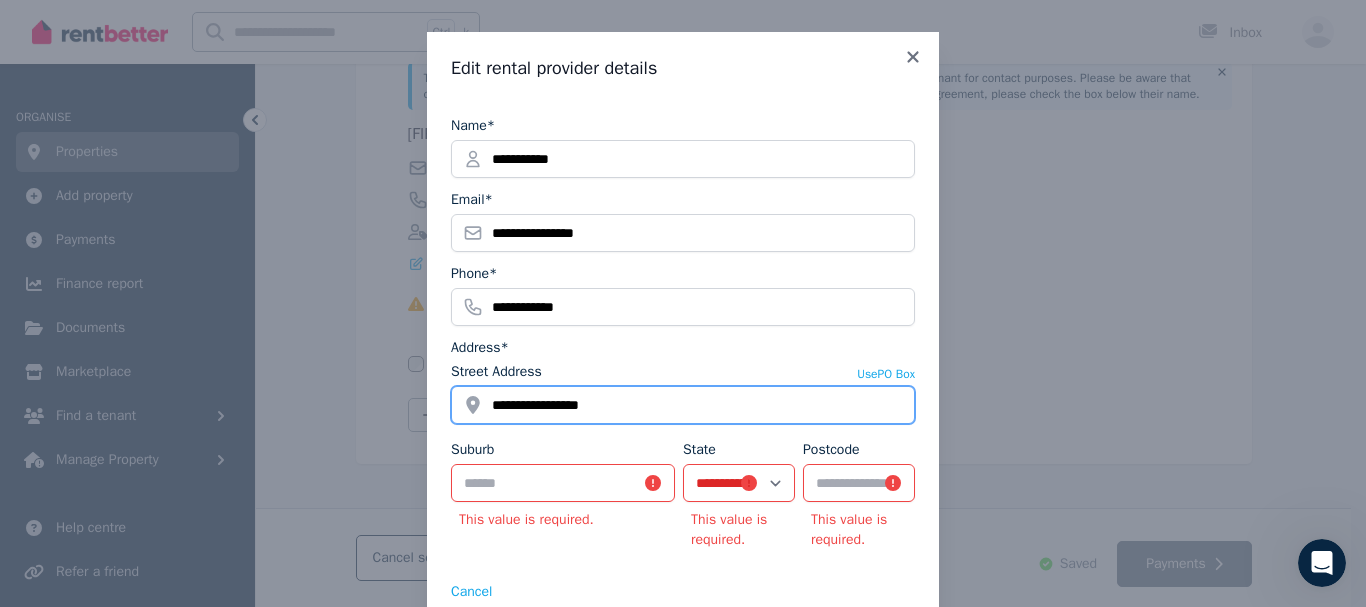 type on "**********" 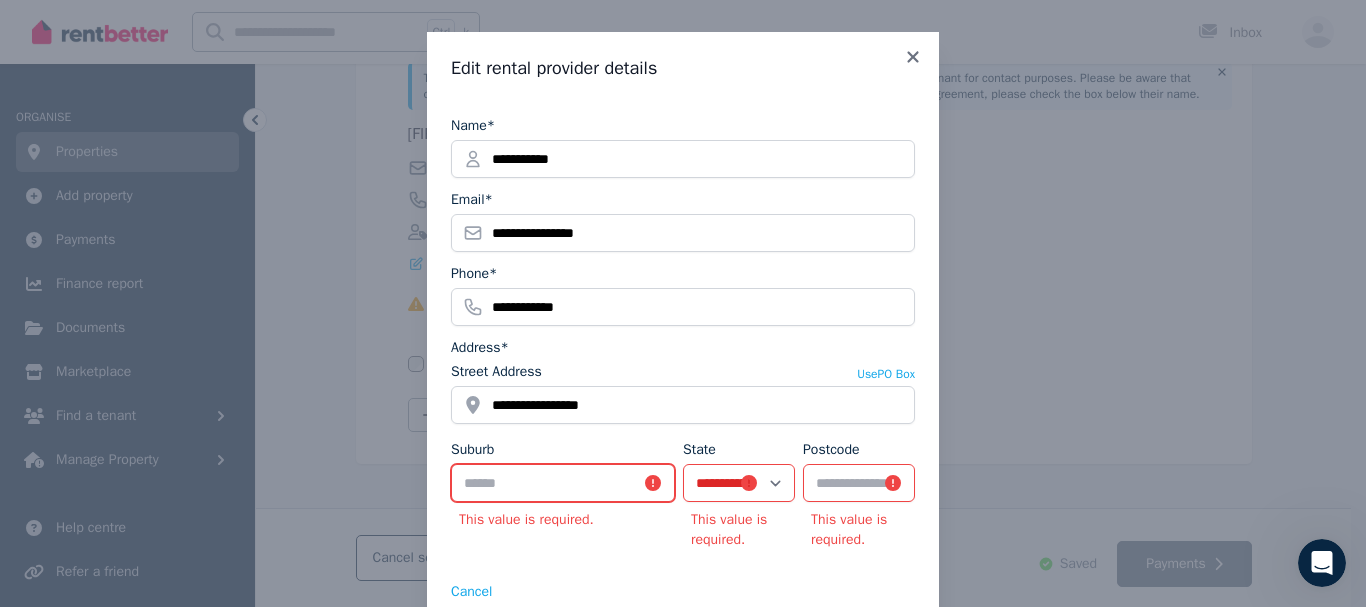 click on "Suburb" at bounding box center [563, 483] 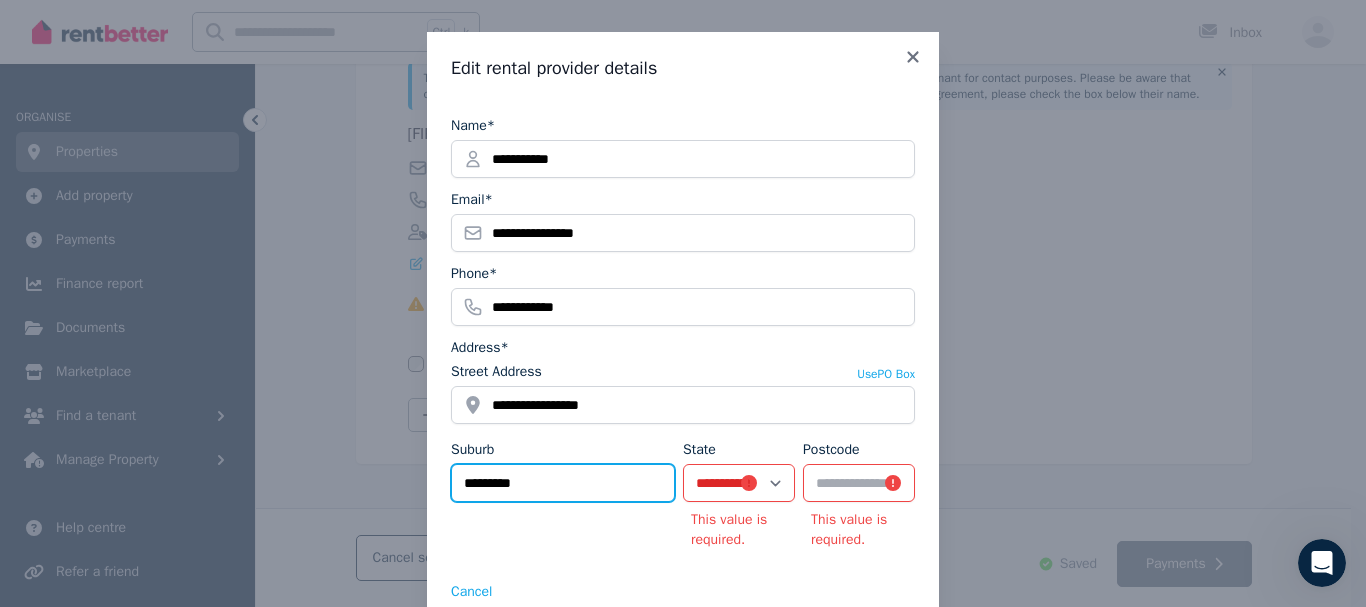 type on "*********" 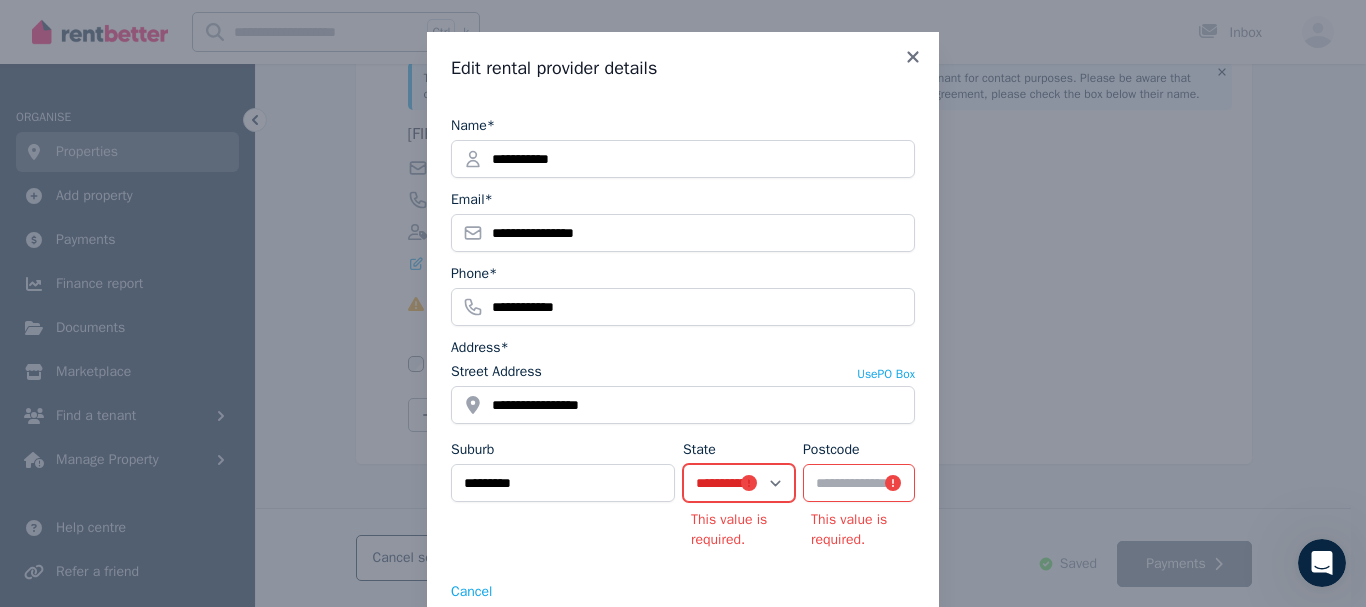 select on "***" 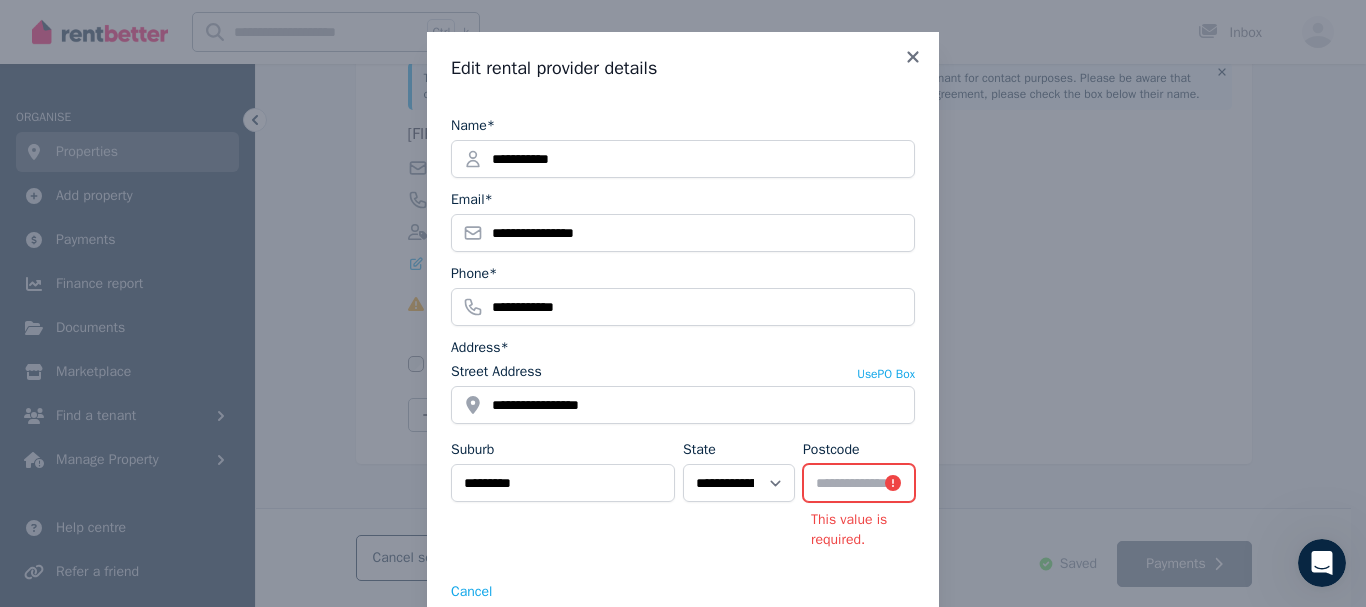 click on "Postcode" at bounding box center (859, 483) 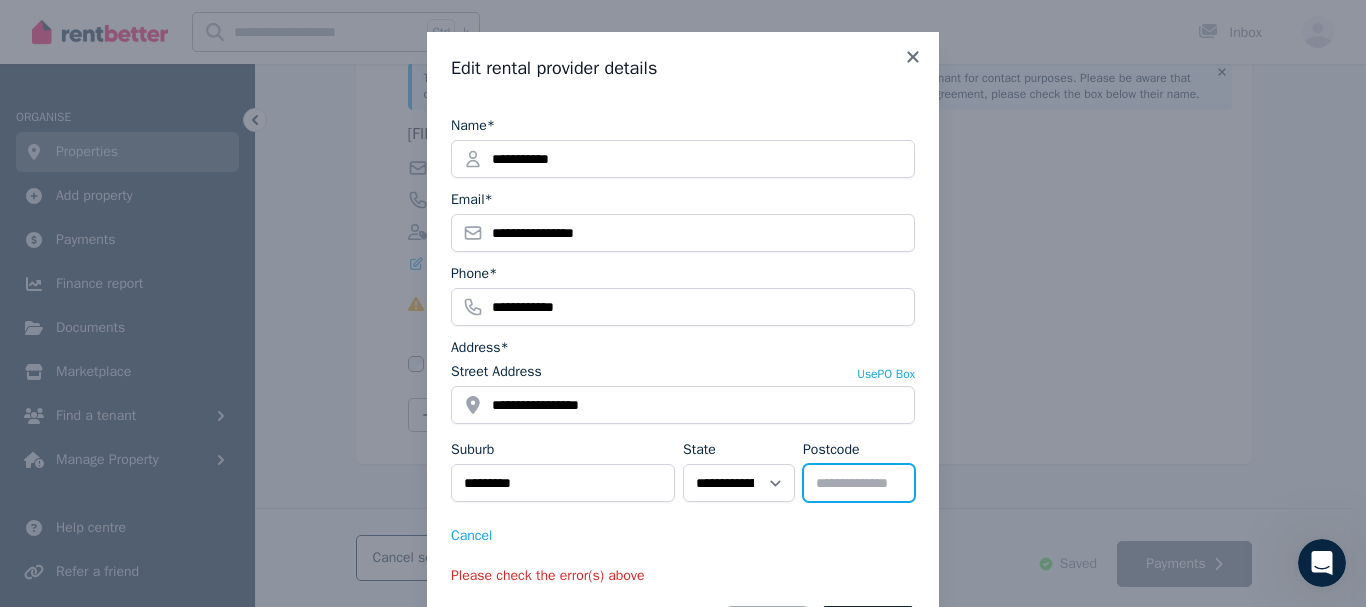 scroll, scrollTop: 101, scrollLeft: 0, axis: vertical 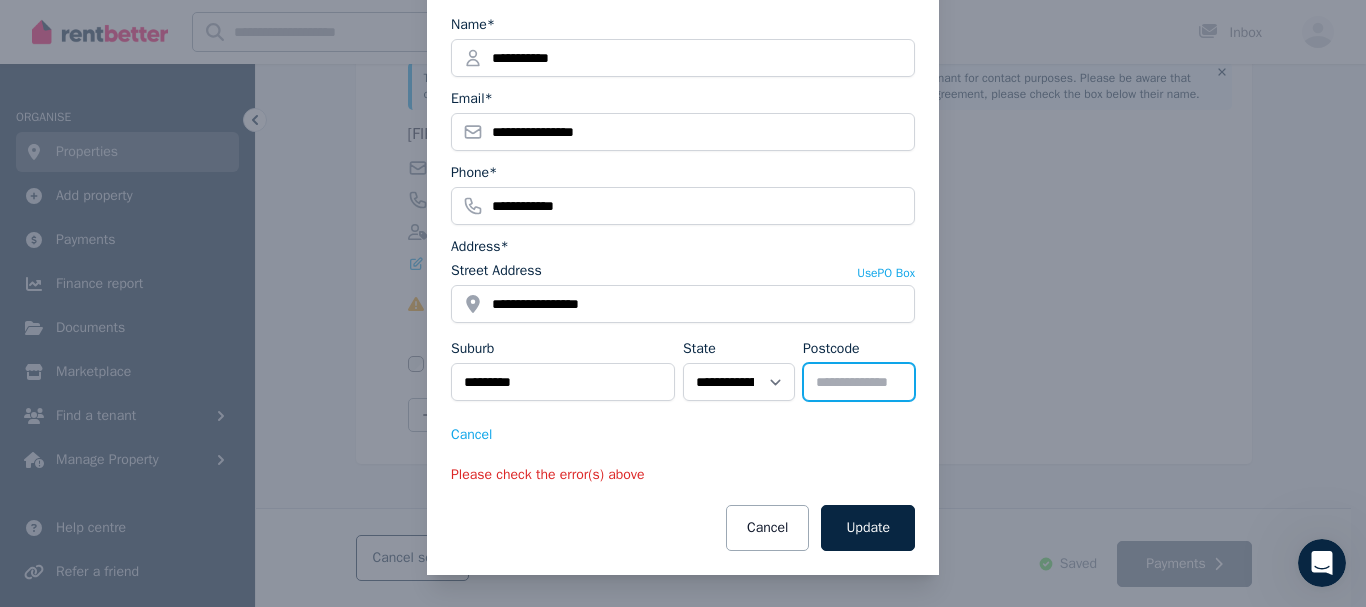 type on "****" 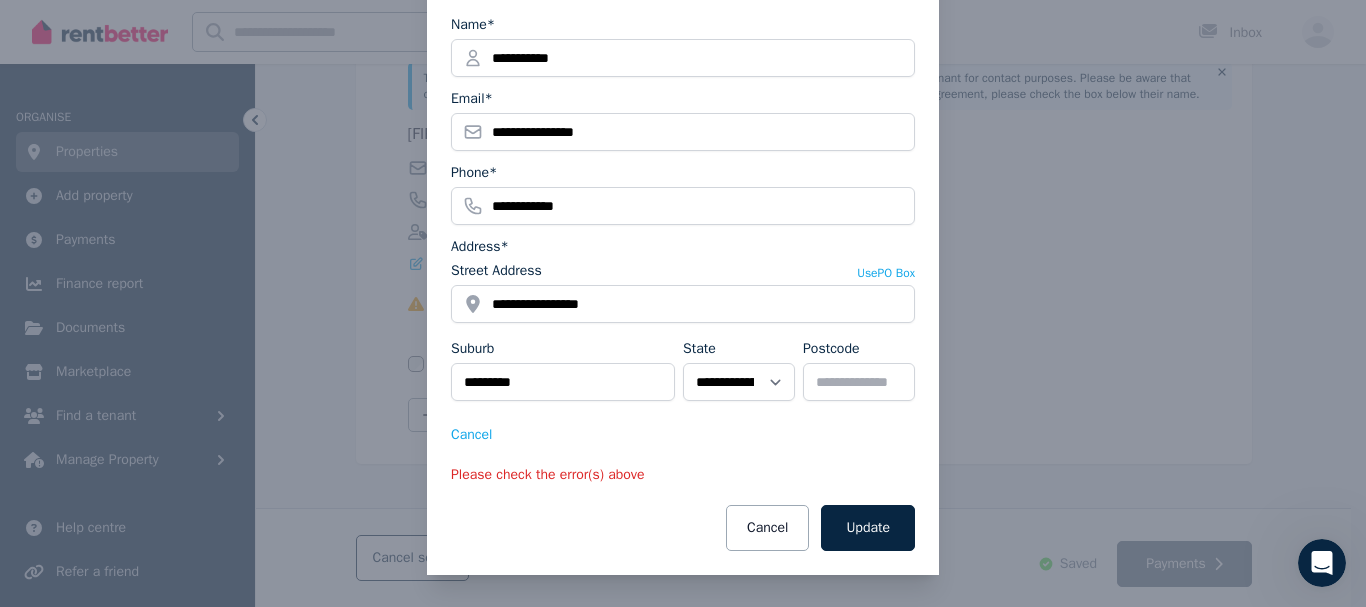 click on "**********" at bounding box center (683, 277) 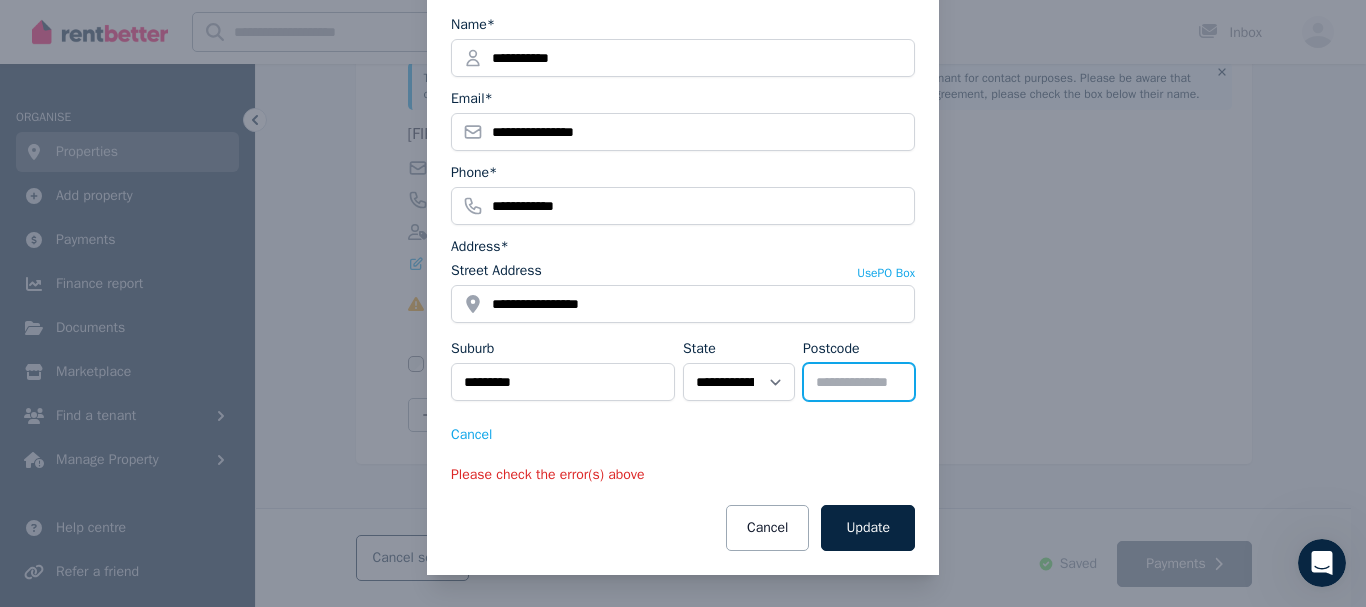 click on "****" at bounding box center [859, 382] 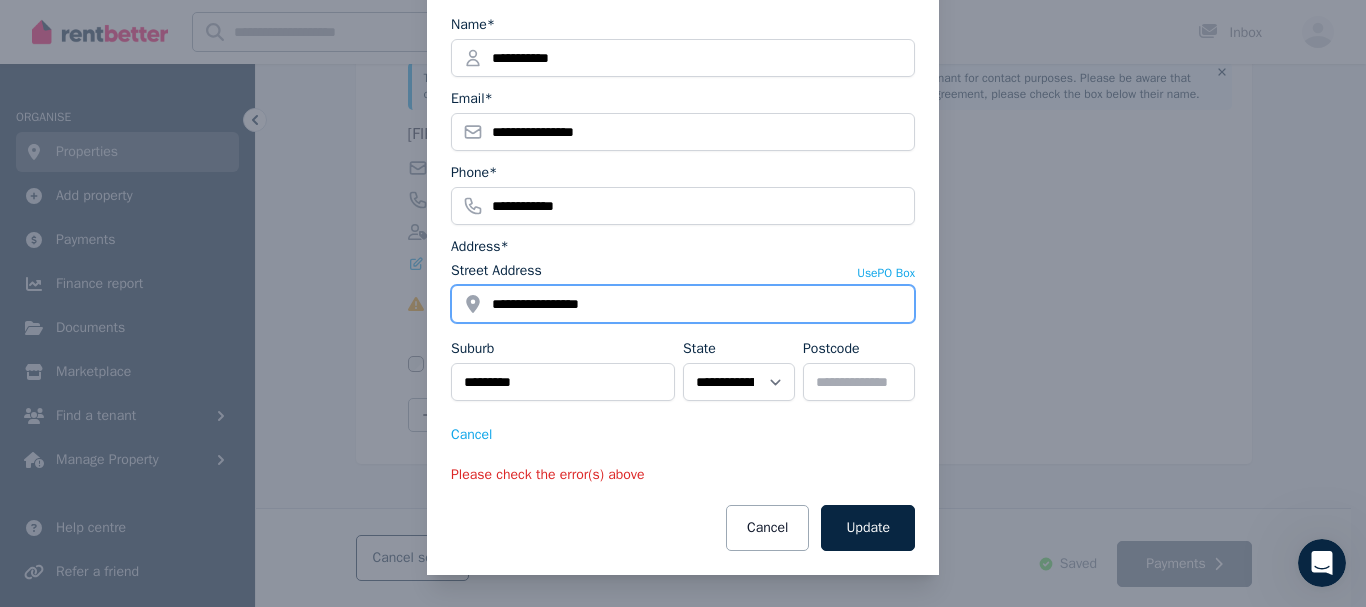 click on "**********" at bounding box center [683, 304] 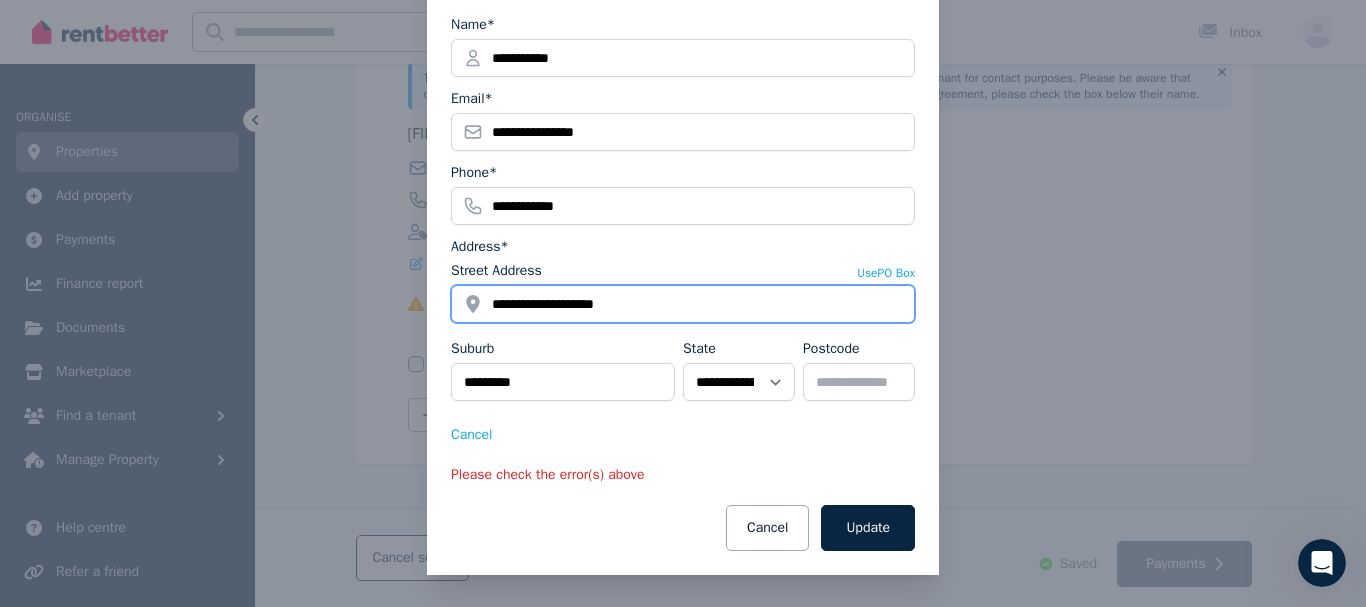 click on "**********" at bounding box center [683, 304] 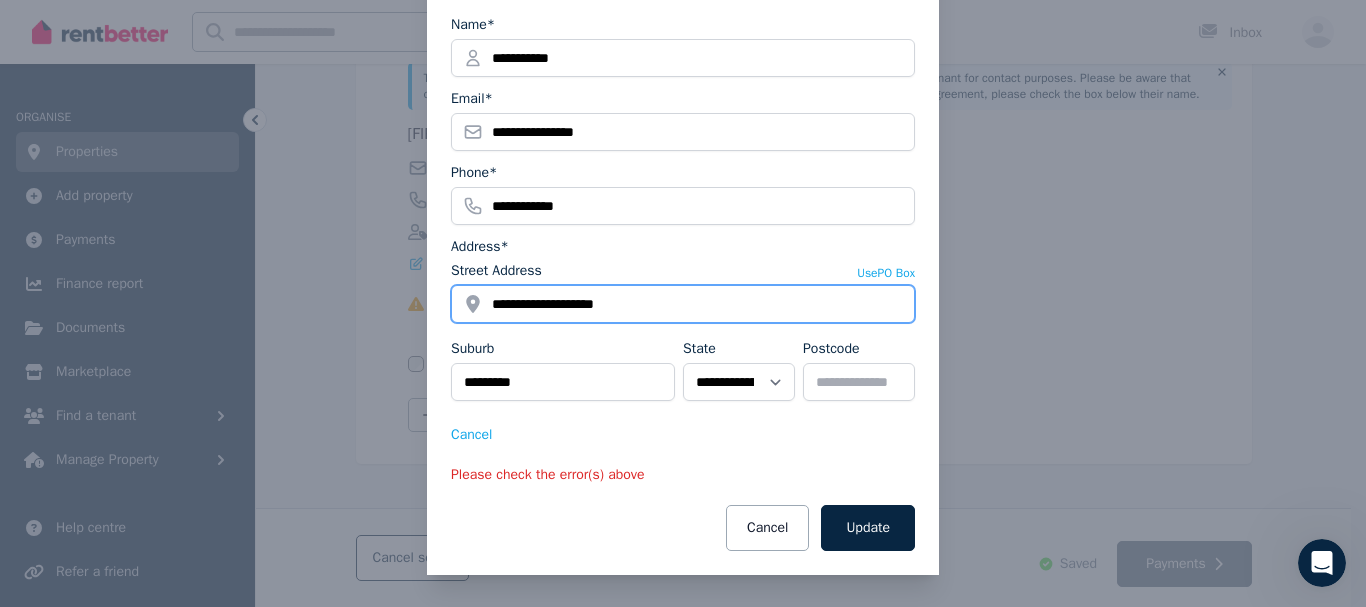 click on "**********" at bounding box center [683, 304] 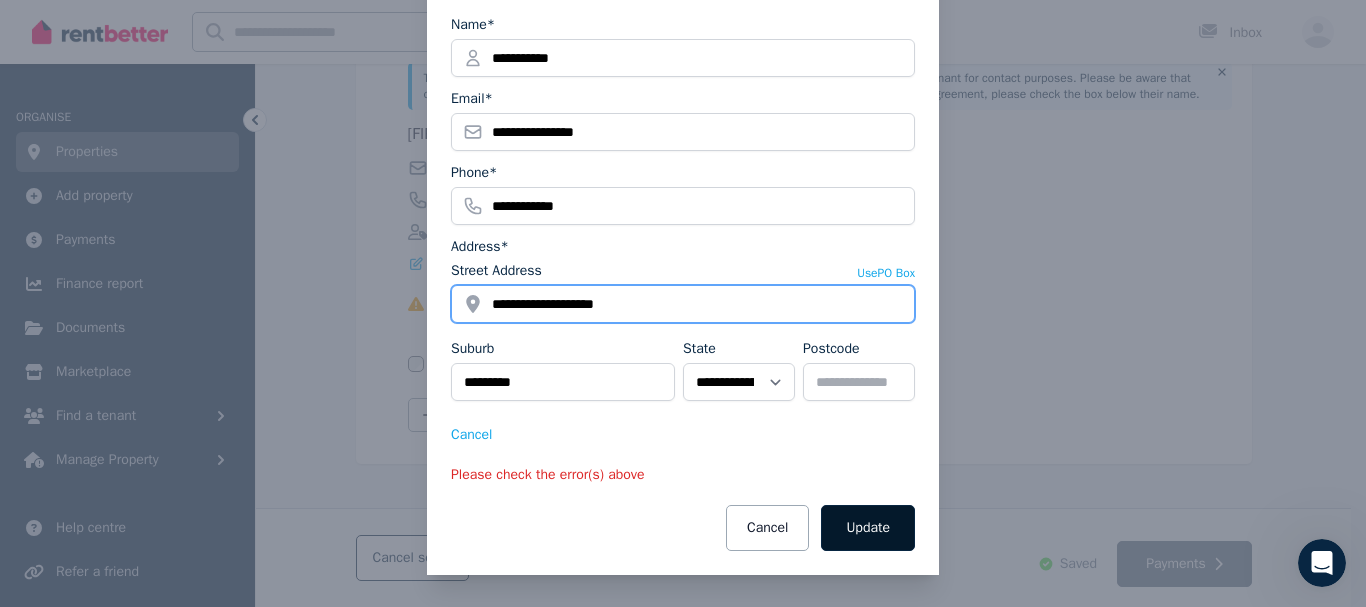 type on "**********" 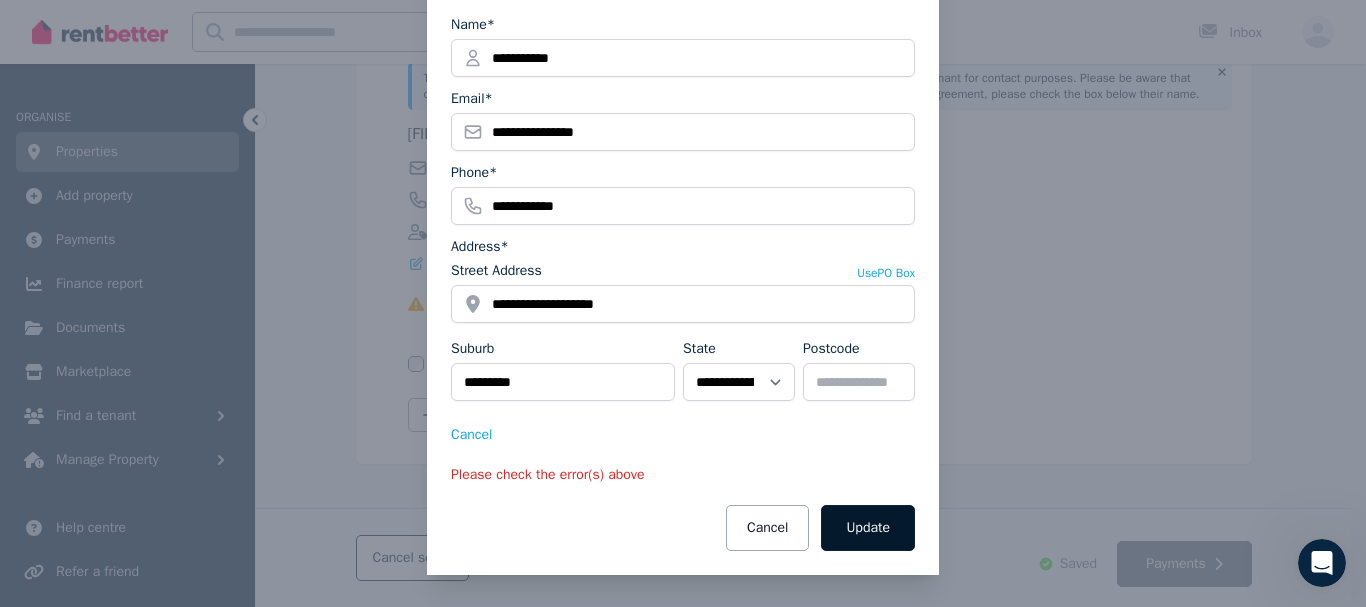 click on "Update" at bounding box center (868, 528) 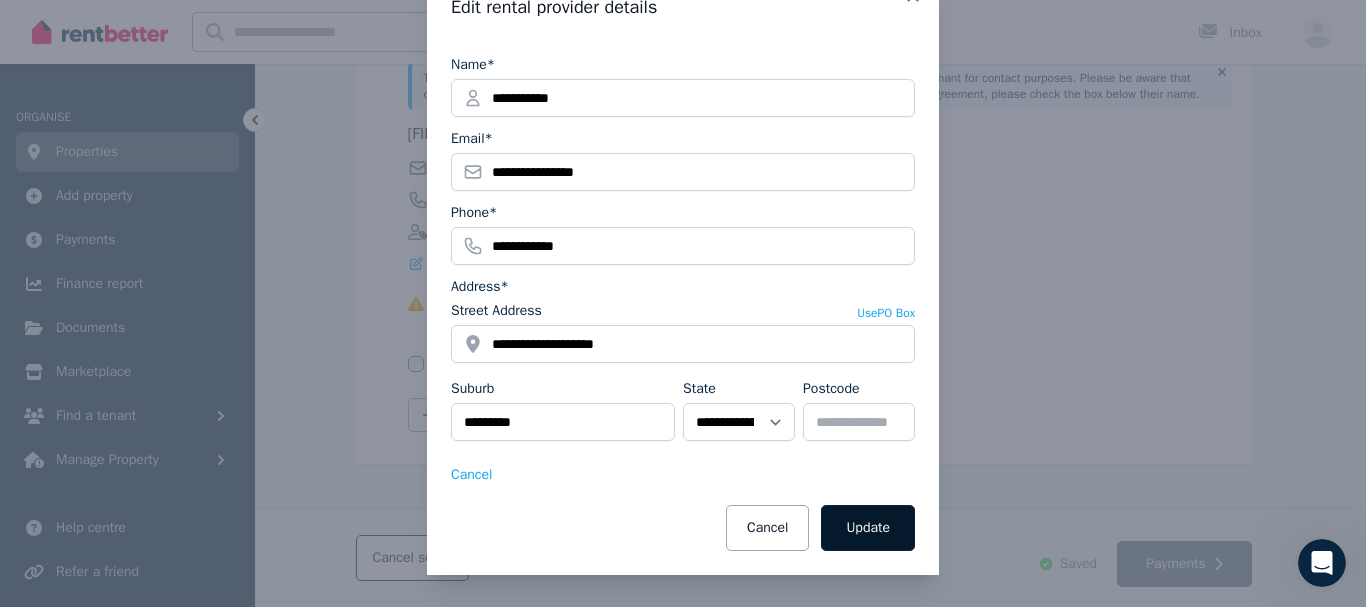 scroll, scrollTop: 61, scrollLeft: 0, axis: vertical 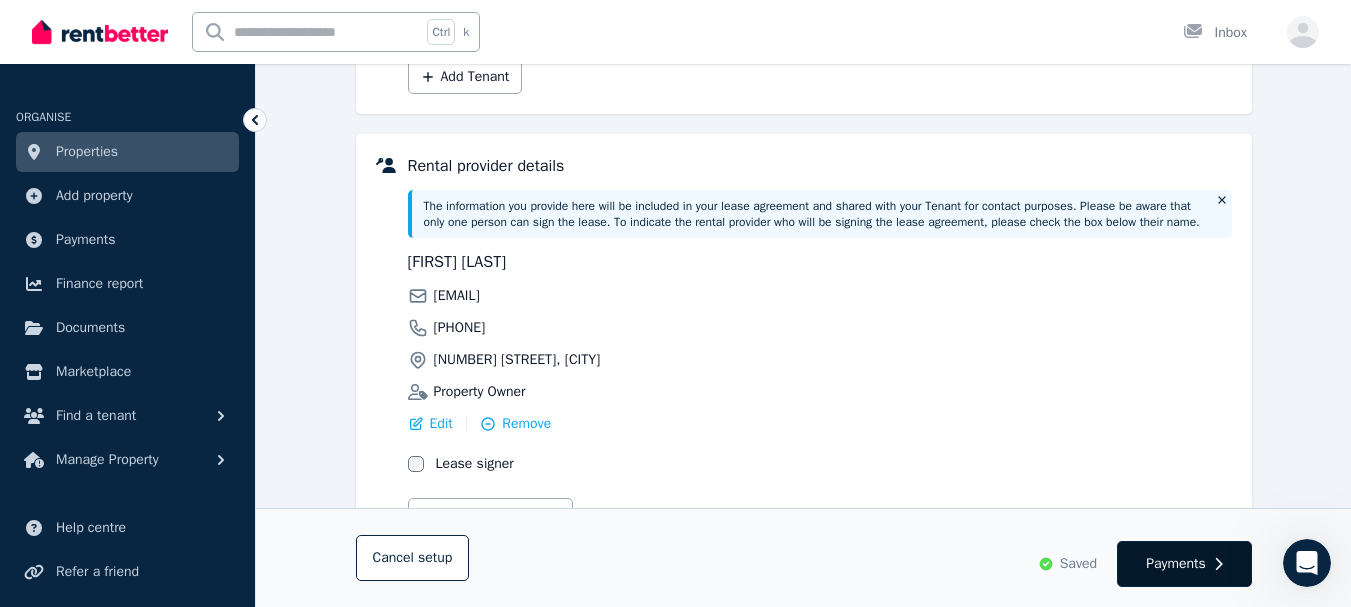 click on "Payments" at bounding box center (1176, 564) 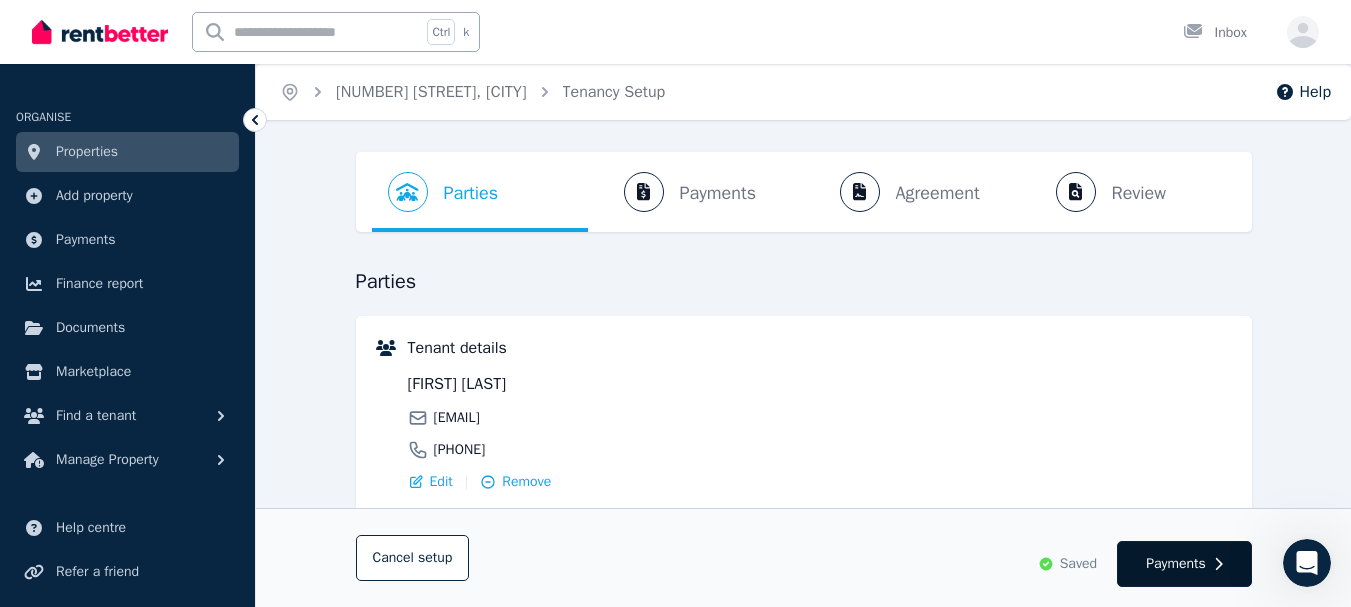 select on "*******" 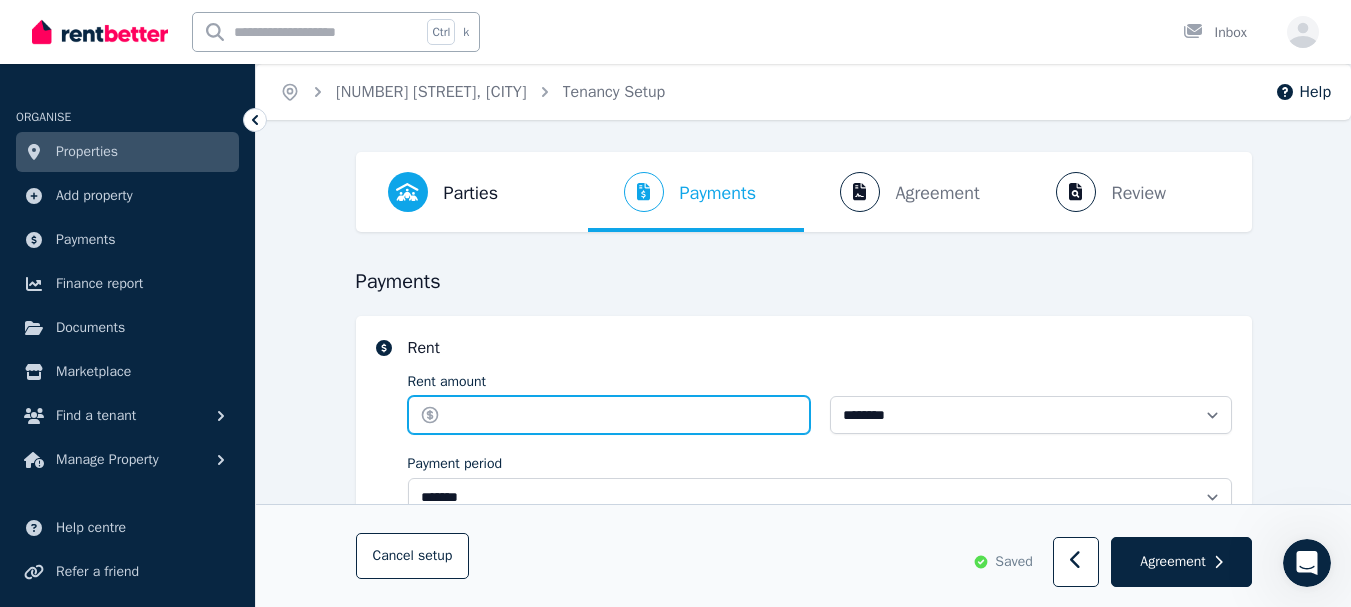 click on "Rent amount" at bounding box center [609, 415] 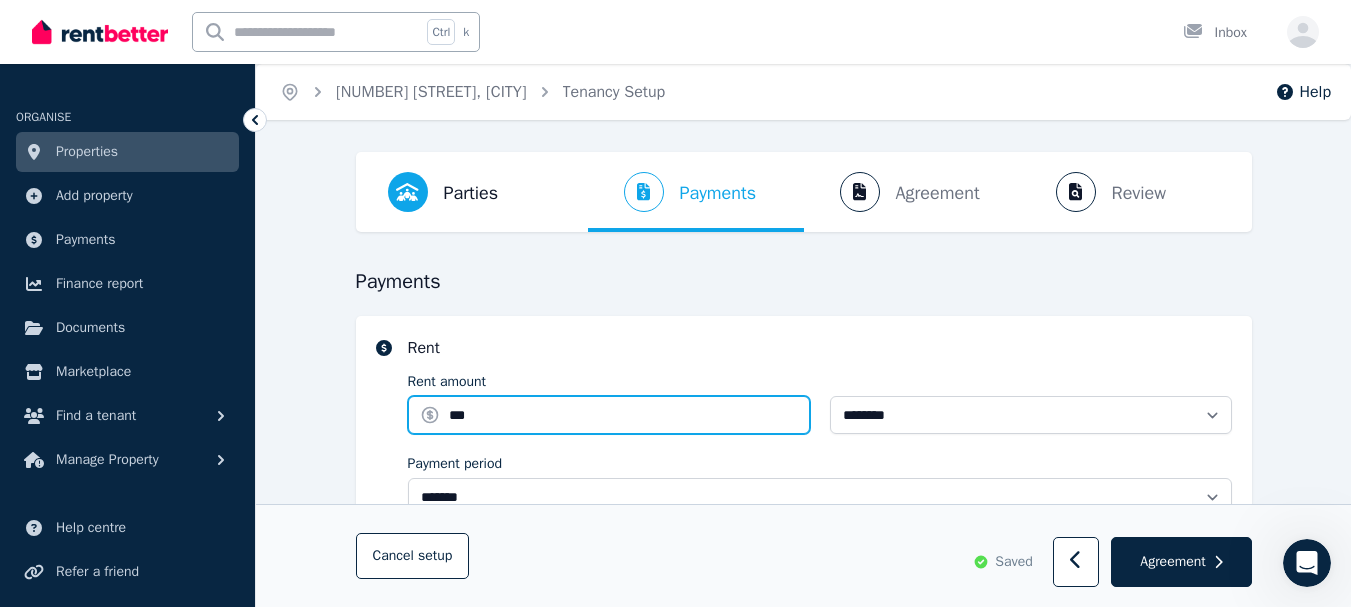 type on "***" 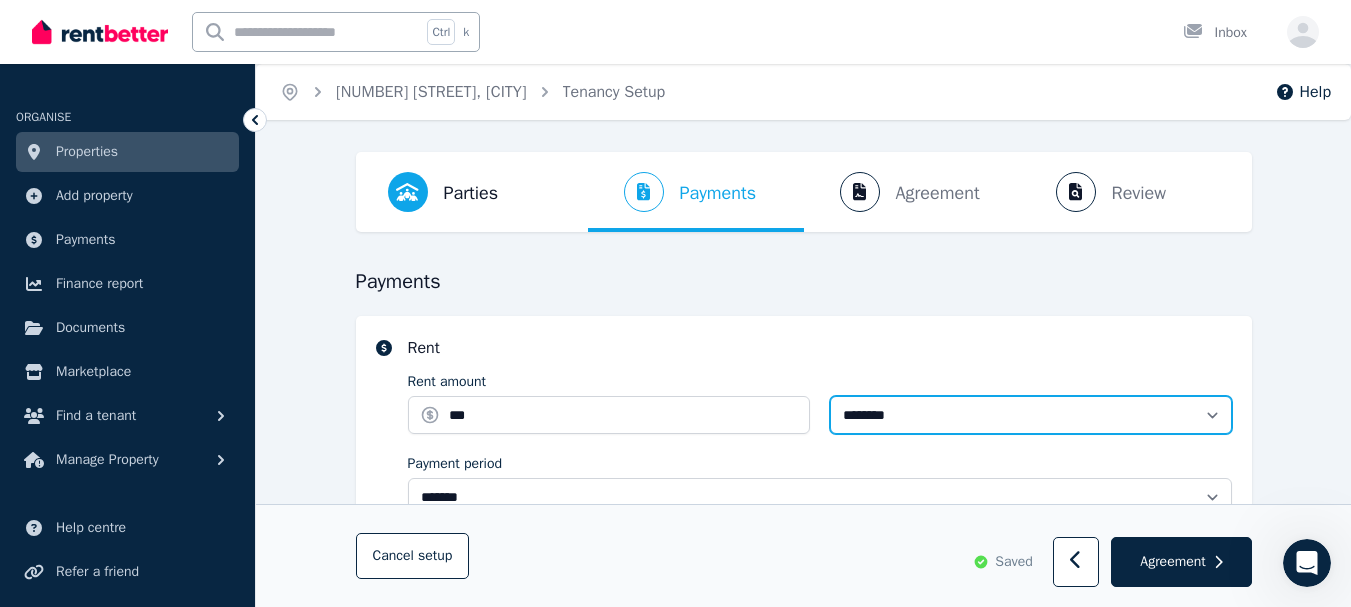 click on "**********" at bounding box center [1031, 415] 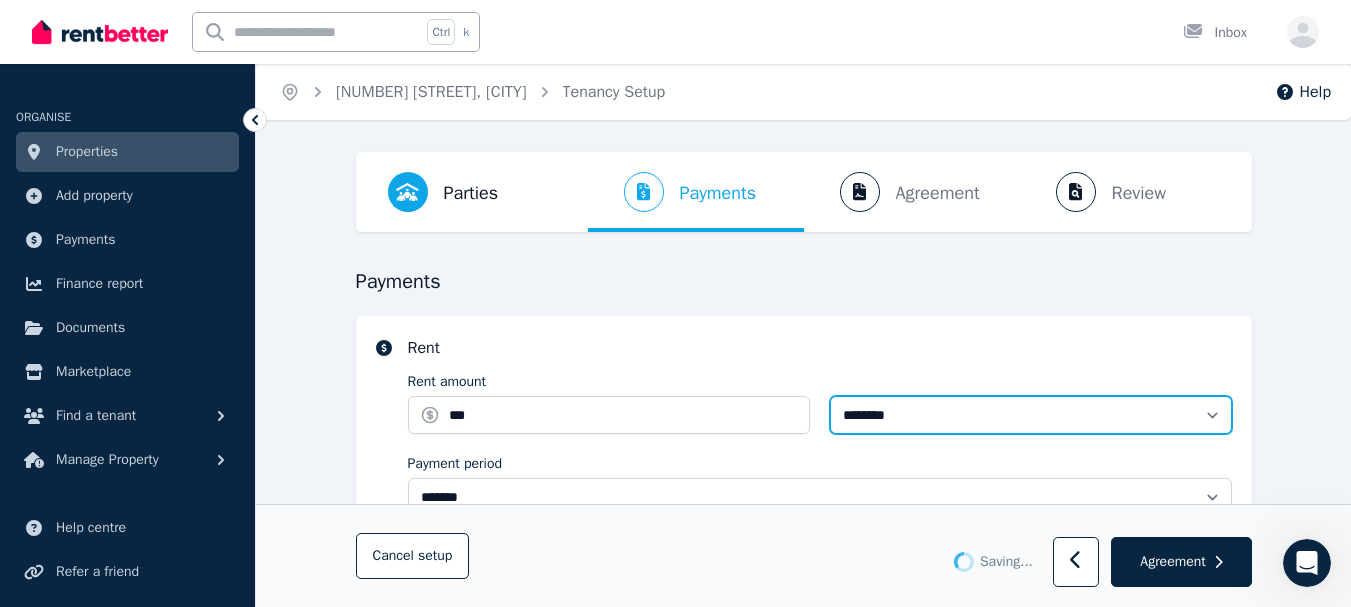 type 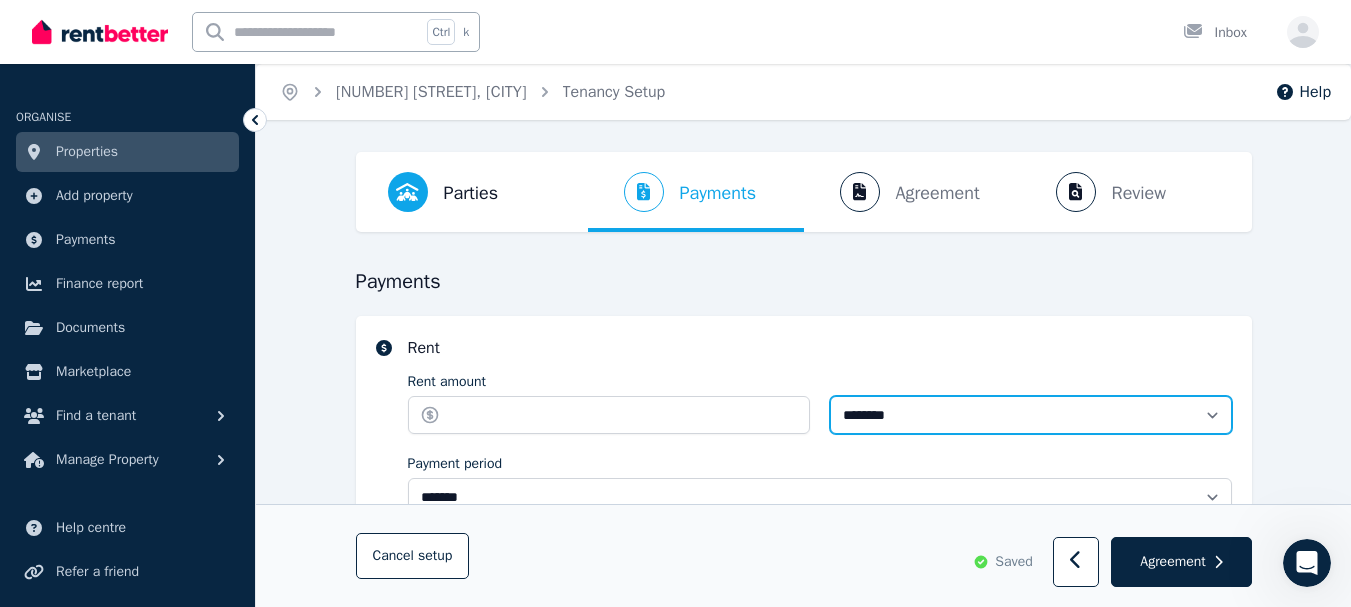 type on "******" 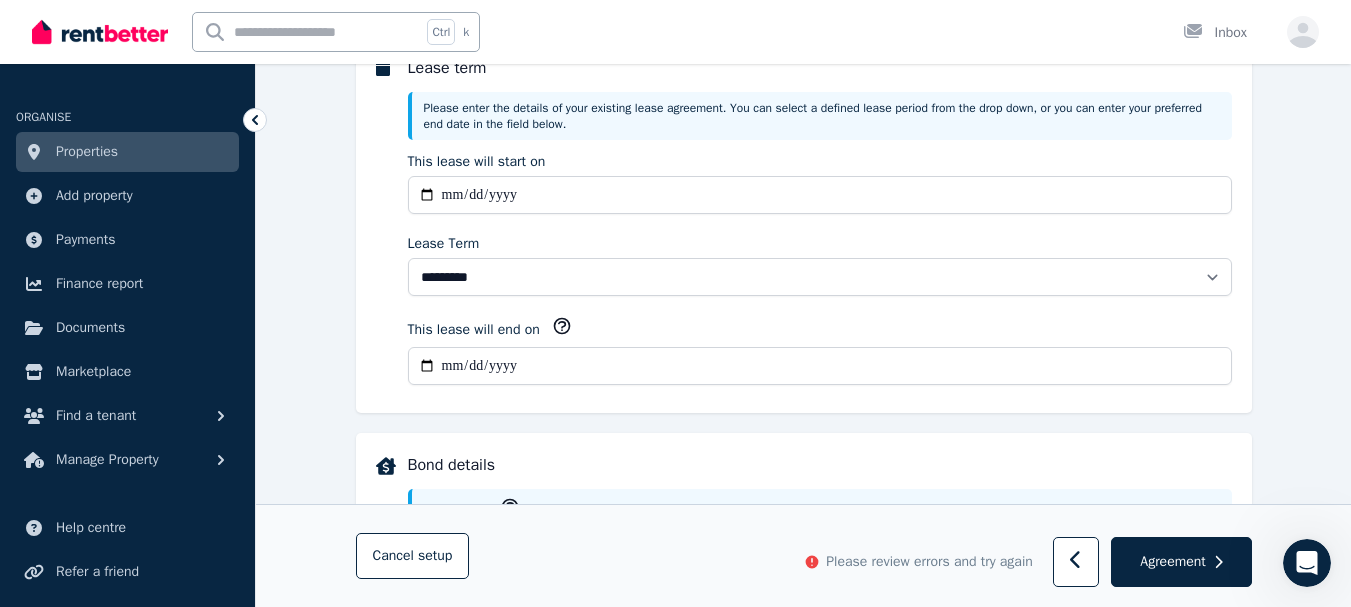 scroll, scrollTop: 467, scrollLeft: 0, axis: vertical 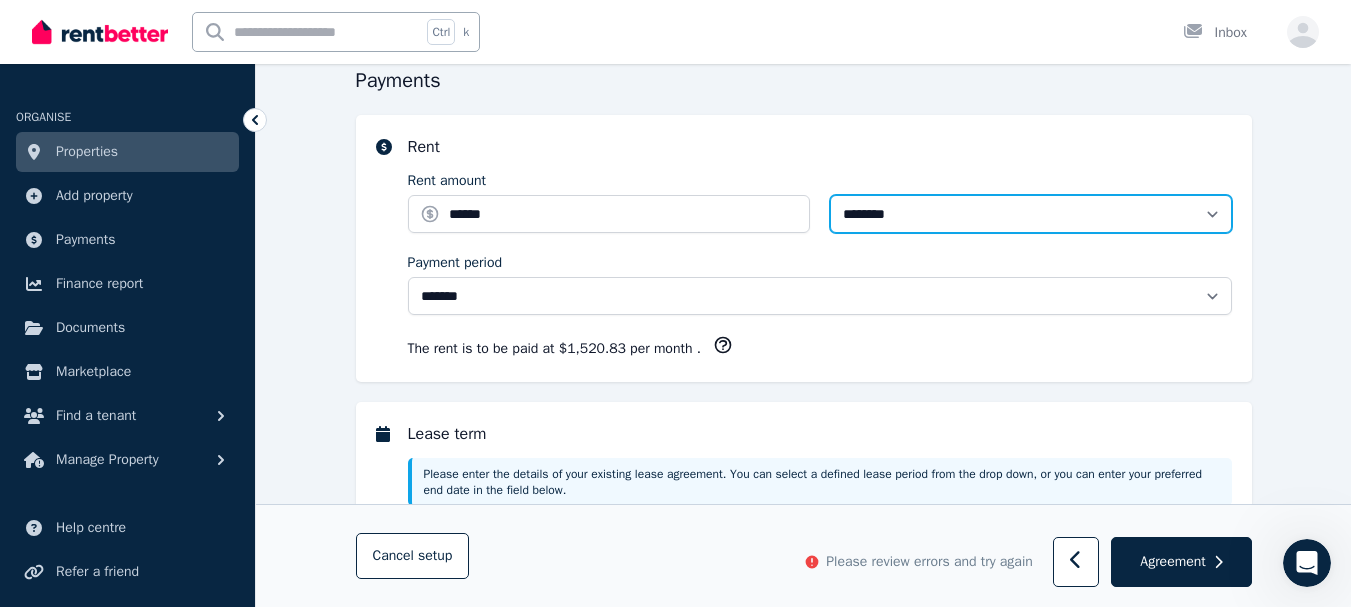 click on "**********" at bounding box center (1031, 214) 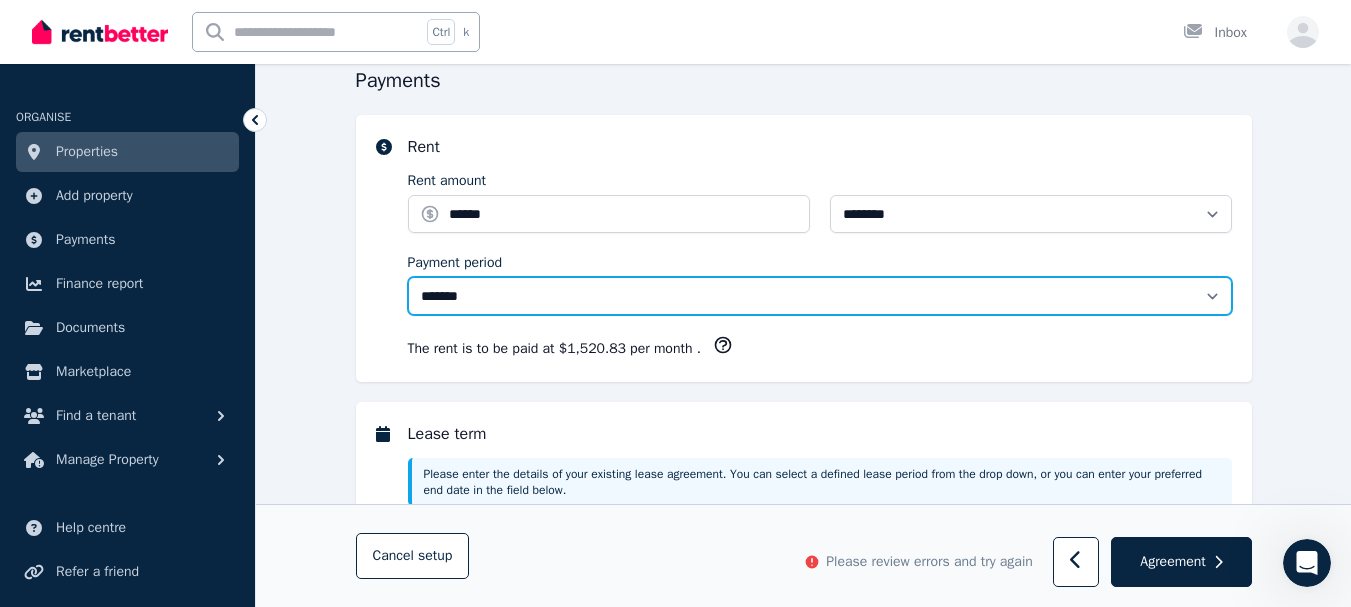 click on "**********" at bounding box center (820, 296) 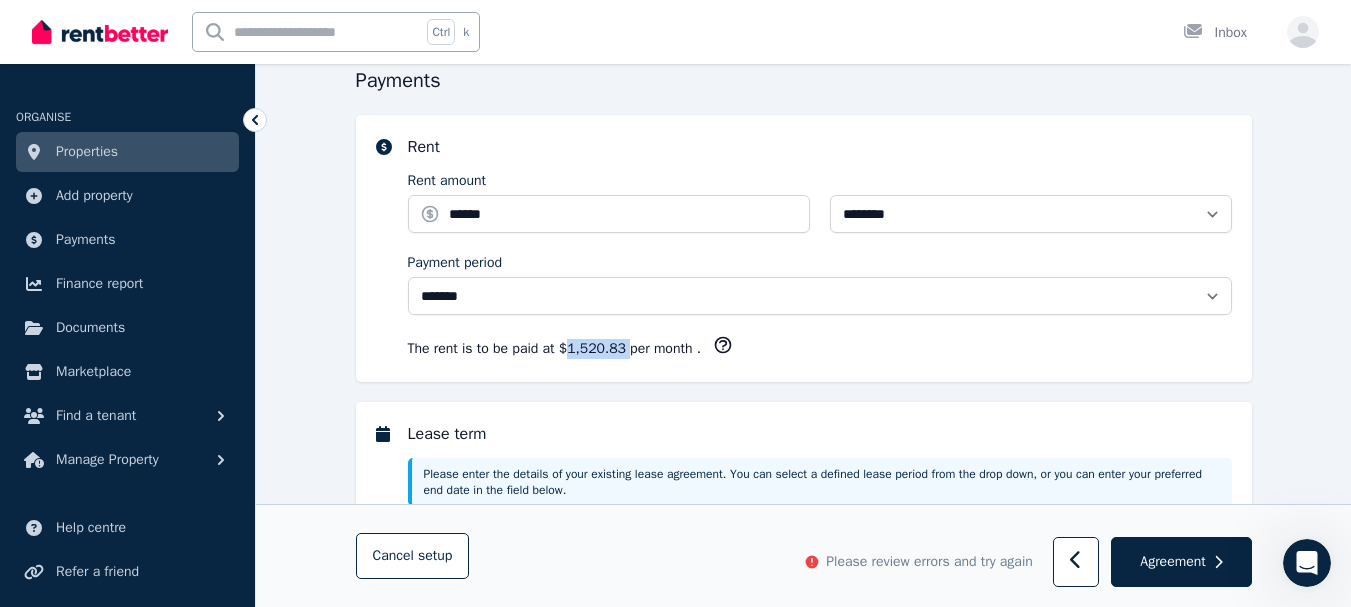 drag, startPoint x: 563, startPoint y: 350, endPoint x: 629, endPoint y: 345, distance: 66.189125 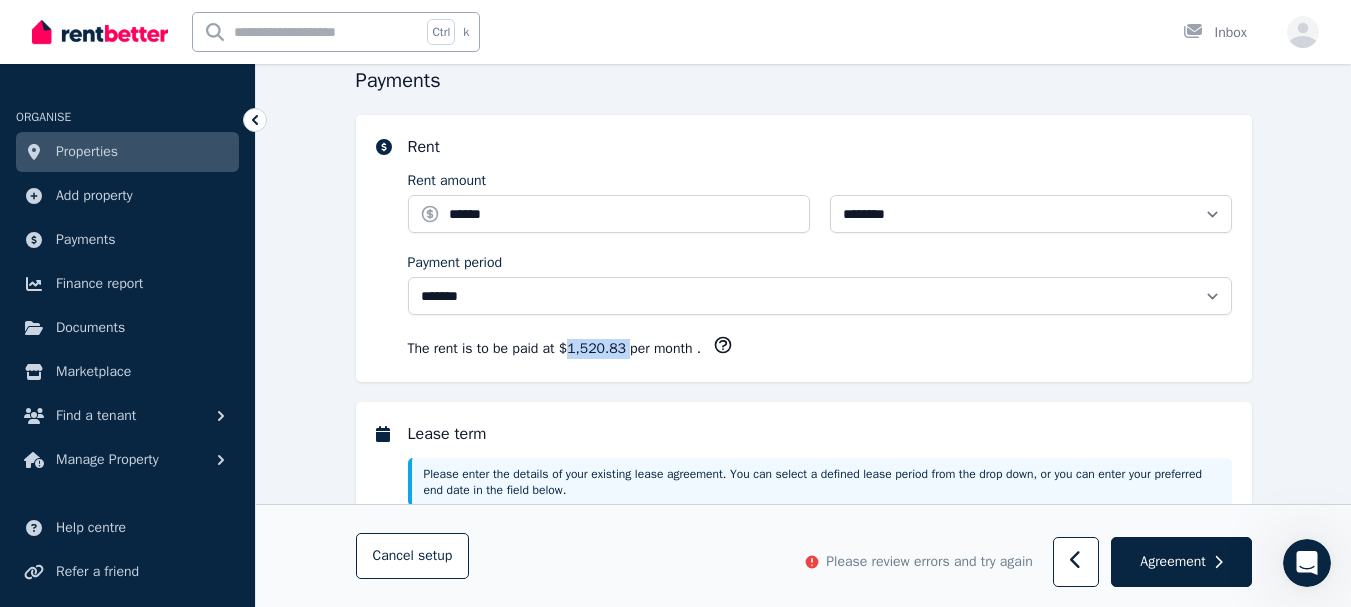 click on "$1,520.83 per month" at bounding box center (628, 348) 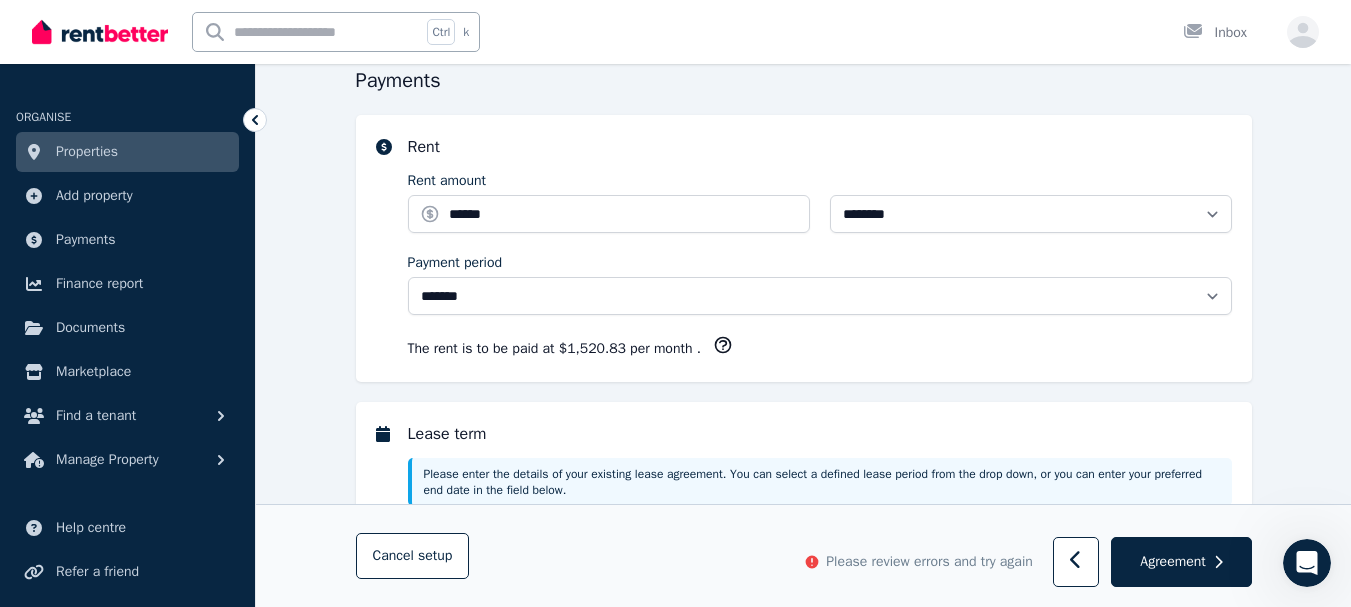 click on "**********" at bounding box center [804, 1042] 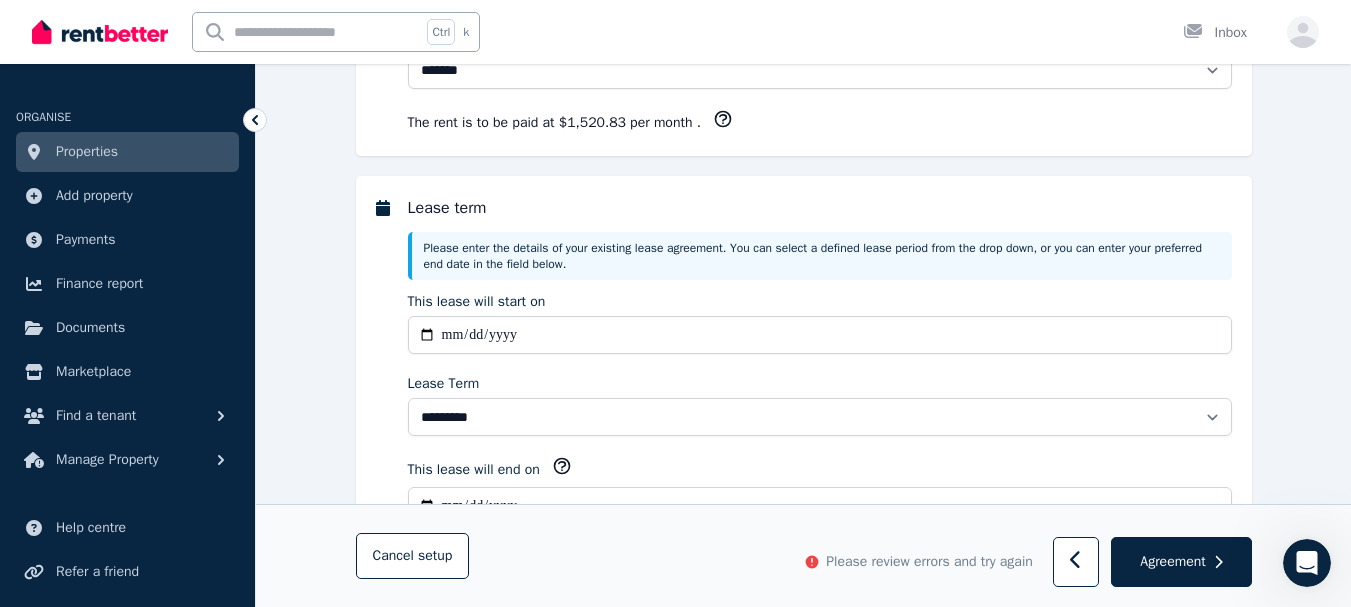scroll, scrollTop: 439, scrollLeft: 0, axis: vertical 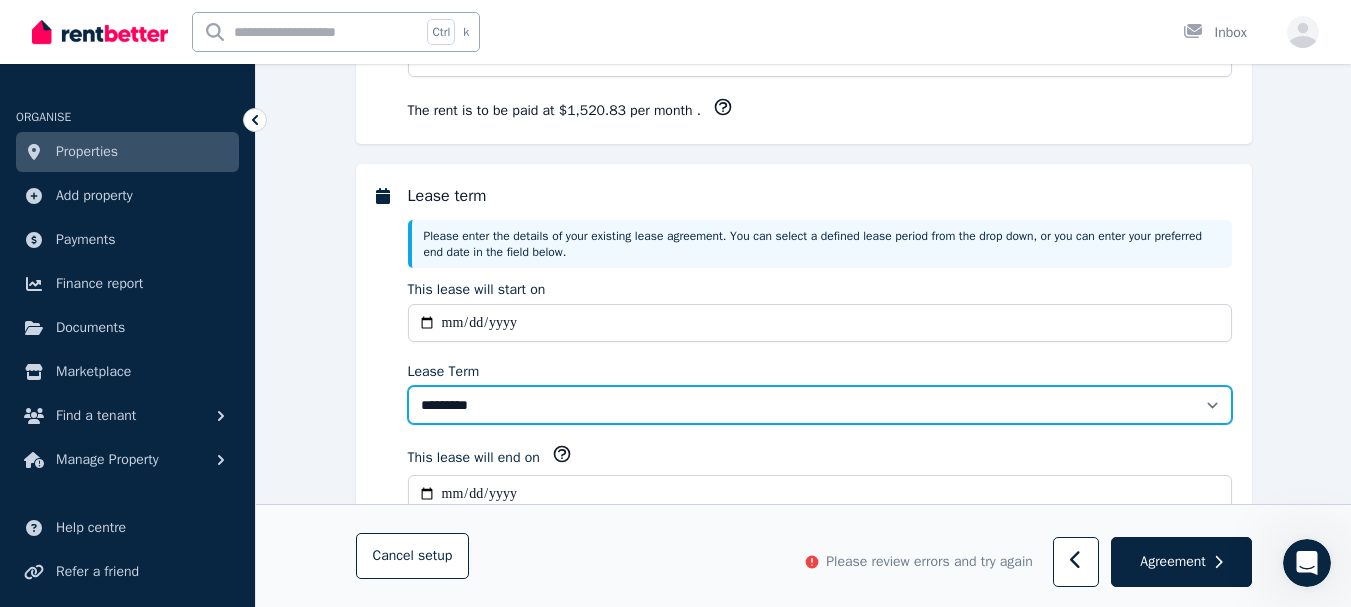 click on "******** ******** ********* ******* ******* ******* ******* ***** ********" at bounding box center [820, 405] 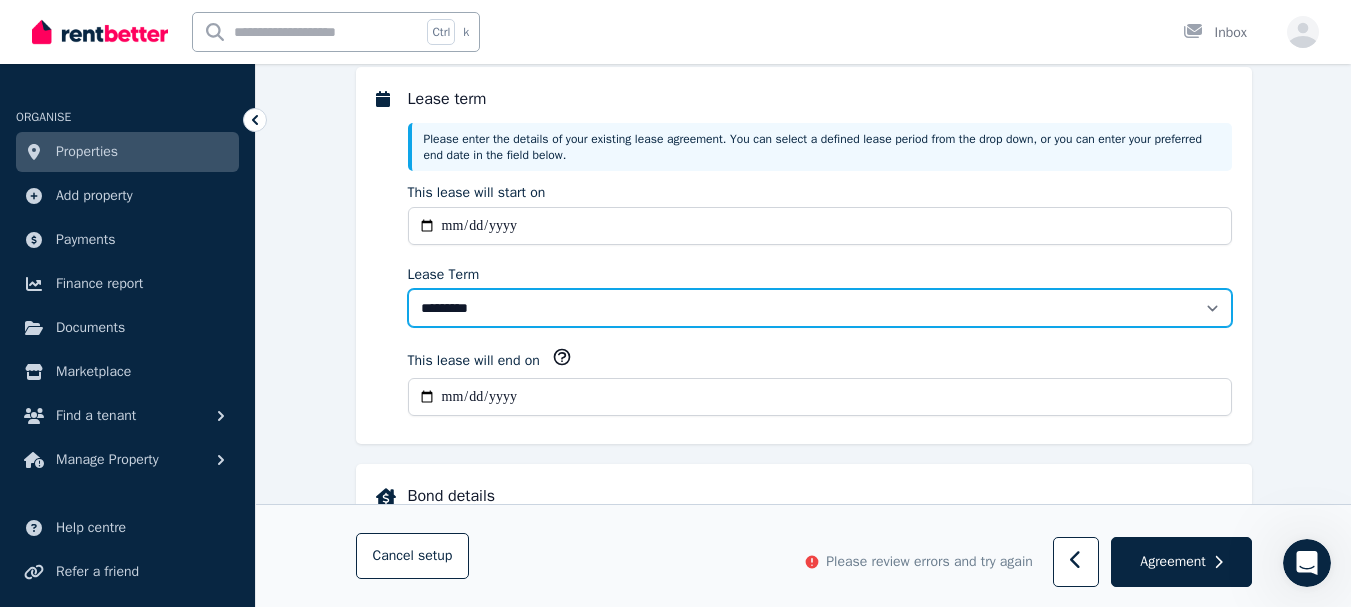 scroll, scrollTop: 552, scrollLeft: 0, axis: vertical 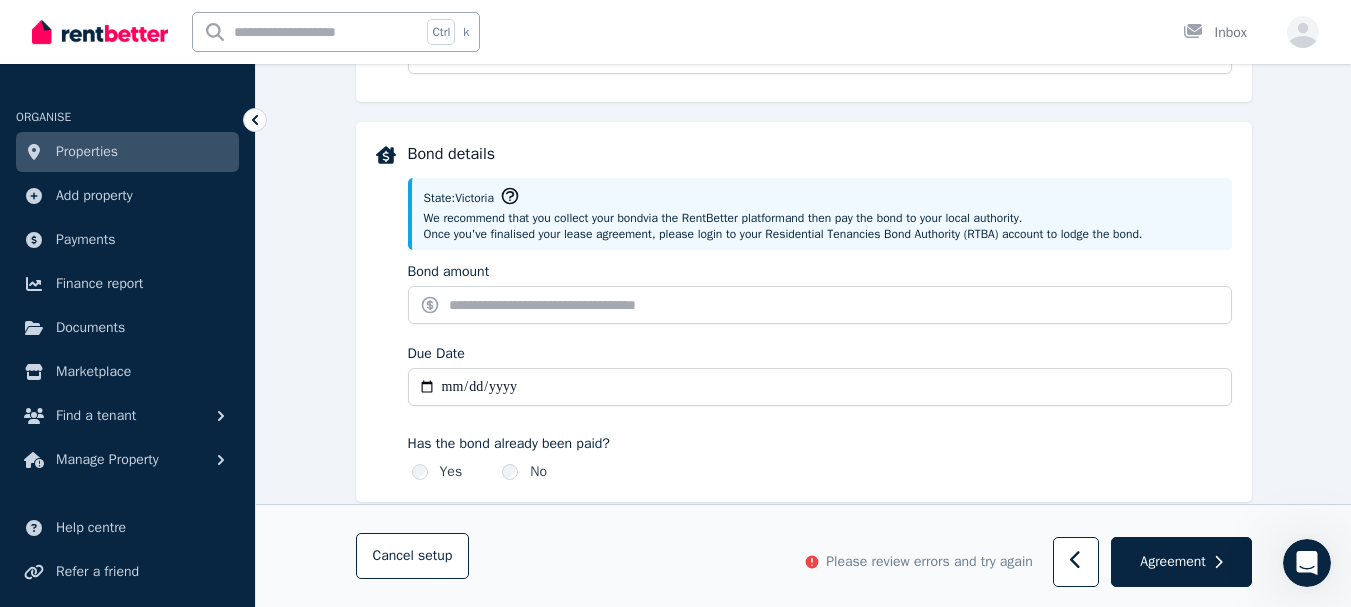 drag, startPoint x: 429, startPoint y: 211, endPoint x: 654, endPoint y: 212, distance: 225.00223 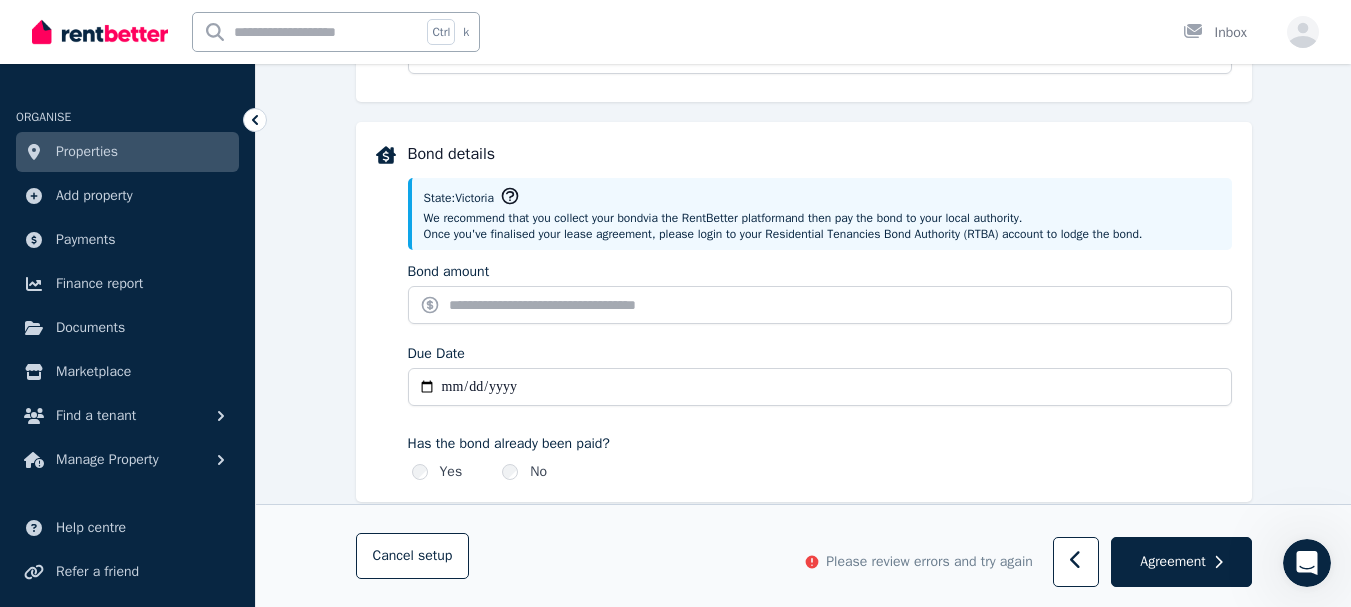 click on "We recommend that you collect your bond  via the RentBetter platform  and then pay the bond to your local authority." at bounding box center (822, 218) 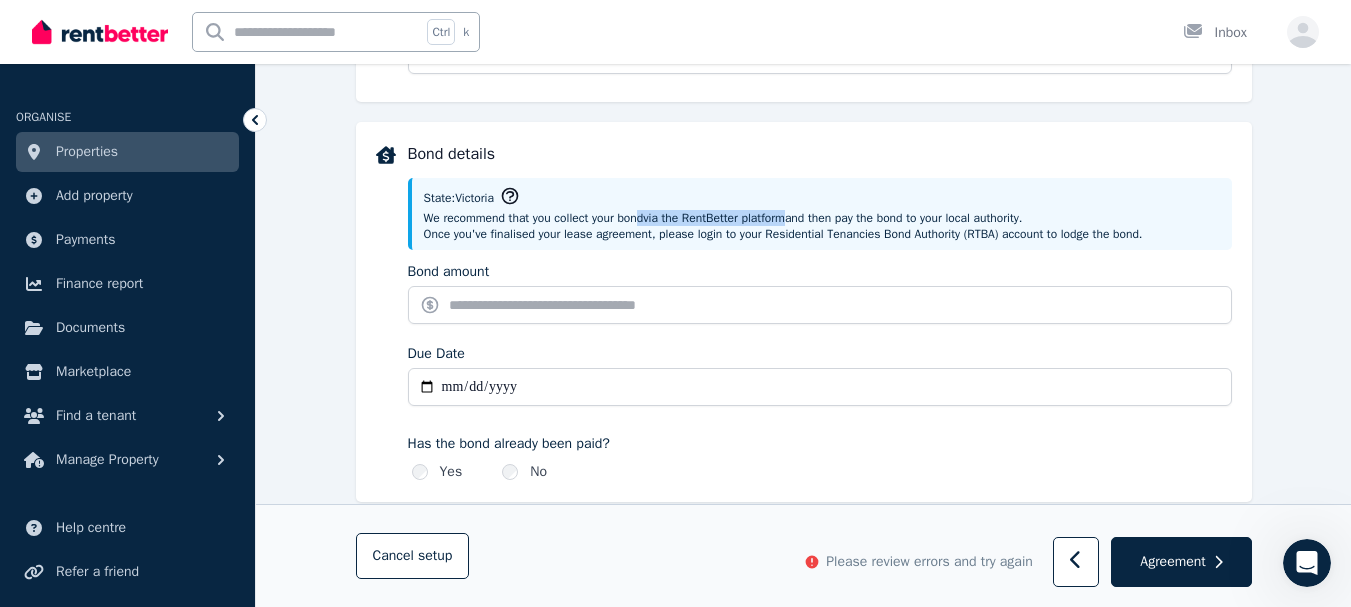 drag, startPoint x: 806, startPoint y: 218, endPoint x: 647, endPoint y: 216, distance: 159.01257 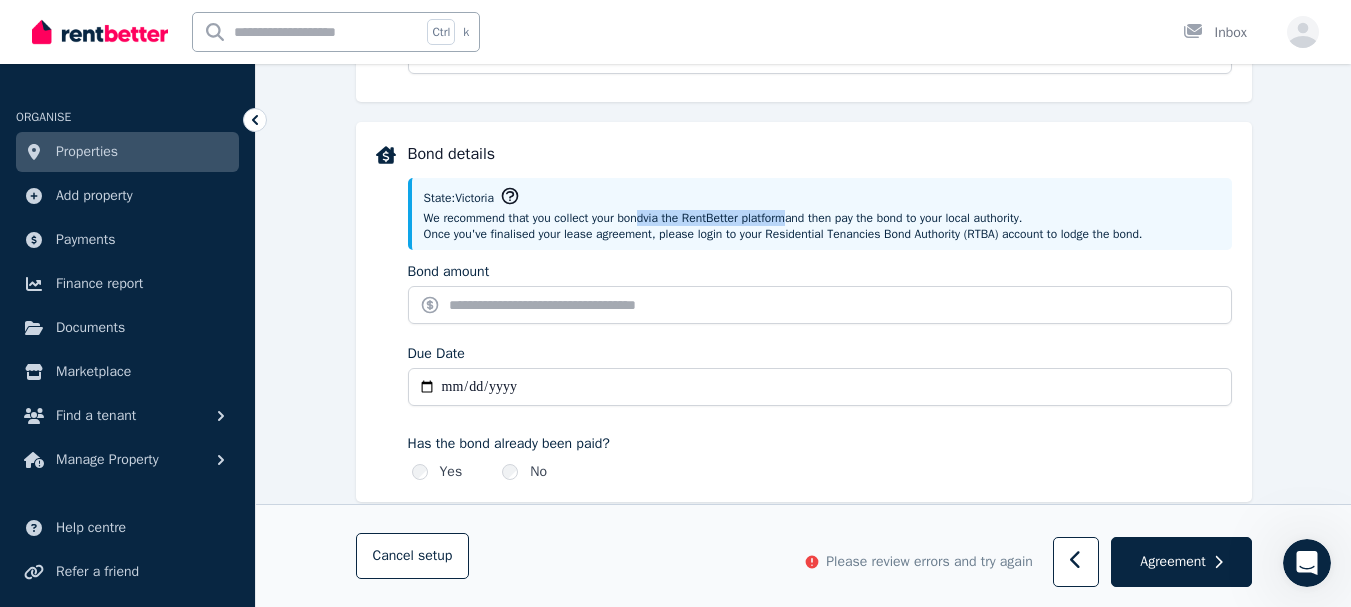 click on "We recommend that you collect your bond  via the RentBetter platform  and then pay the bond to your local authority." at bounding box center [822, 218] 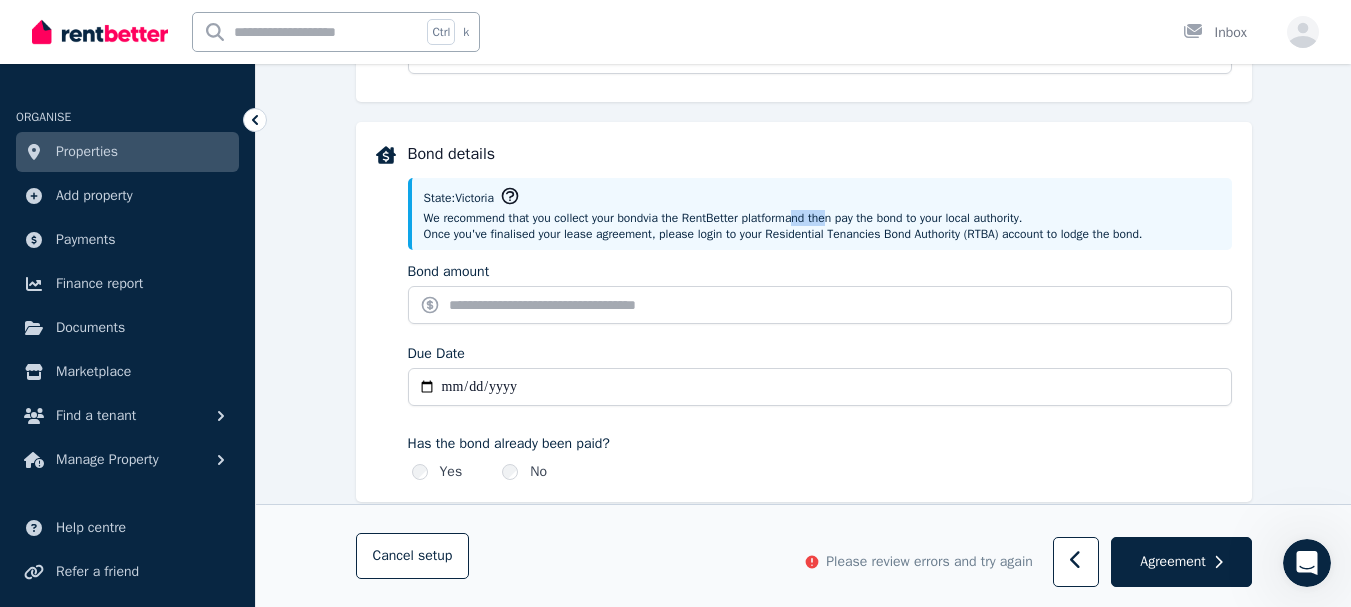 drag, startPoint x: 813, startPoint y: 215, endPoint x: 845, endPoint y: 219, distance: 32.24903 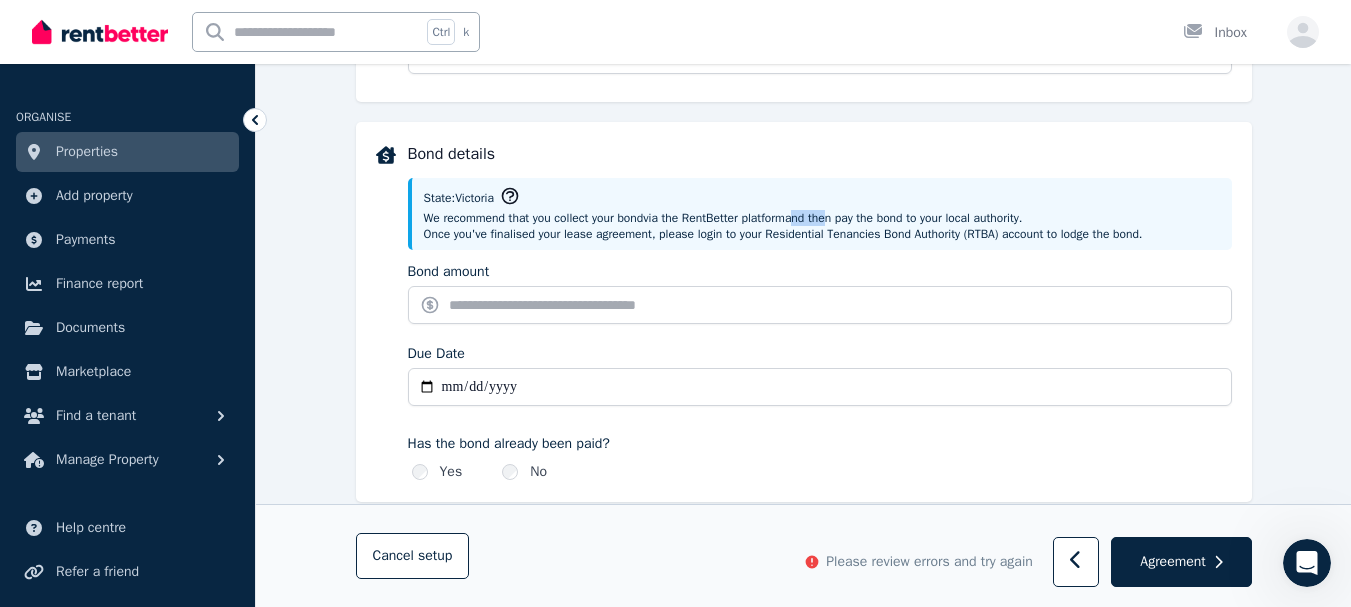 click on "We recommend that you collect your bond  via the RentBetter platform  and then pay the bond to your local authority." at bounding box center (822, 218) 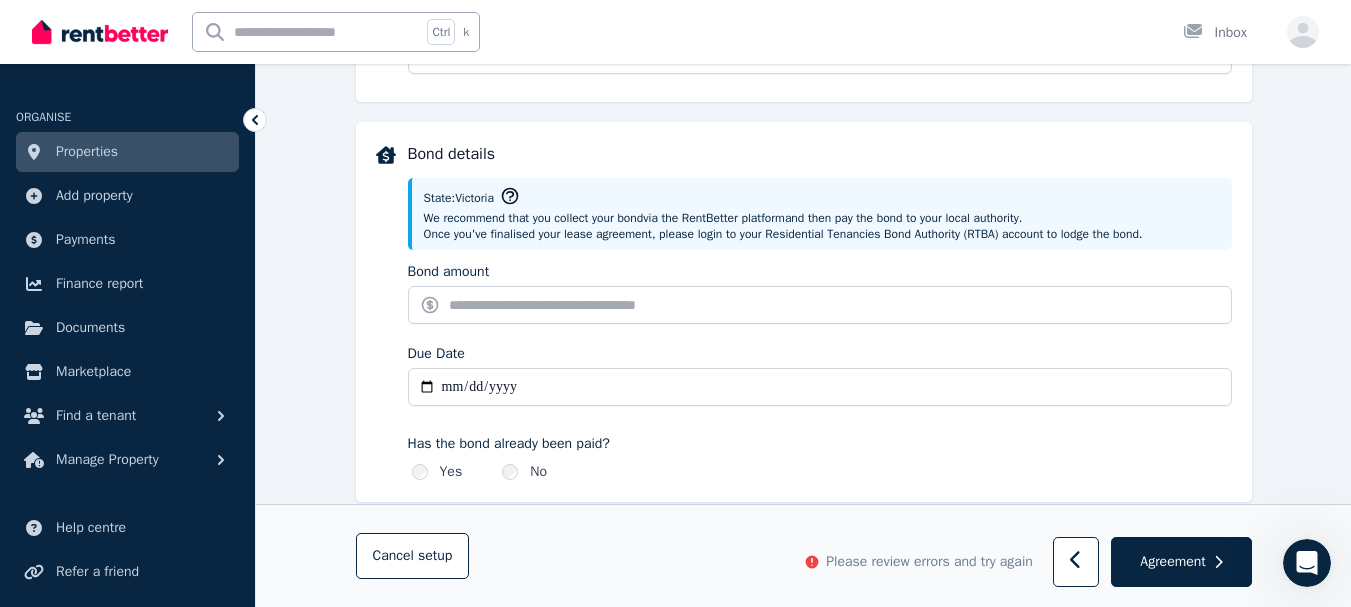 click on "Once you've finalised your lease agreement, please login to your Residential Tenancies Bond Authority (RTBA) account to lodge the bond." at bounding box center [822, 234] 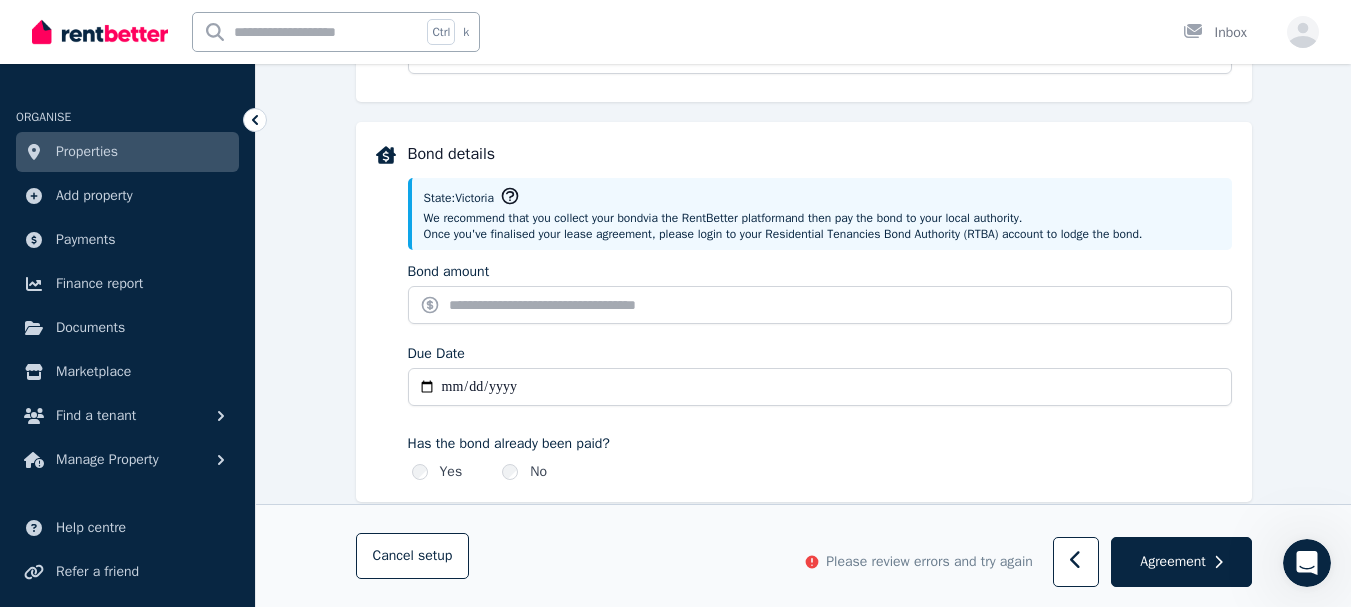 drag, startPoint x: 1052, startPoint y: 215, endPoint x: 976, endPoint y: 214, distance: 76.00658 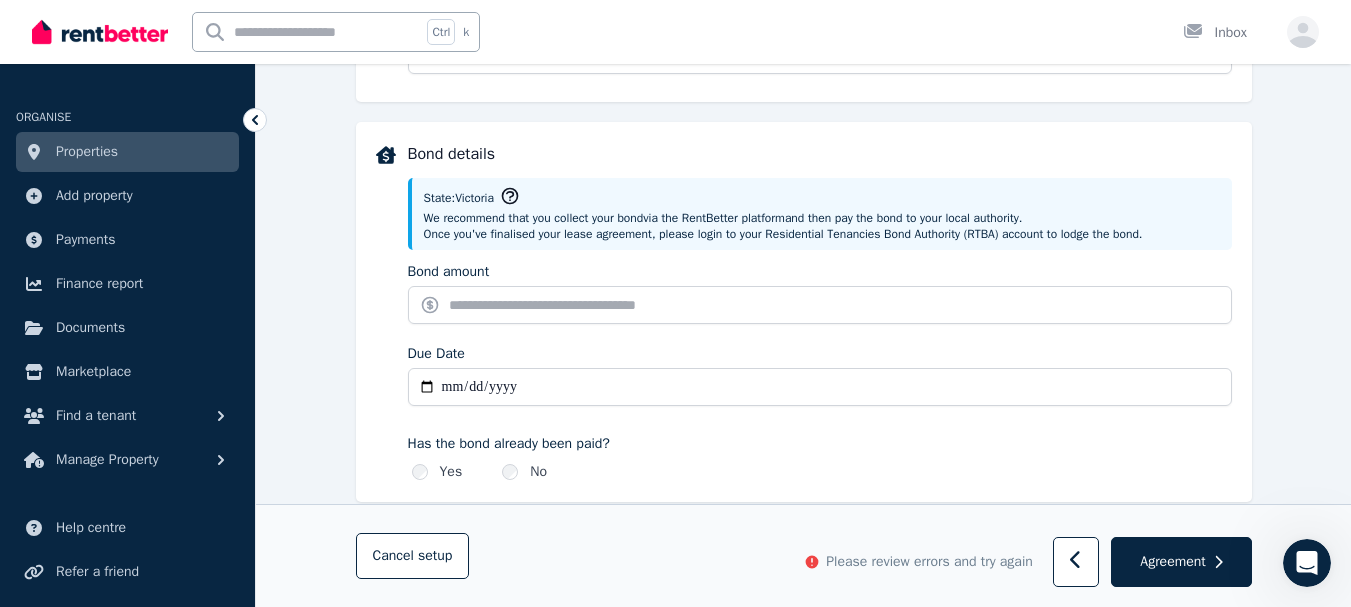 click on "We recommend that you collect your bond  via the RentBetter platform  and then pay the bond to your local authority." at bounding box center [822, 218] 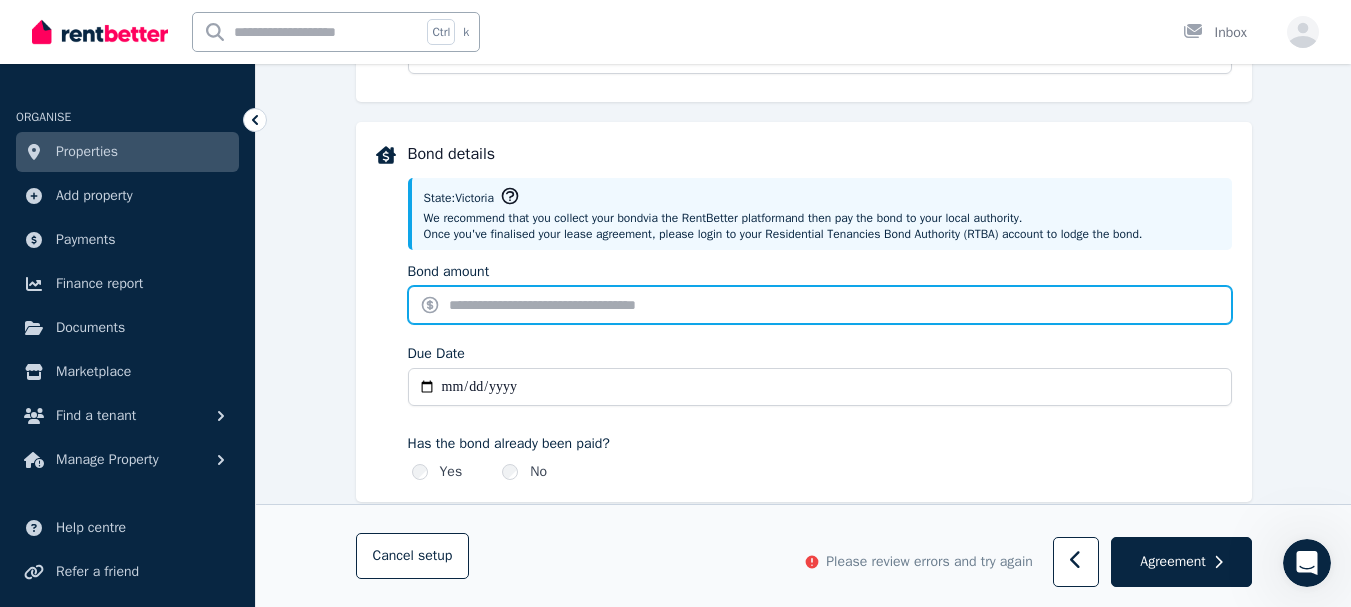 click on "Bond amount" at bounding box center [820, 305] 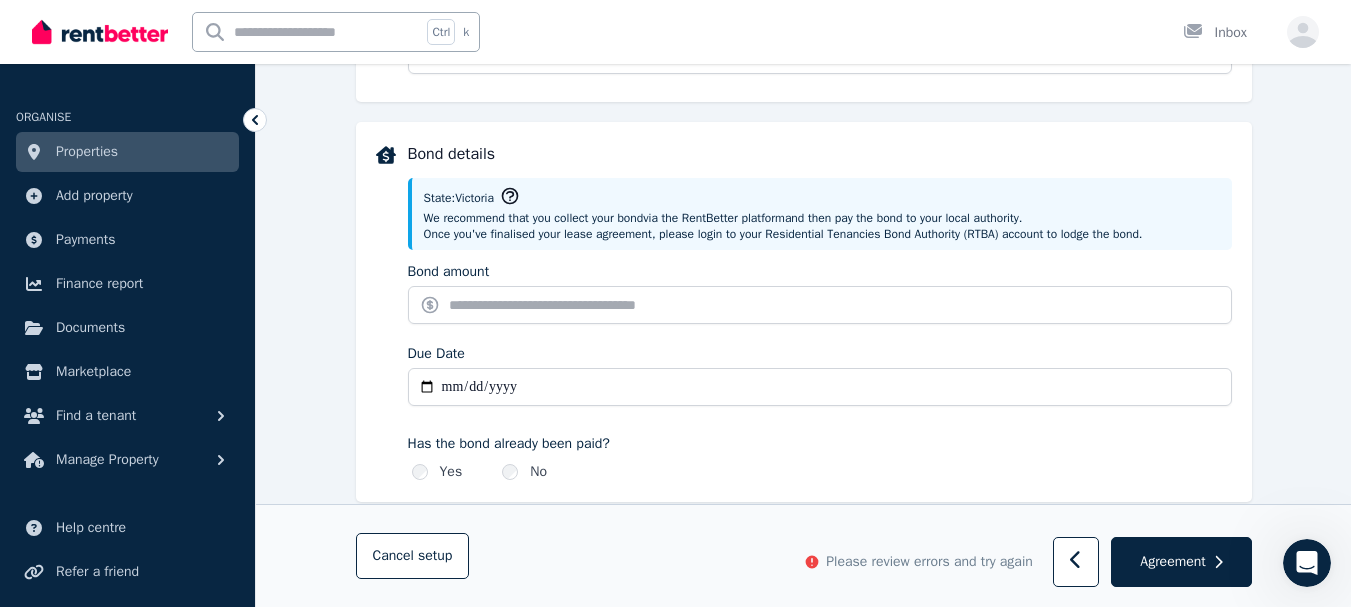 click on "**********" at bounding box center (803, 352) 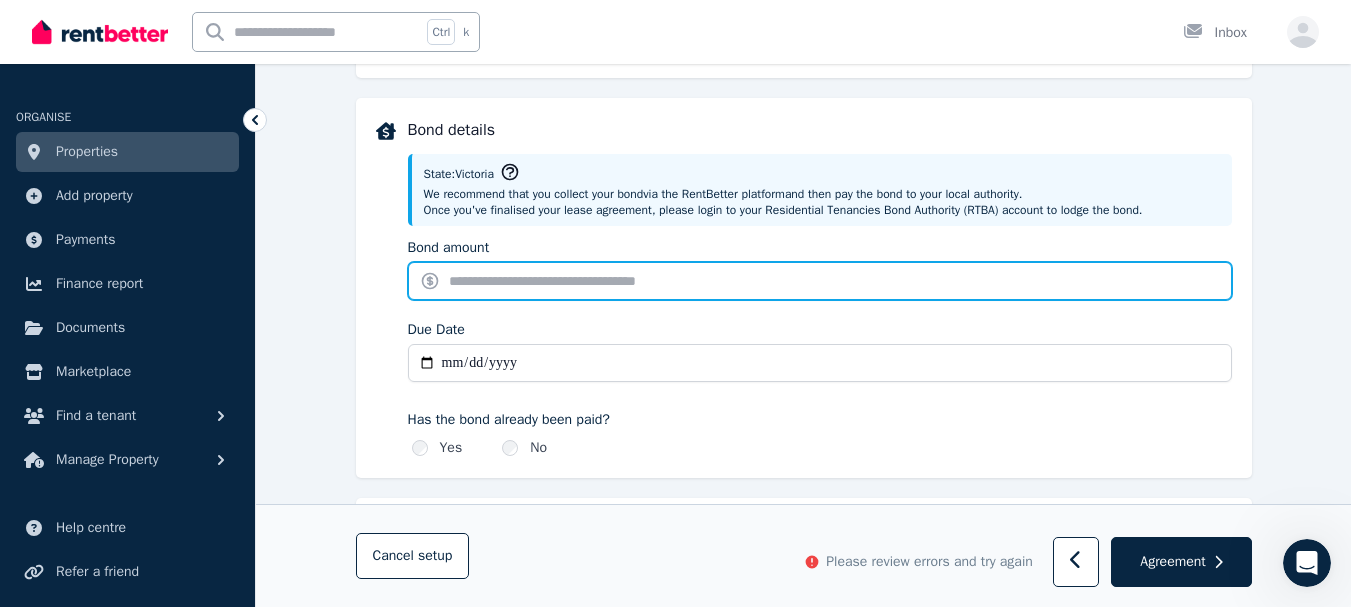 click on "Bond amount" at bounding box center (820, 281) 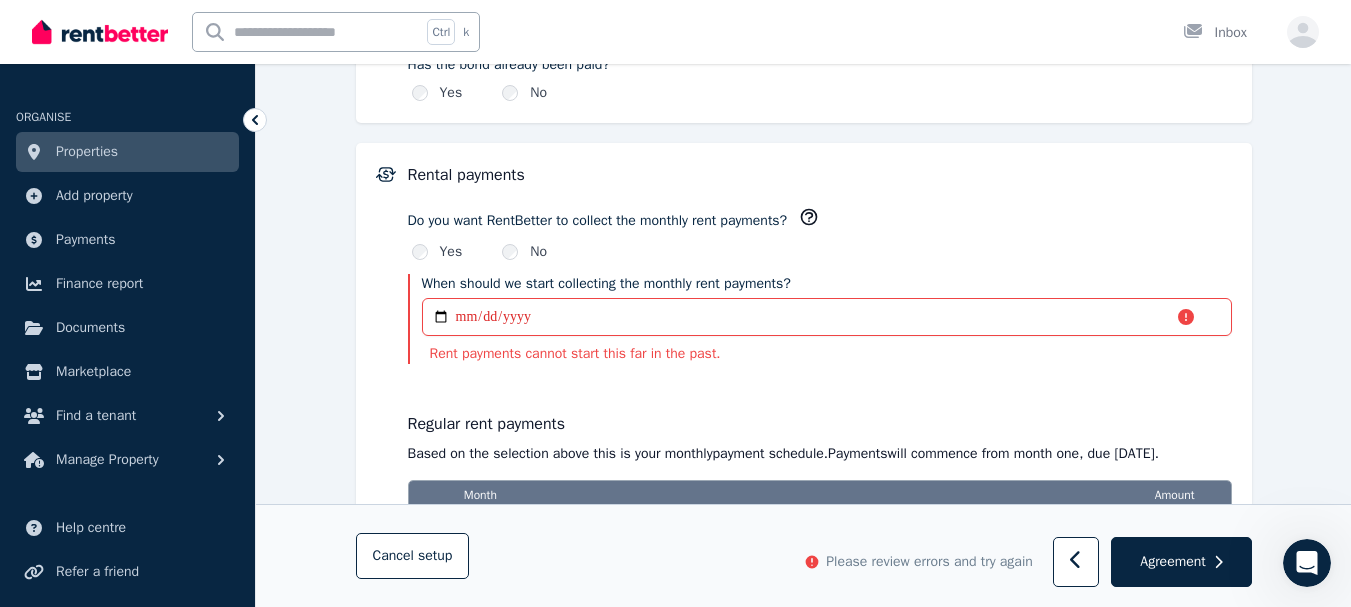 scroll, scrollTop: 1273, scrollLeft: 0, axis: vertical 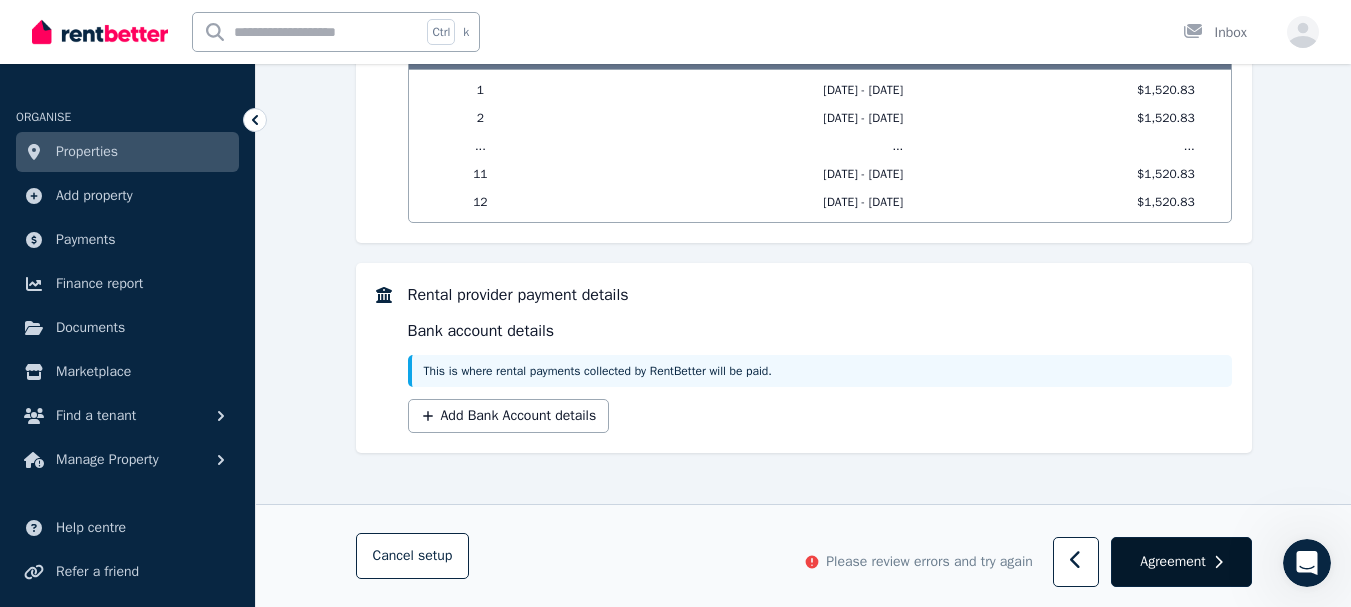 click on "Agreement" at bounding box center [1172, 562] 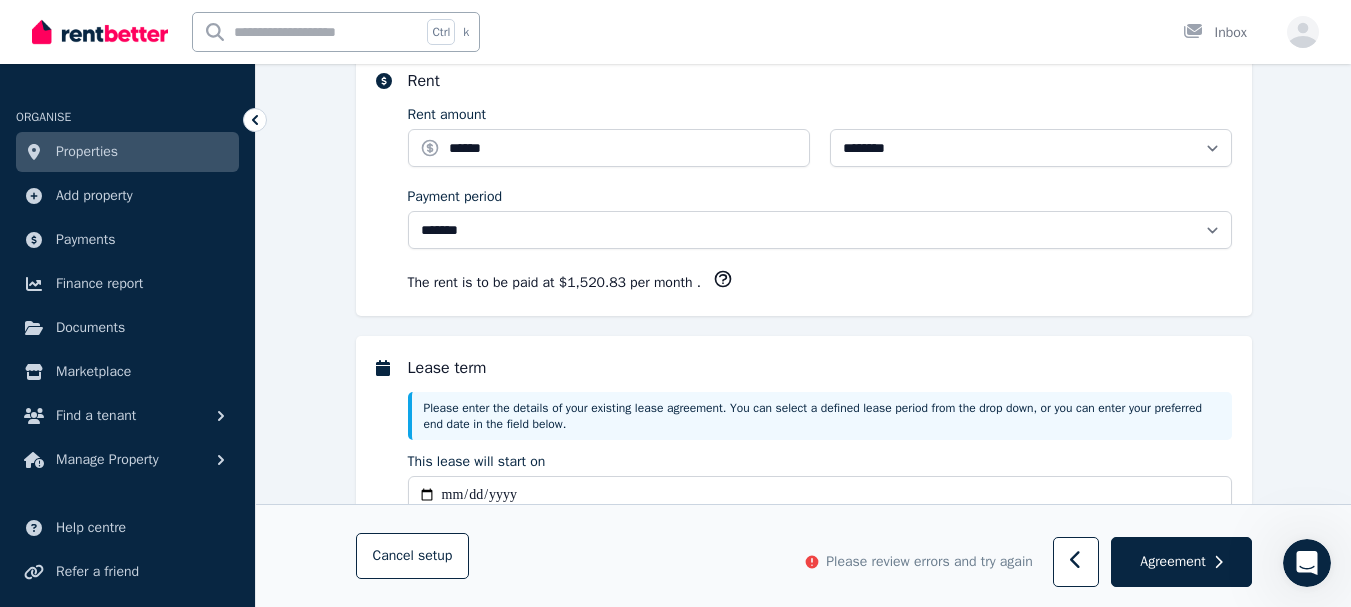 scroll, scrollTop: 0, scrollLeft: 0, axis: both 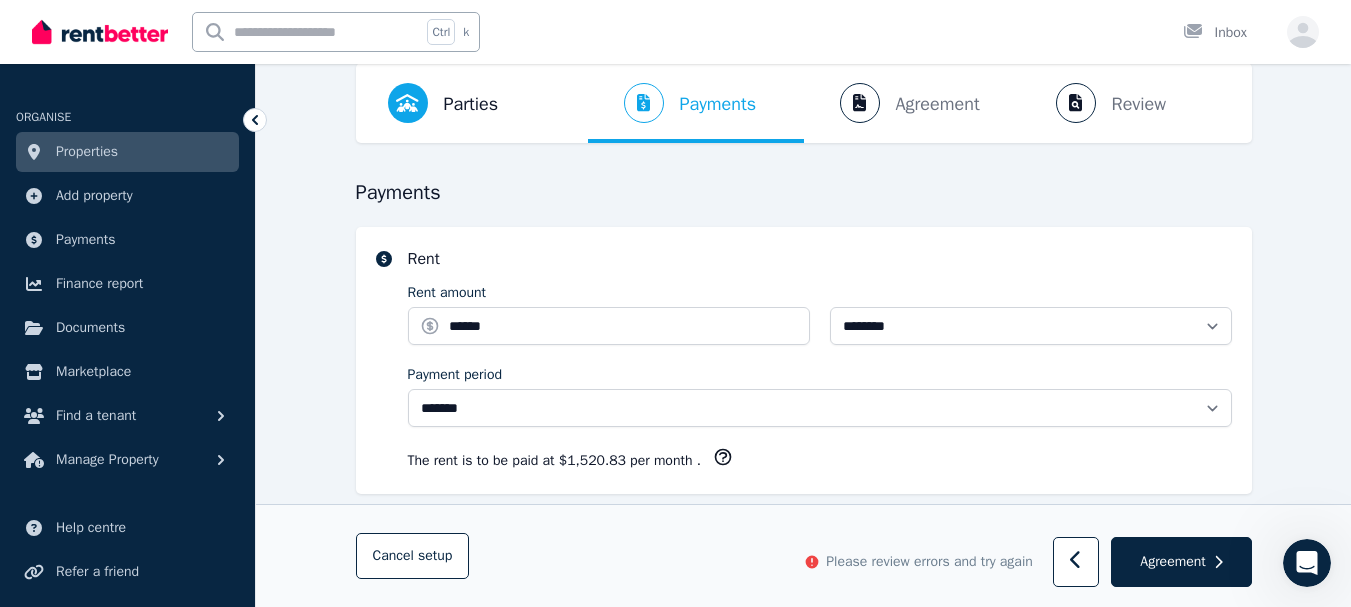 click on "Parties Rental provider and tenant details Payments Bond and rental payments Agreement Lease agreement Review Send tenancy details" at bounding box center [804, 103] 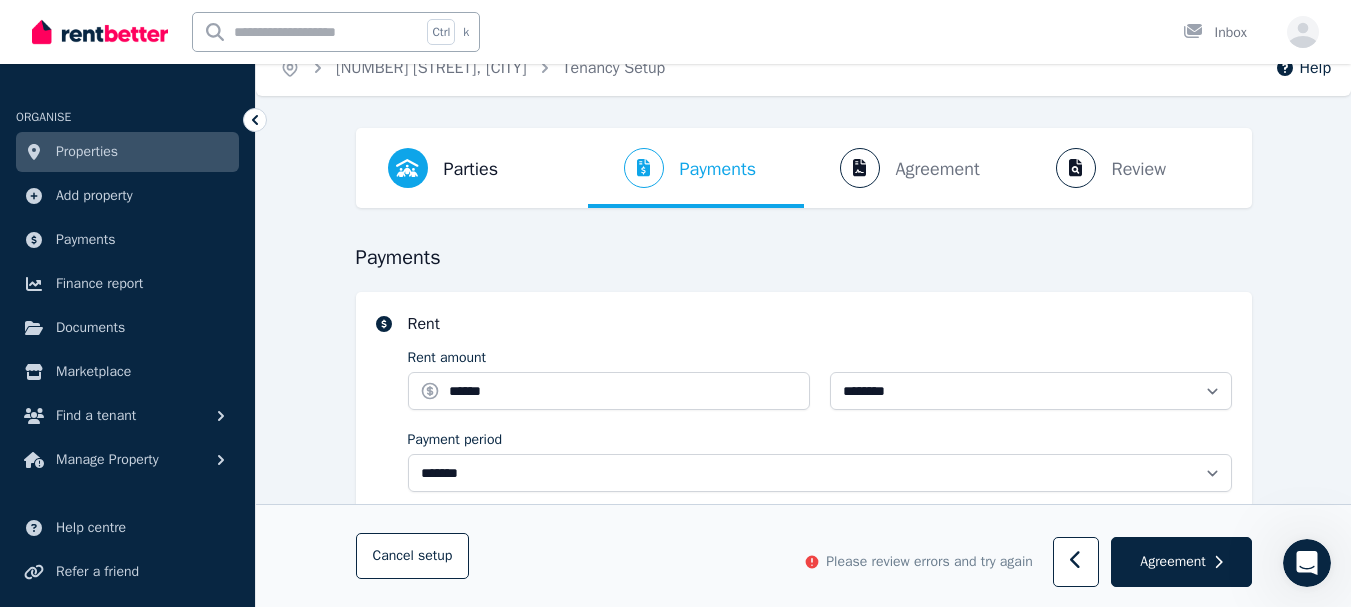 scroll, scrollTop: 0, scrollLeft: 0, axis: both 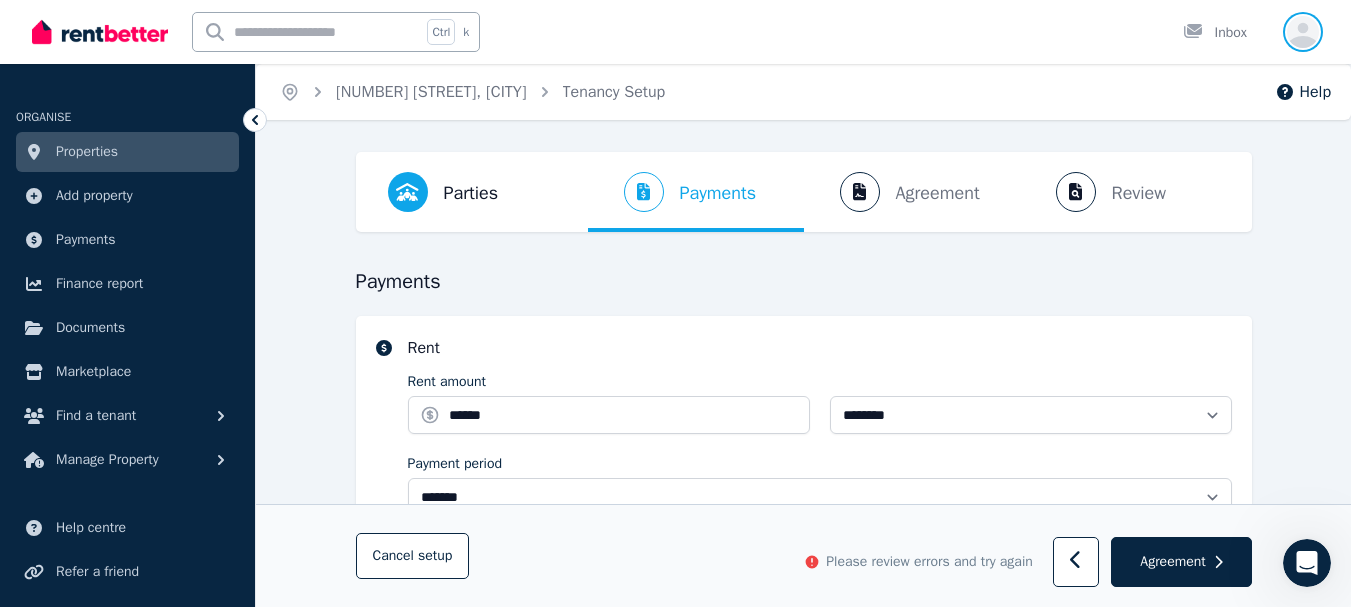 click 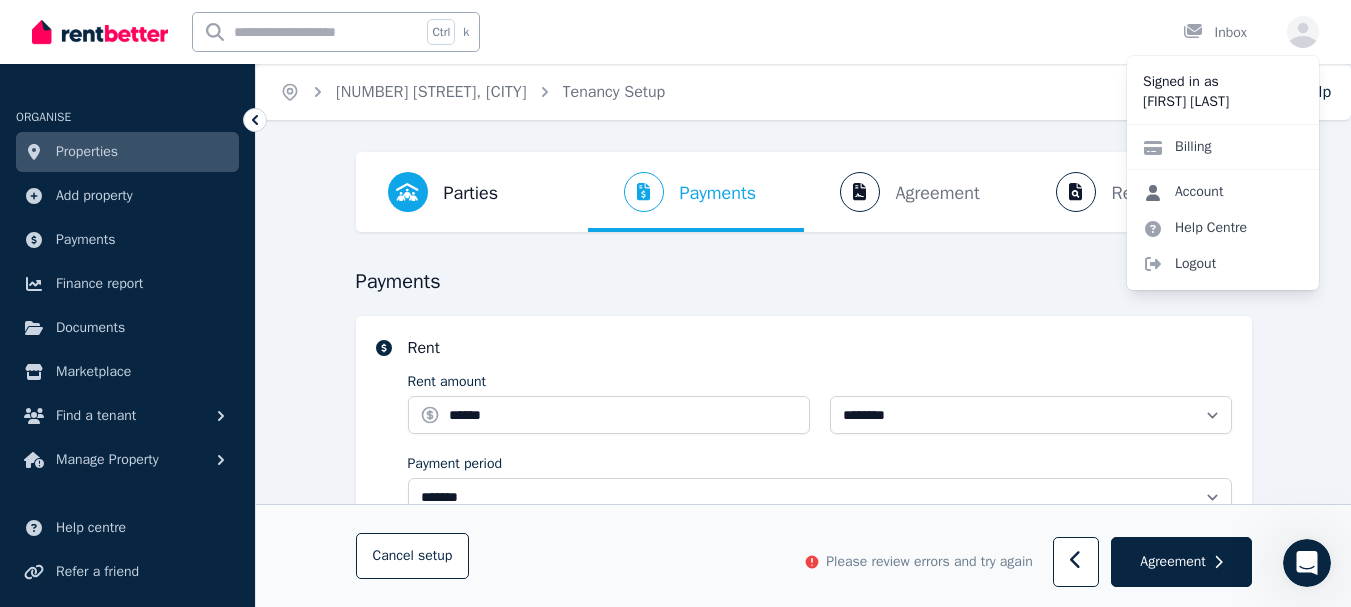click on "Account" at bounding box center (1183, 192) 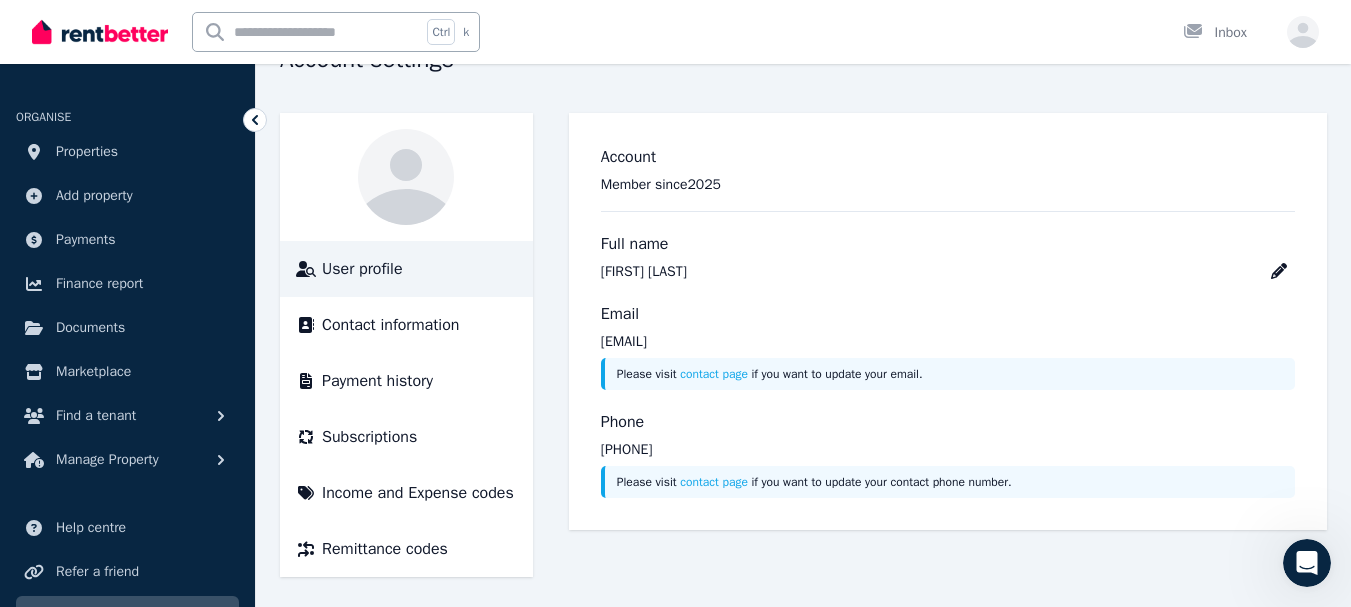 scroll, scrollTop: 115, scrollLeft: 0, axis: vertical 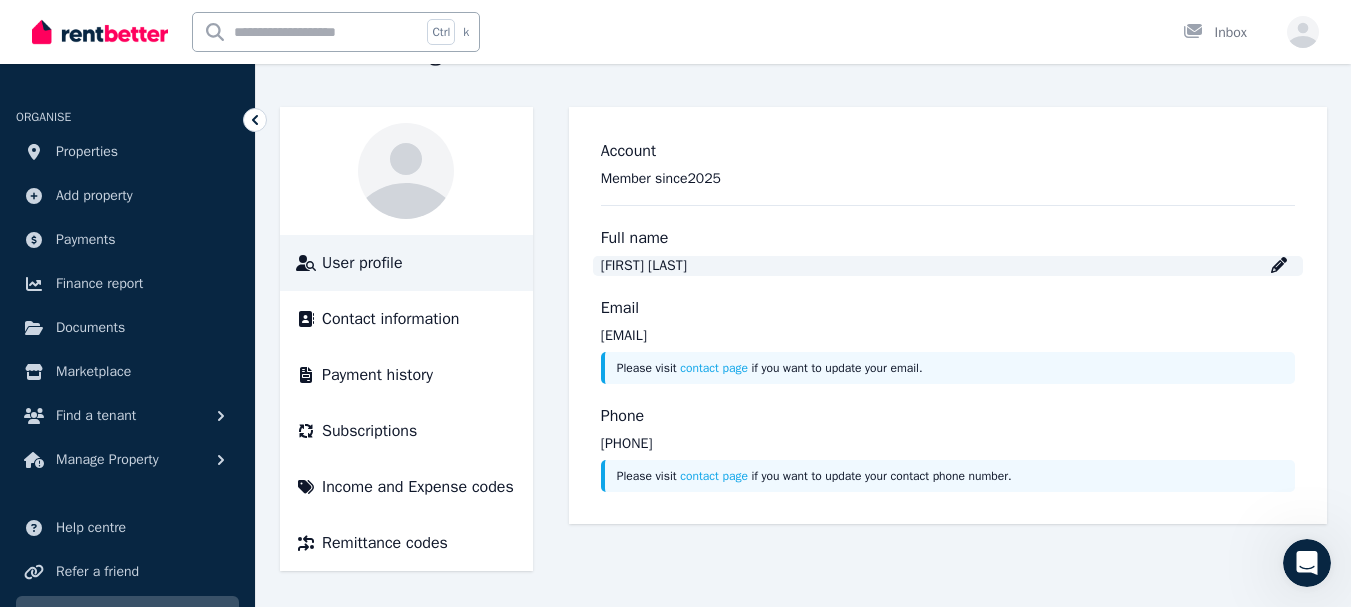 click on "[FIRST] [LAST]" at bounding box center (948, 266) 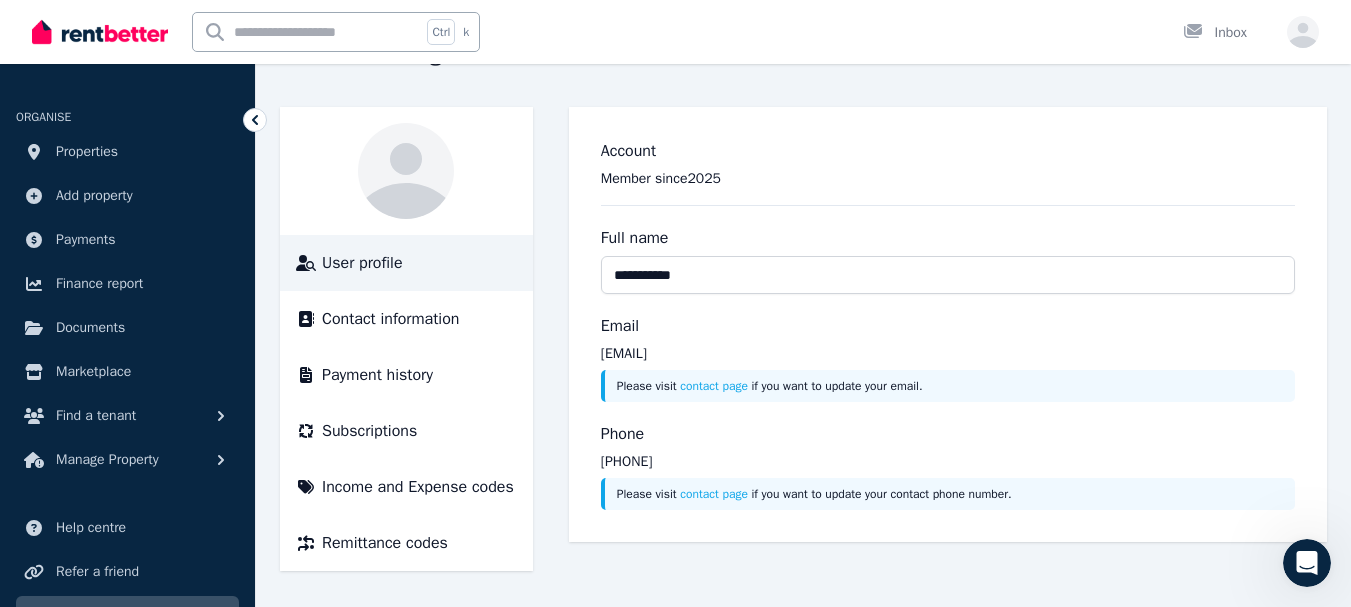 click on "Phone [PHONE] Please visit contact page if you want to update your contact phone number." at bounding box center [948, 466] 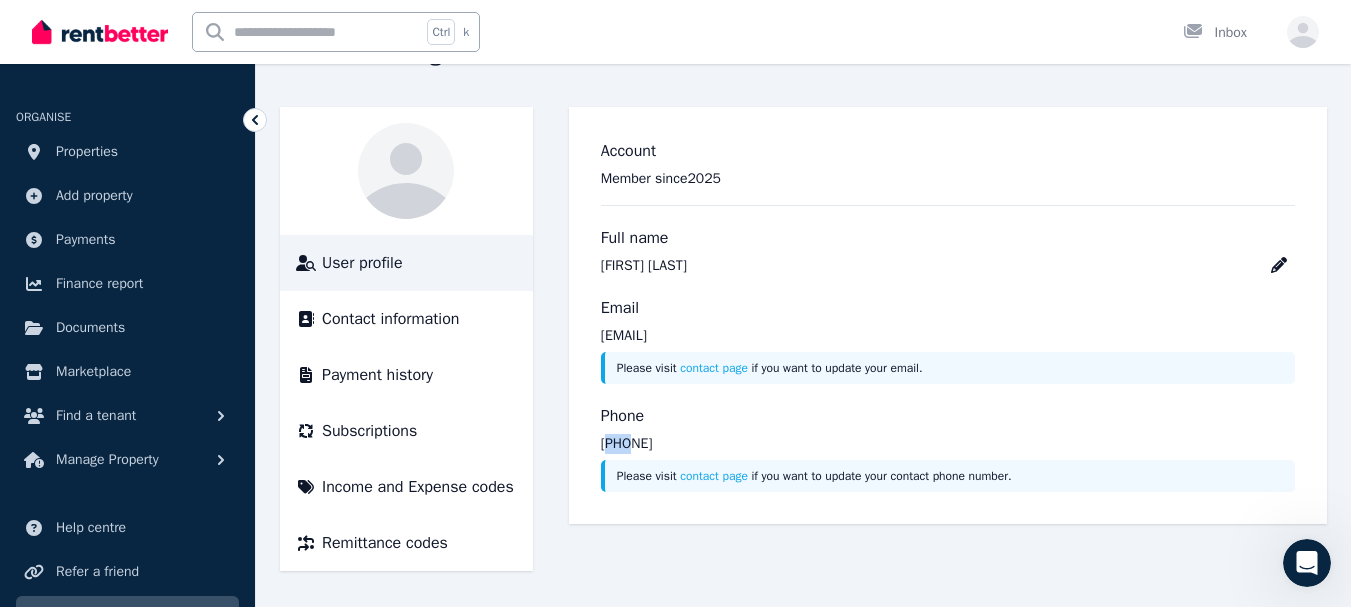 drag, startPoint x: 631, startPoint y: 442, endPoint x: 611, endPoint y: 442, distance: 20 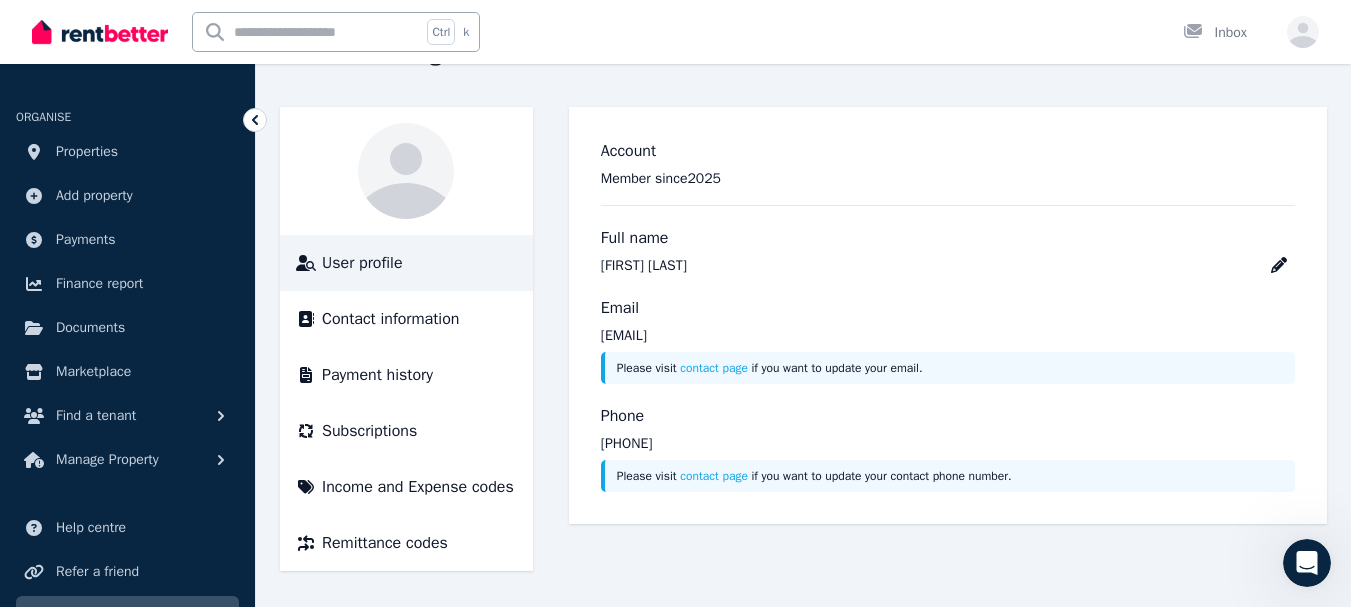 click on "[PHONE]" at bounding box center [948, 444] 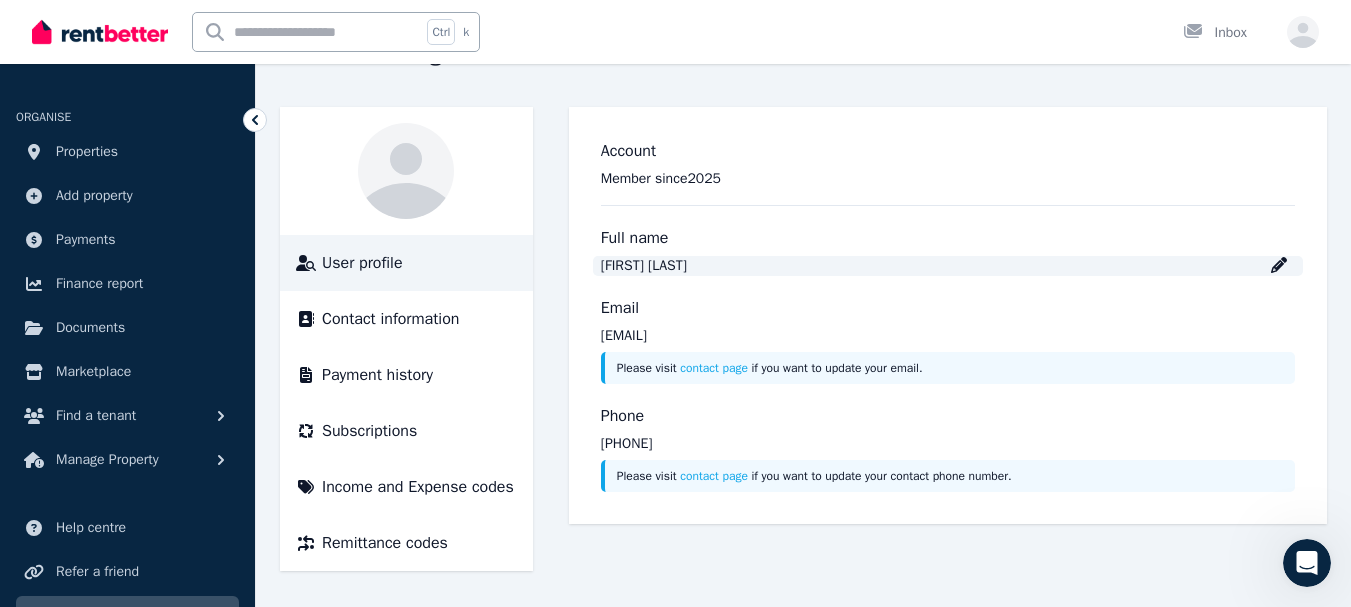 click on "[FIRST] [LAST]" at bounding box center (948, 266) 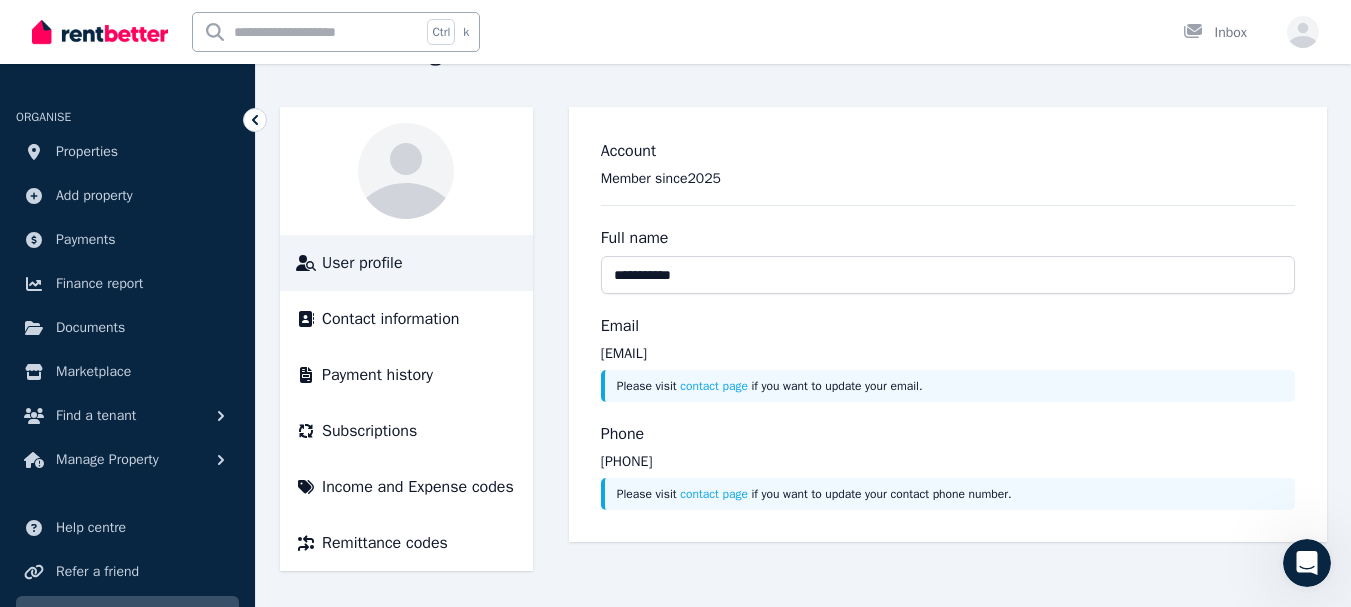 click on "**********" at bounding box center [948, 324] 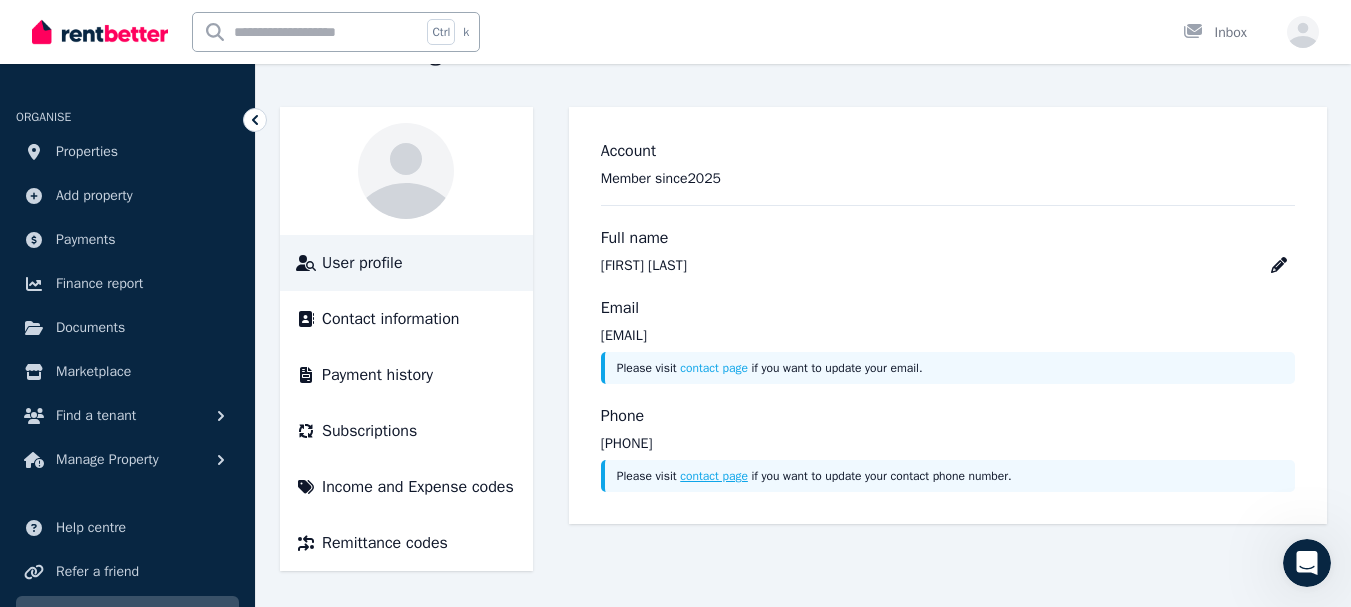 click on "contact page" at bounding box center (714, 476) 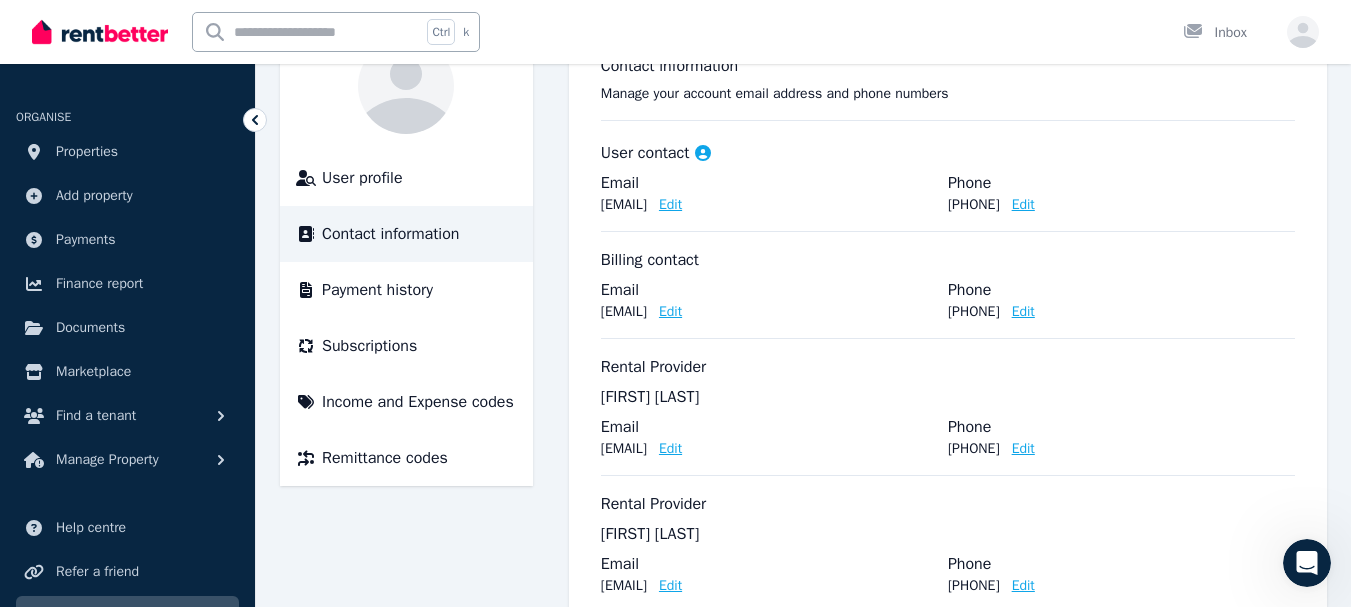 scroll, scrollTop: 273, scrollLeft: 0, axis: vertical 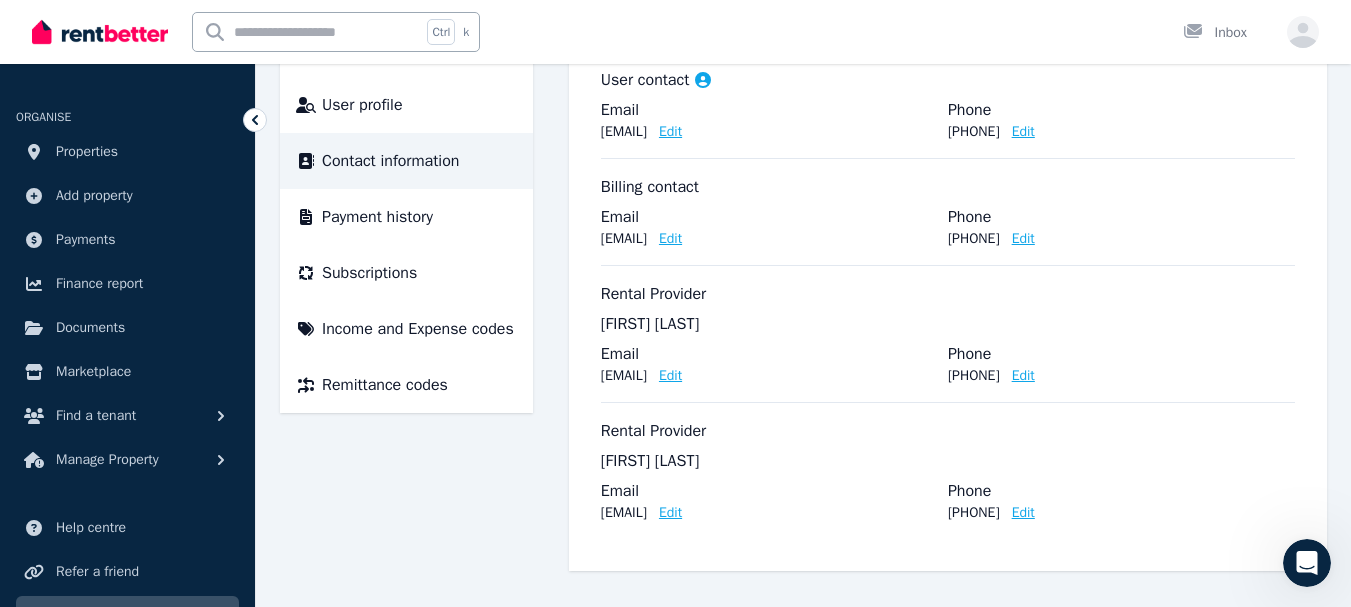 click on "Edit" at bounding box center (1023, 132) 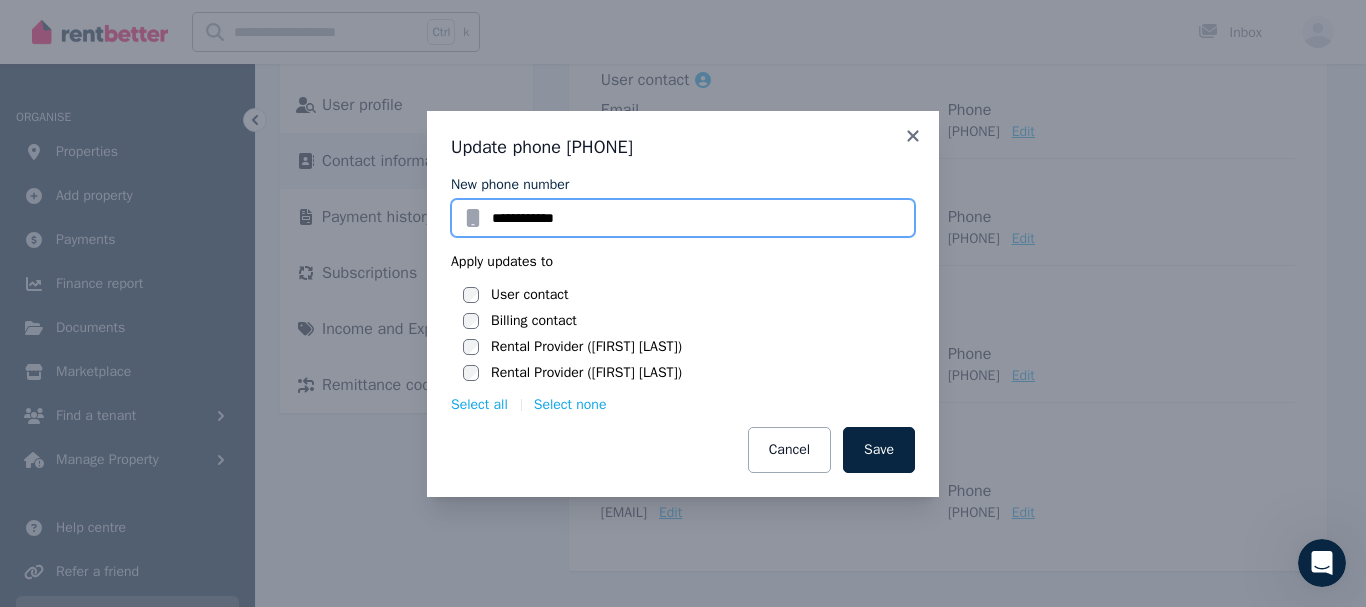 click on "**********" at bounding box center (683, 218) 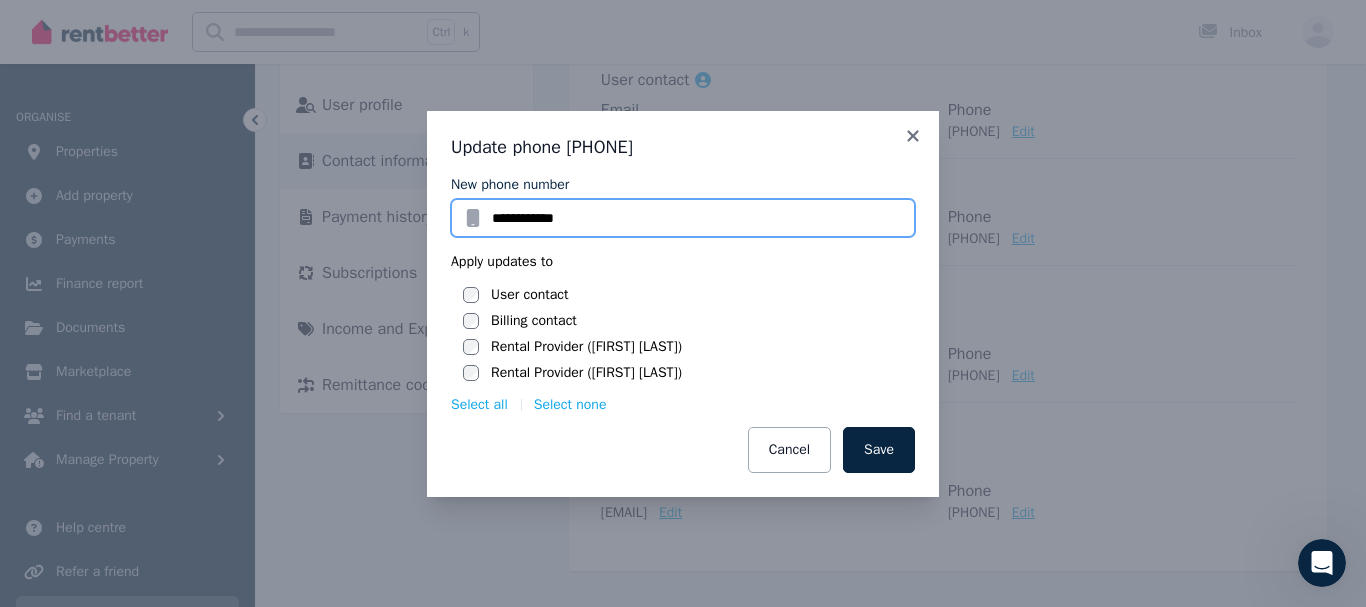 type on "**********" 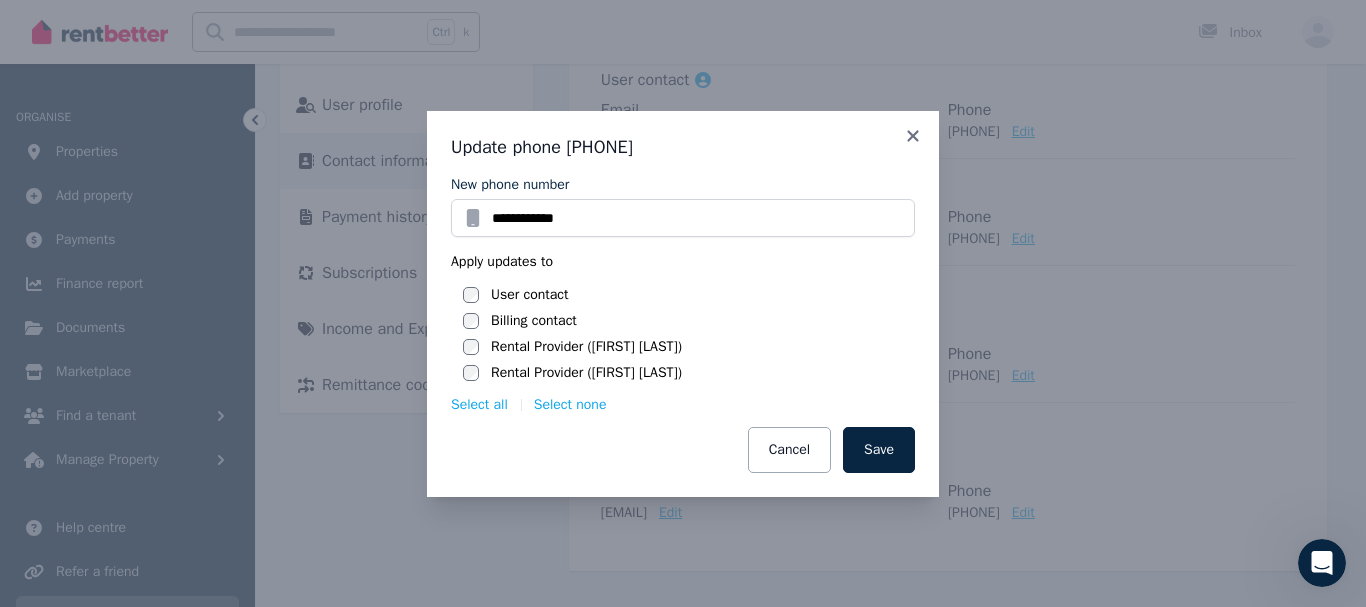 click on "Billing contact" at bounding box center [534, 321] 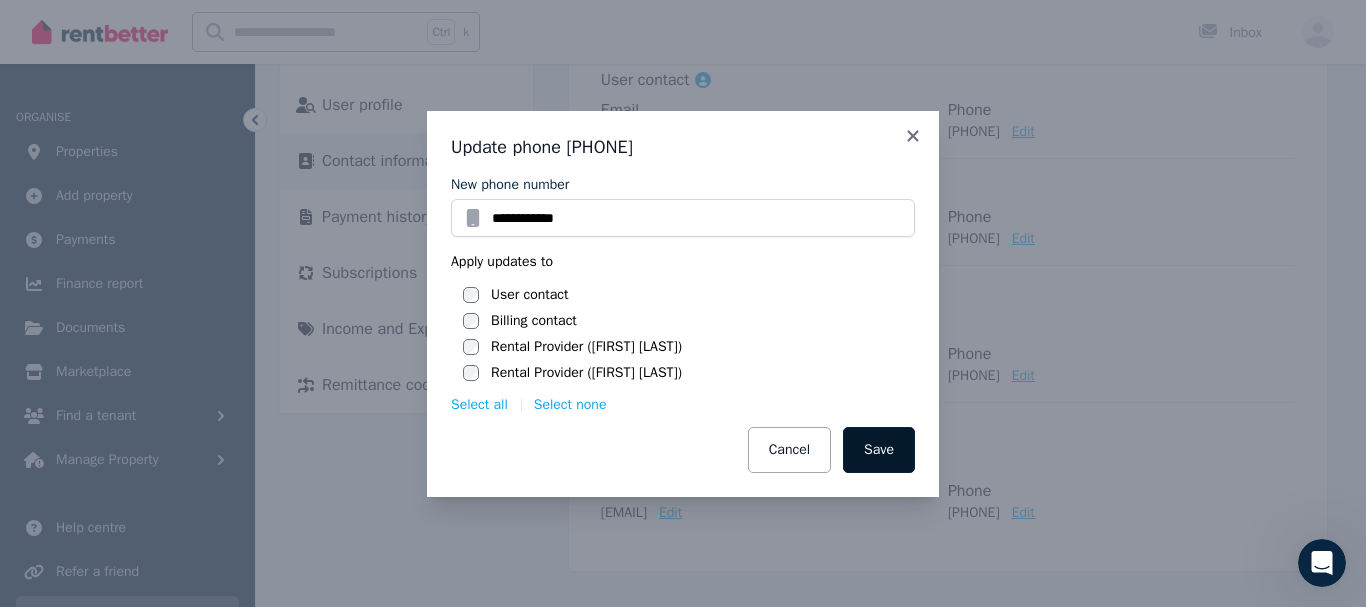 click on "Save" at bounding box center [879, 450] 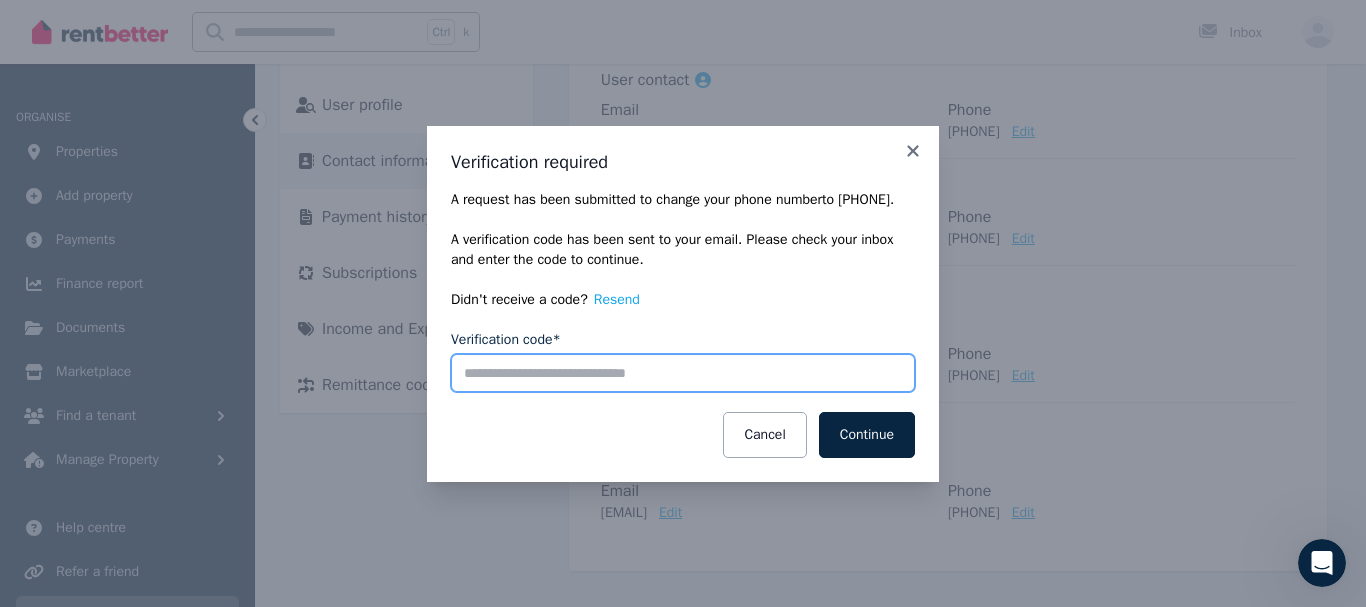 click on "Verification code*" at bounding box center [683, 373] 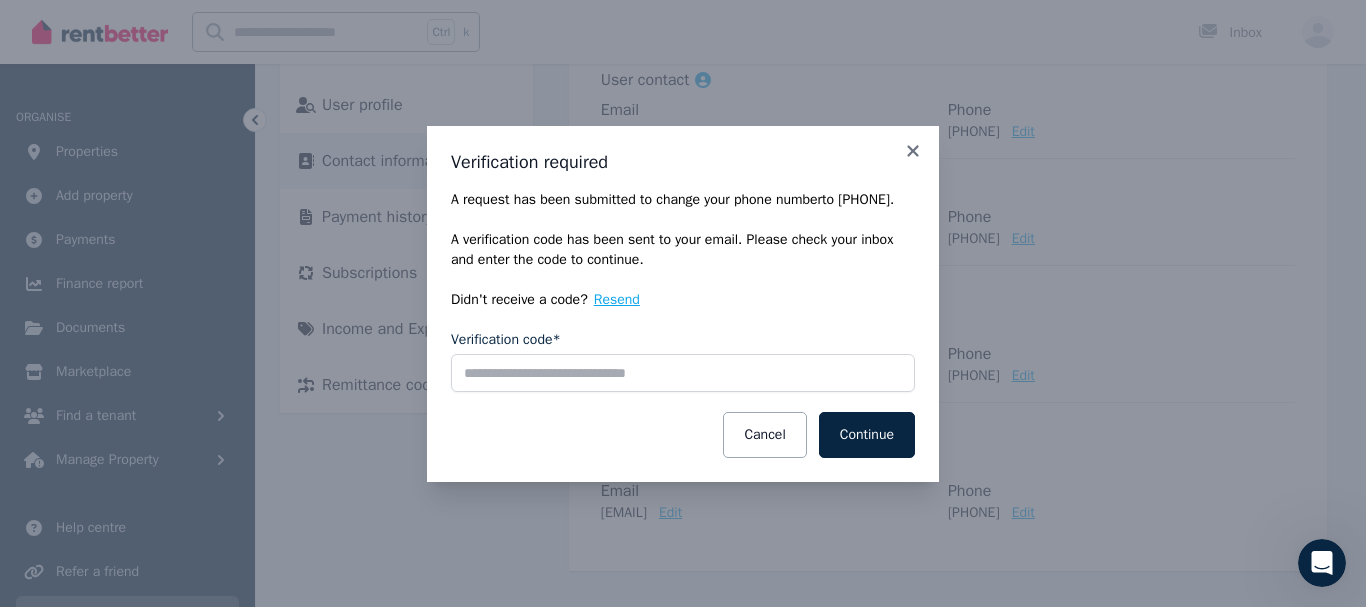 click on "Resend" at bounding box center [617, 300] 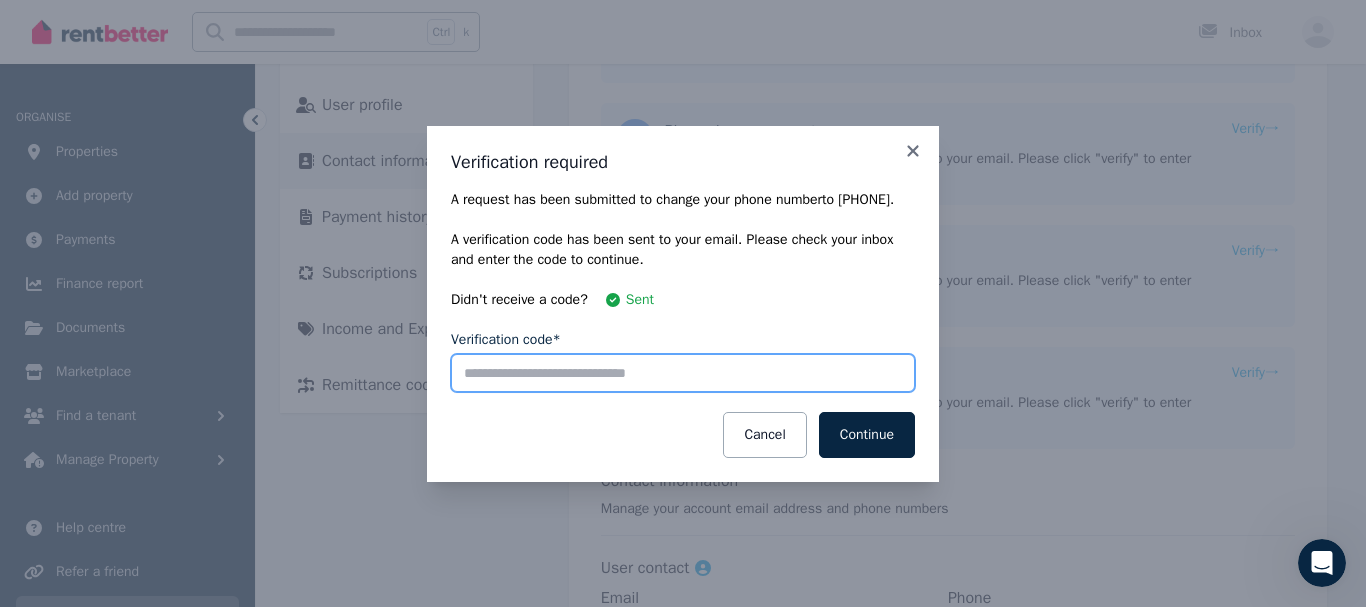 click on "Verification code*" at bounding box center [683, 373] 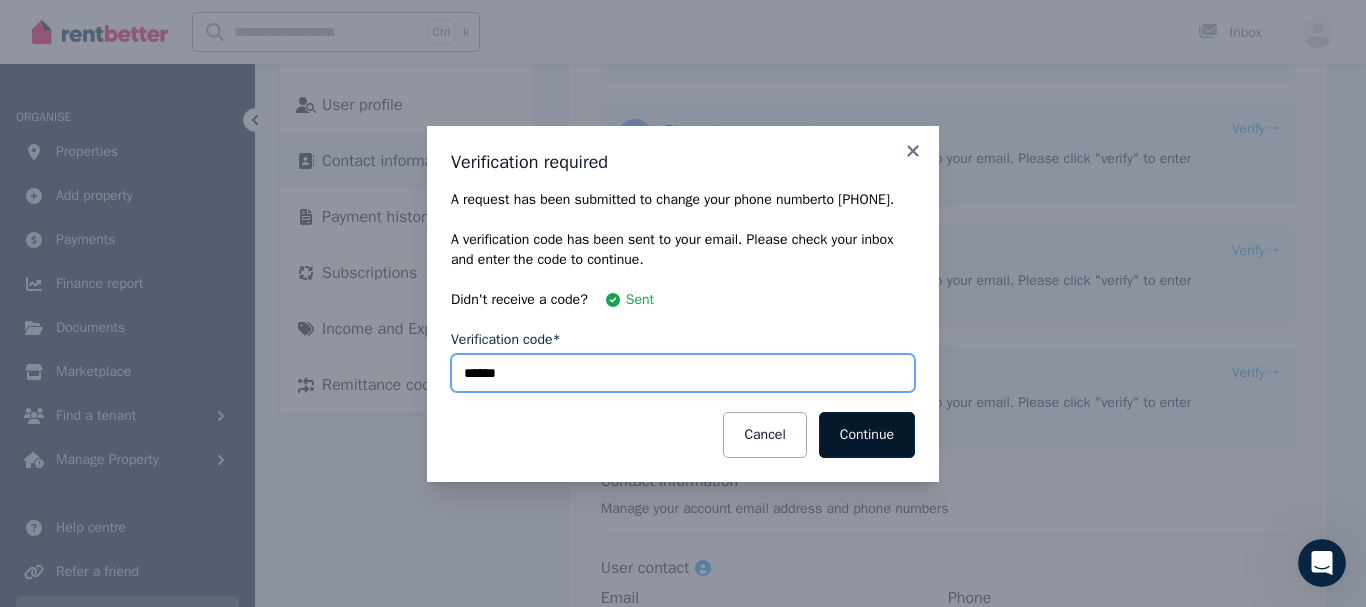 type on "******" 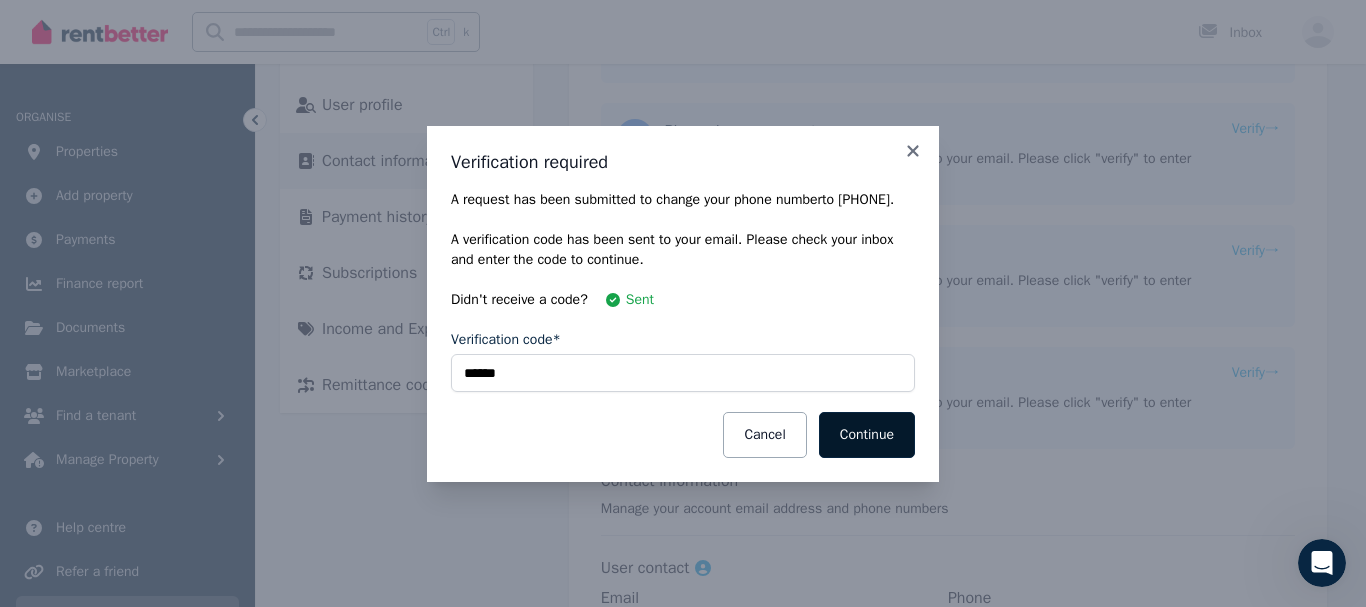 click on "Continue" at bounding box center [867, 435] 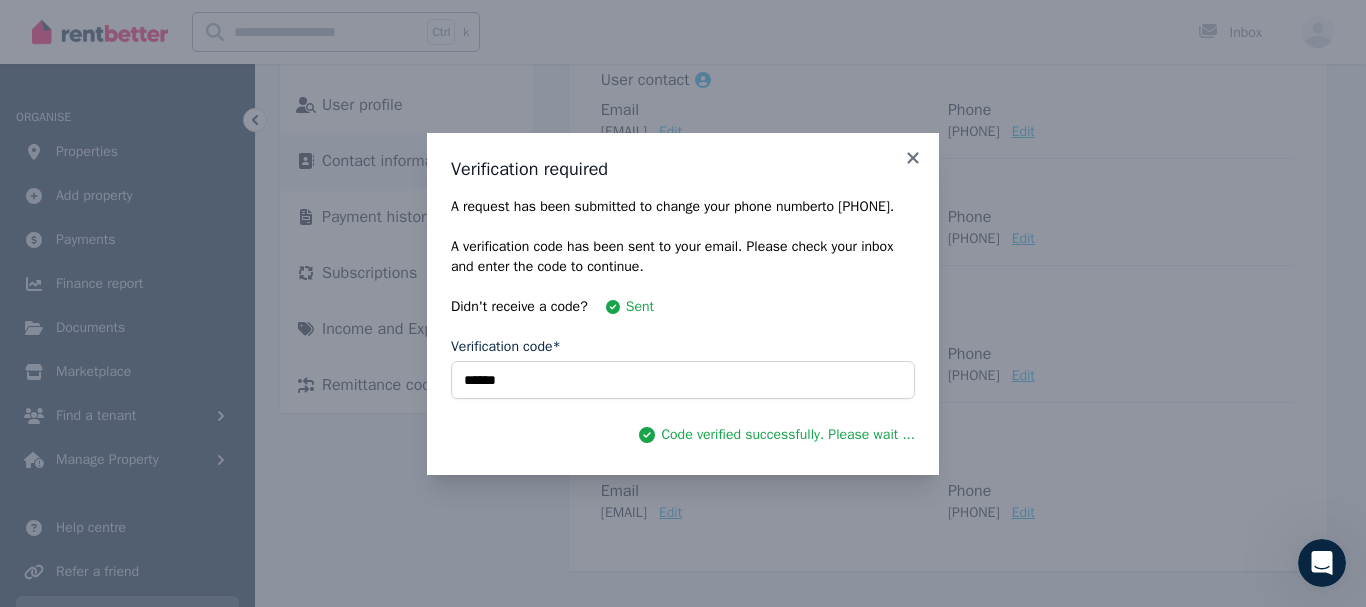 type 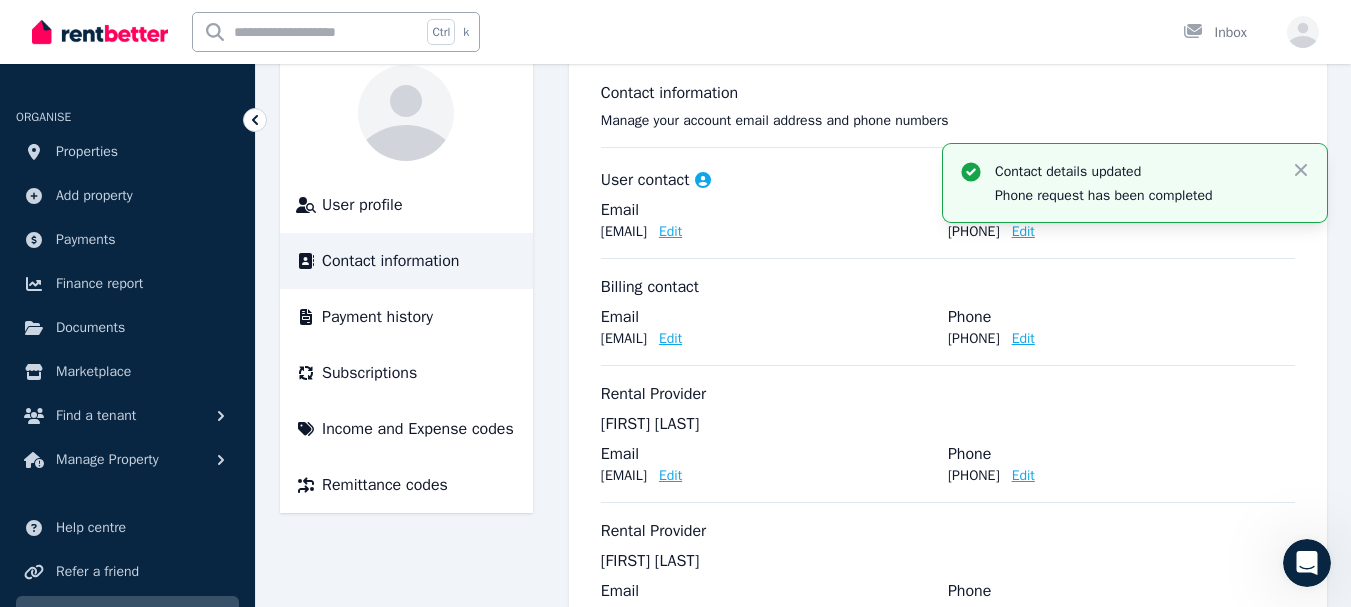 scroll, scrollTop: 273, scrollLeft: 0, axis: vertical 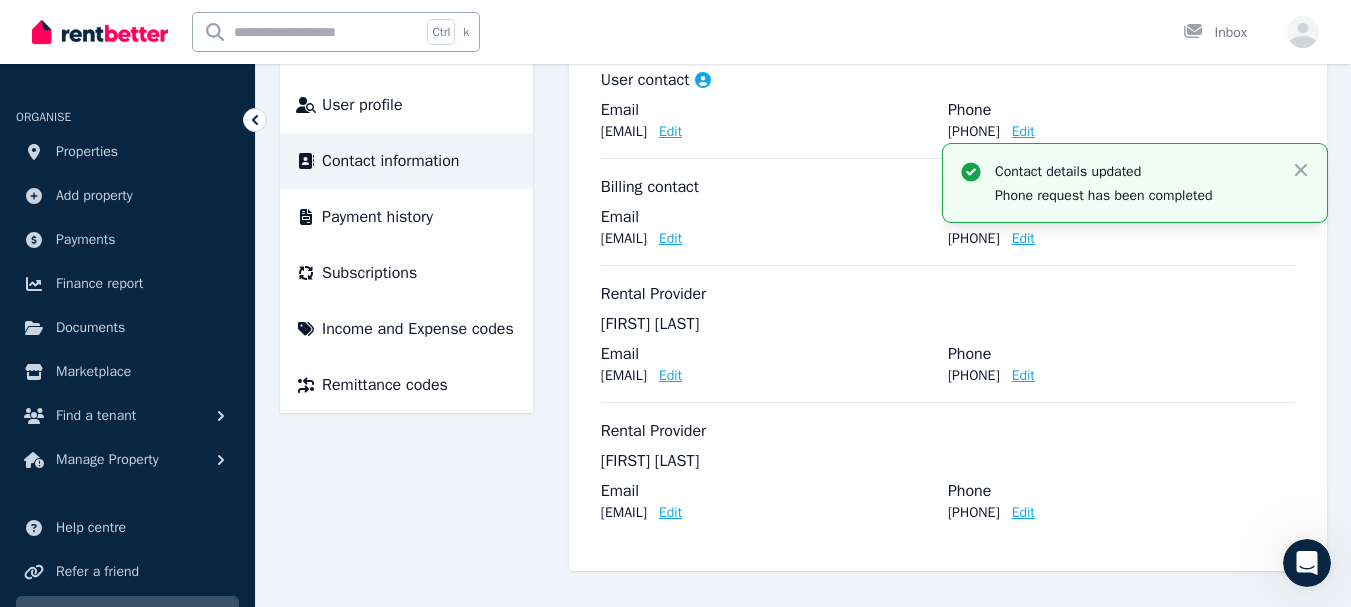 click on "Edit" at bounding box center (670, 513) 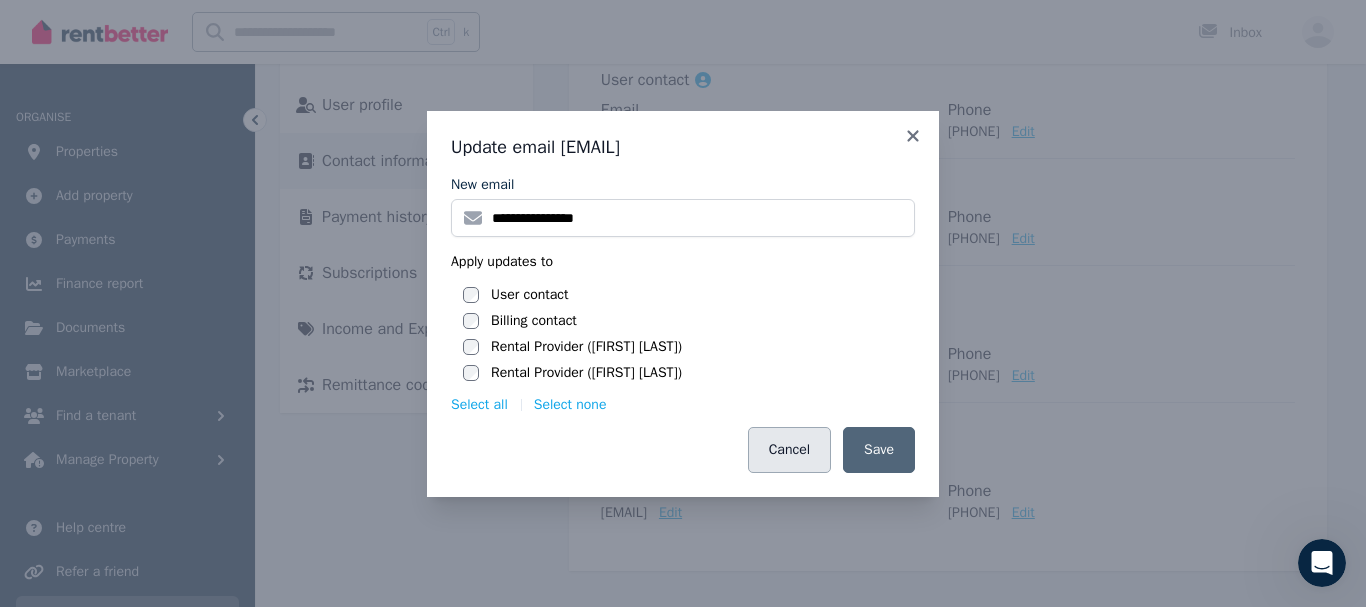 click on "Cancel" at bounding box center [789, 450] 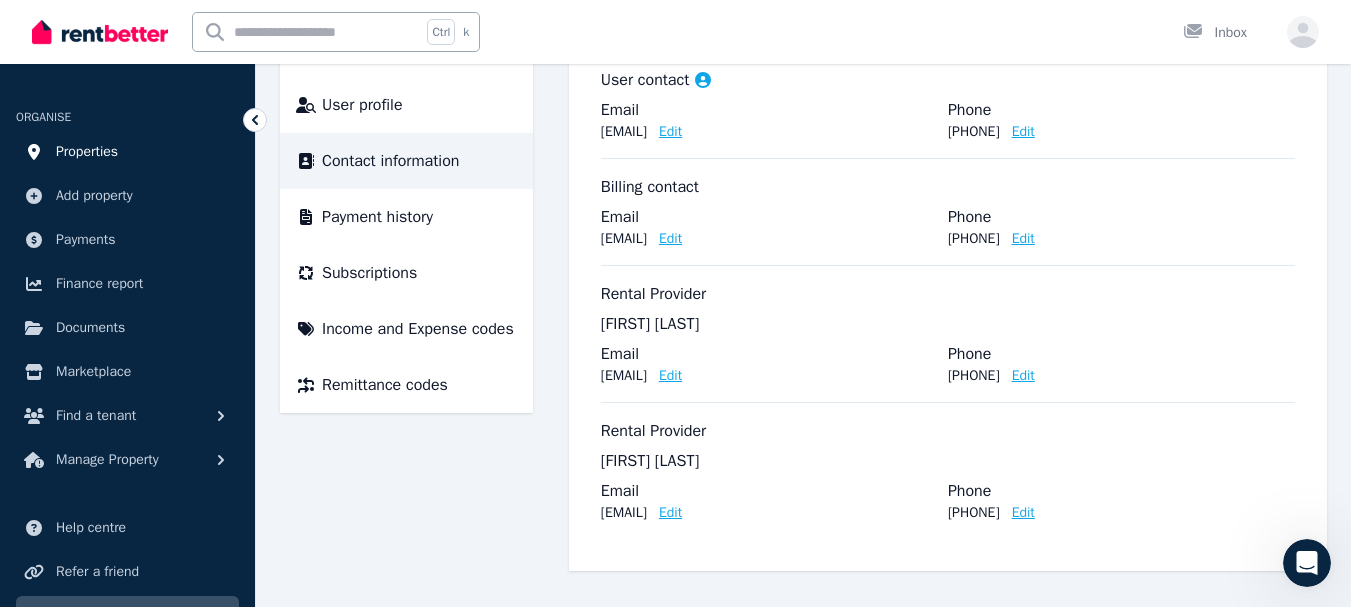 click on "Properties" at bounding box center (87, 152) 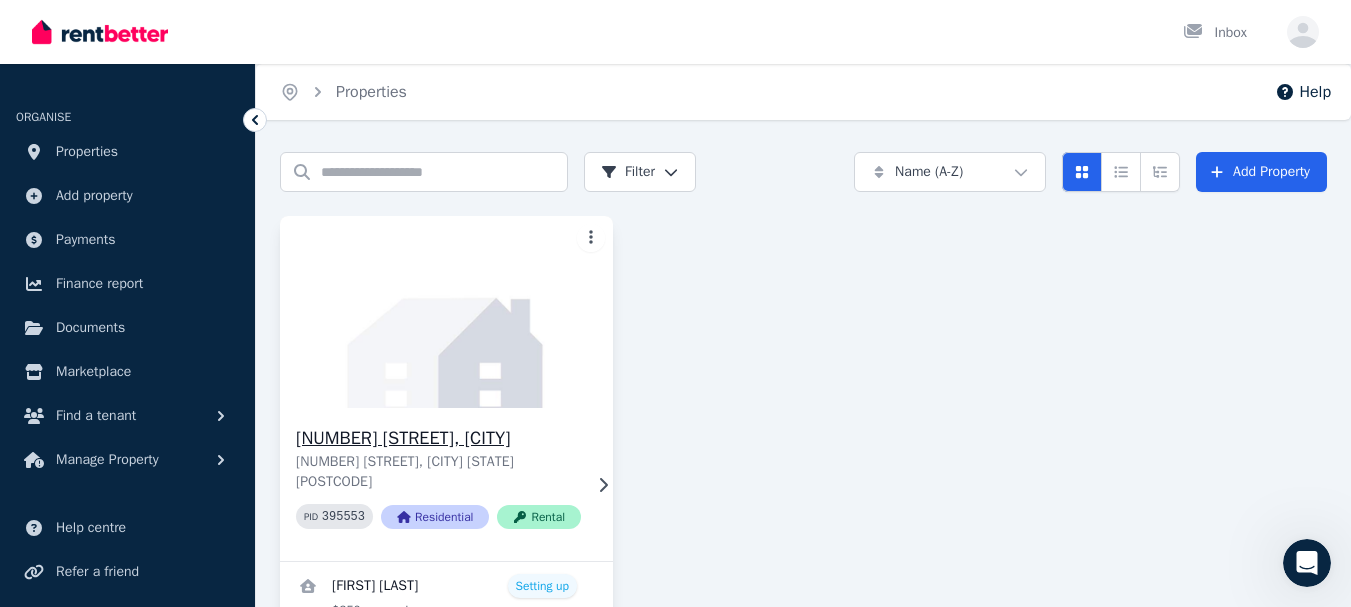 scroll, scrollTop: 59, scrollLeft: 0, axis: vertical 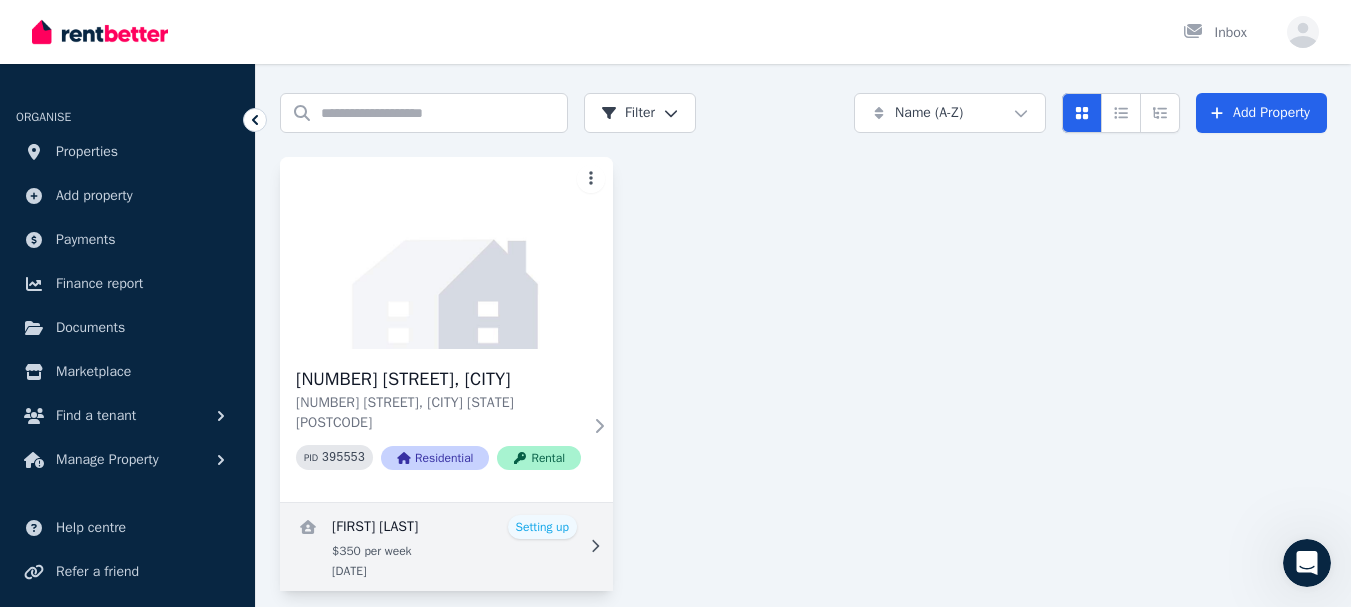click 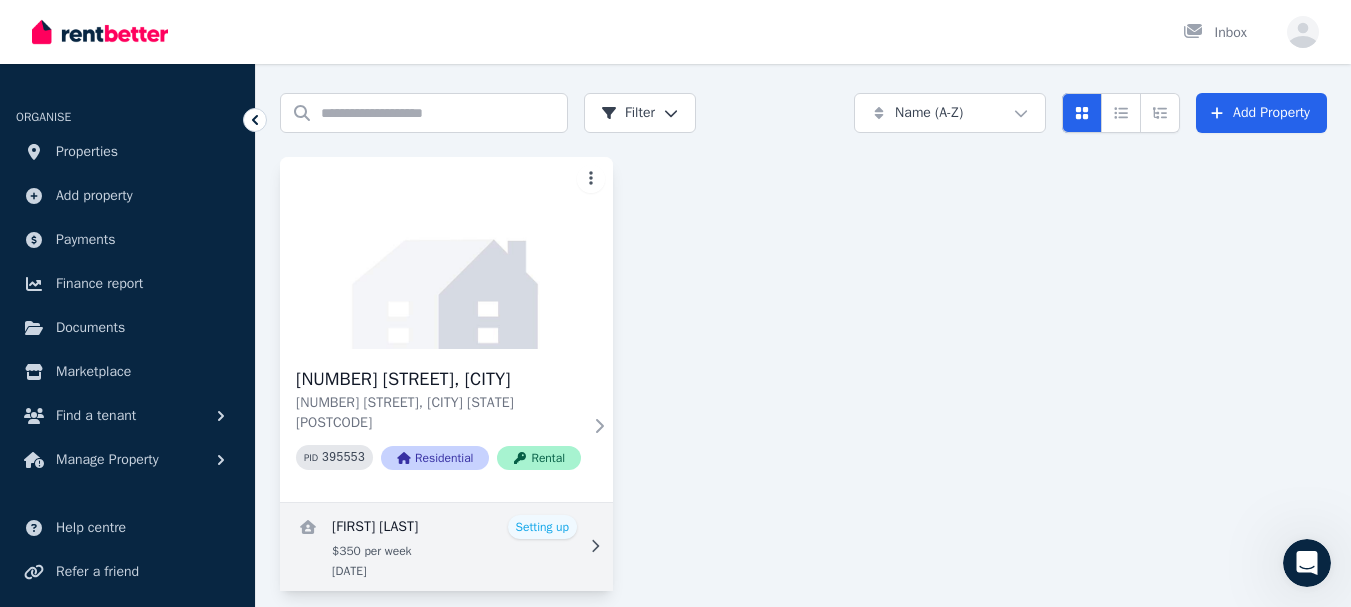 click at bounding box center [446, 547] 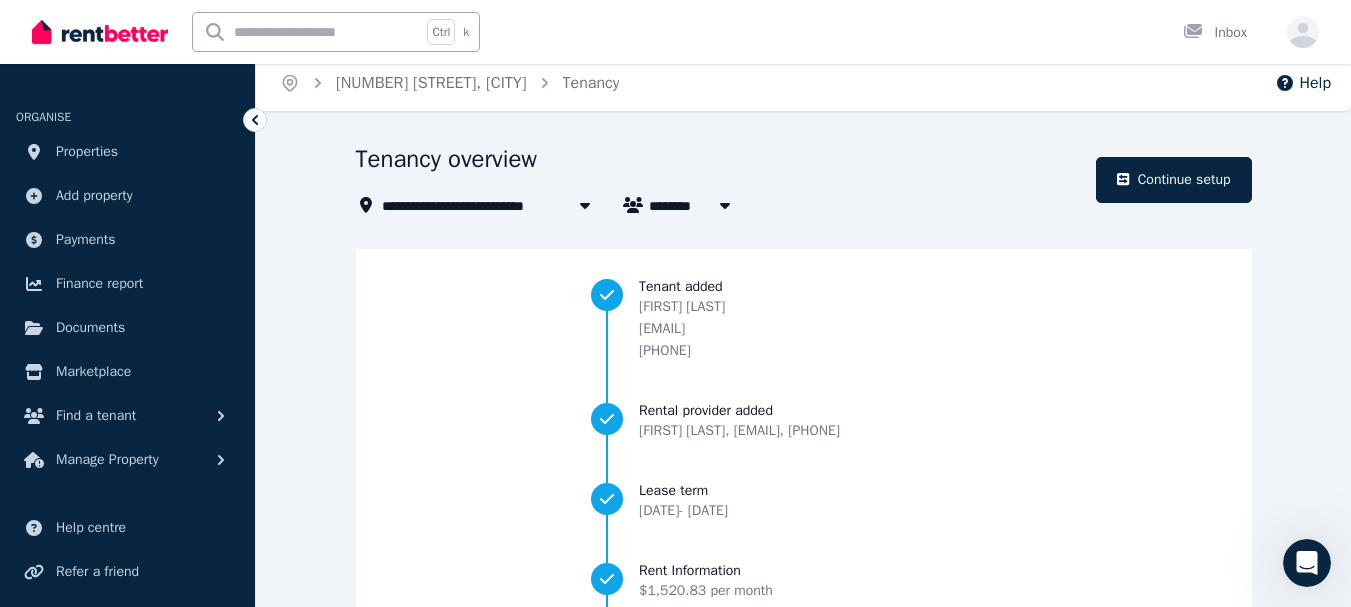 scroll, scrollTop: 0, scrollLeft: 0, axis: both 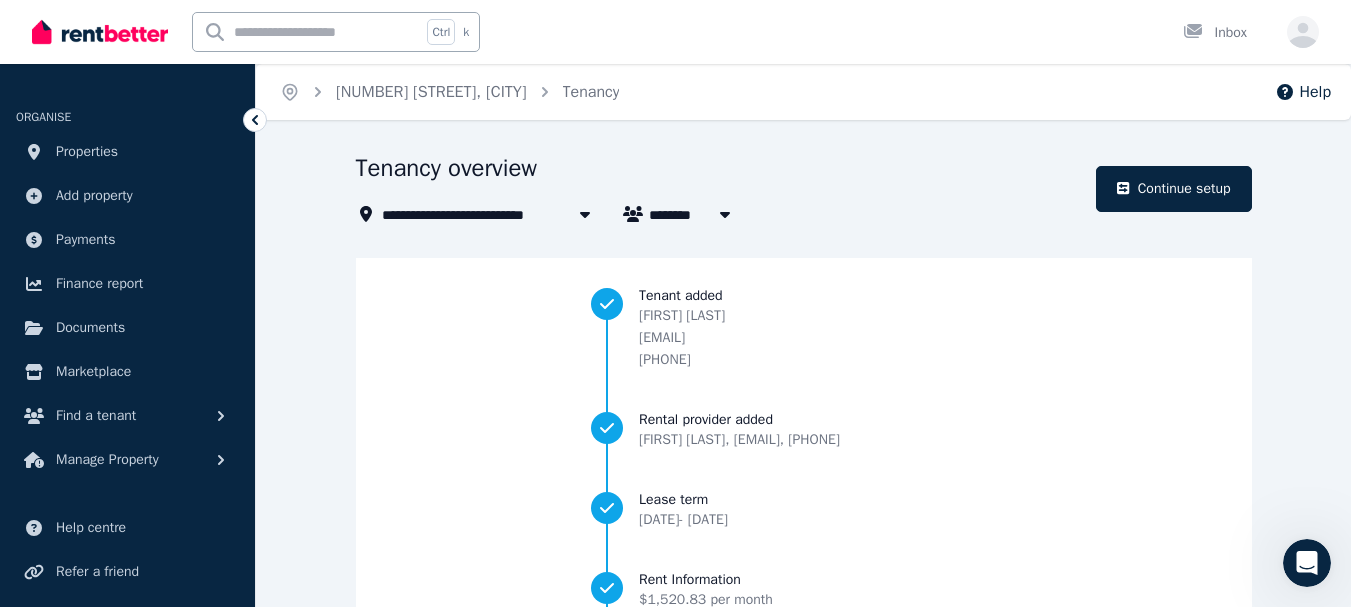 click on "[FIRST] [LAST]" at bounding box center [710, 214] 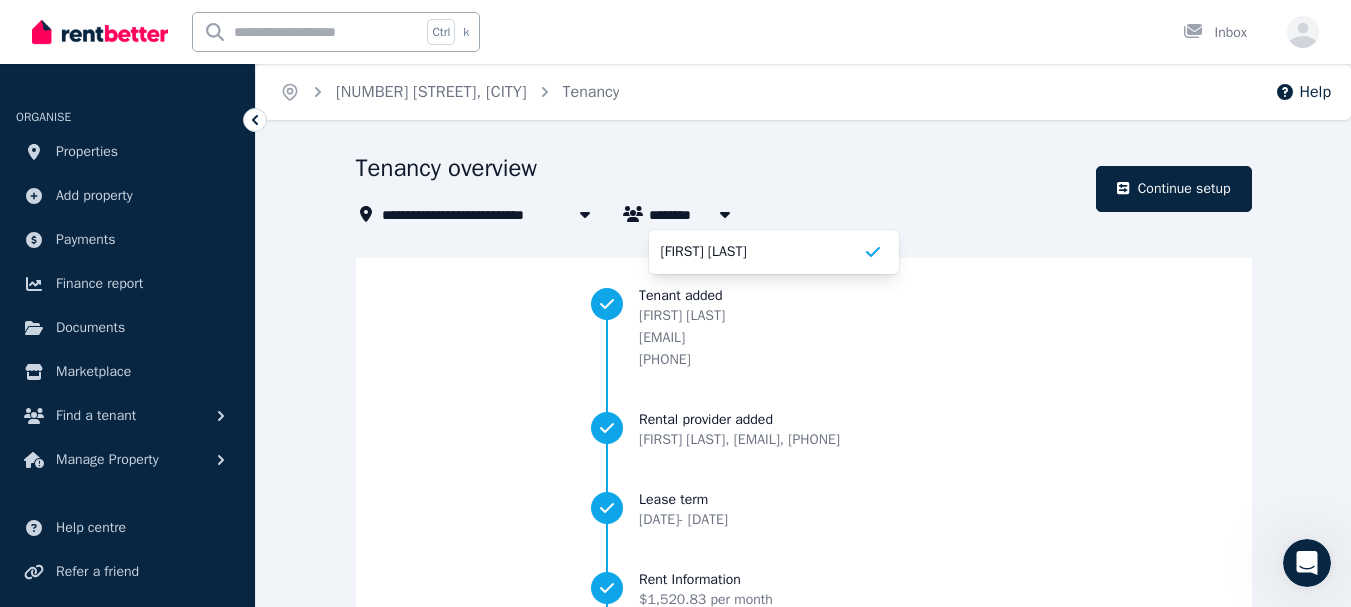 click on "**********" at bounding box center (803, 526) 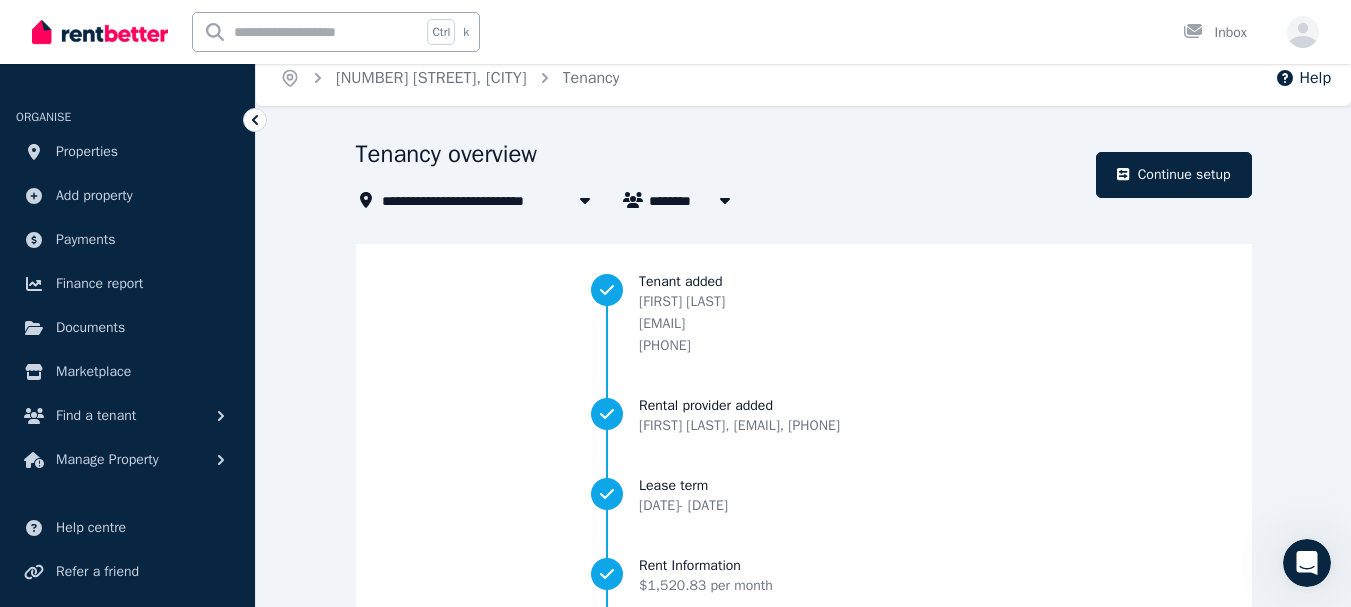 scroll, scrollTop: 0, scrollLeft: 0, axis: both 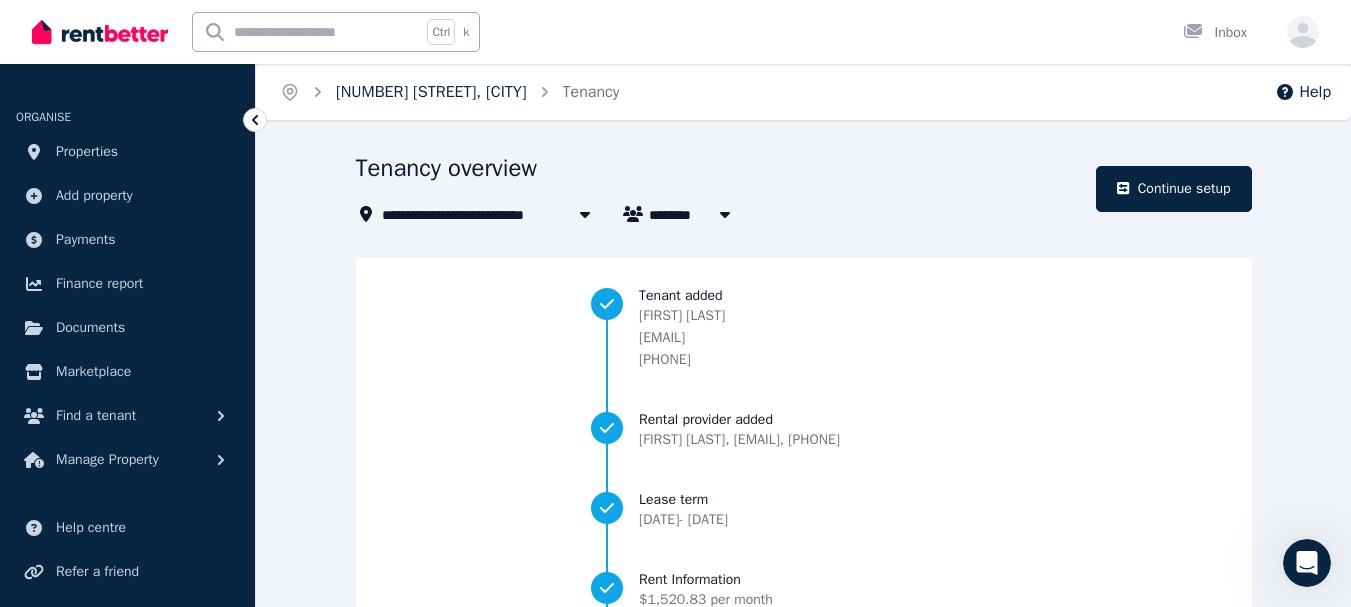 click on "[NUMBER] [STREET], [CITY]" at bounding box center [431, 92] 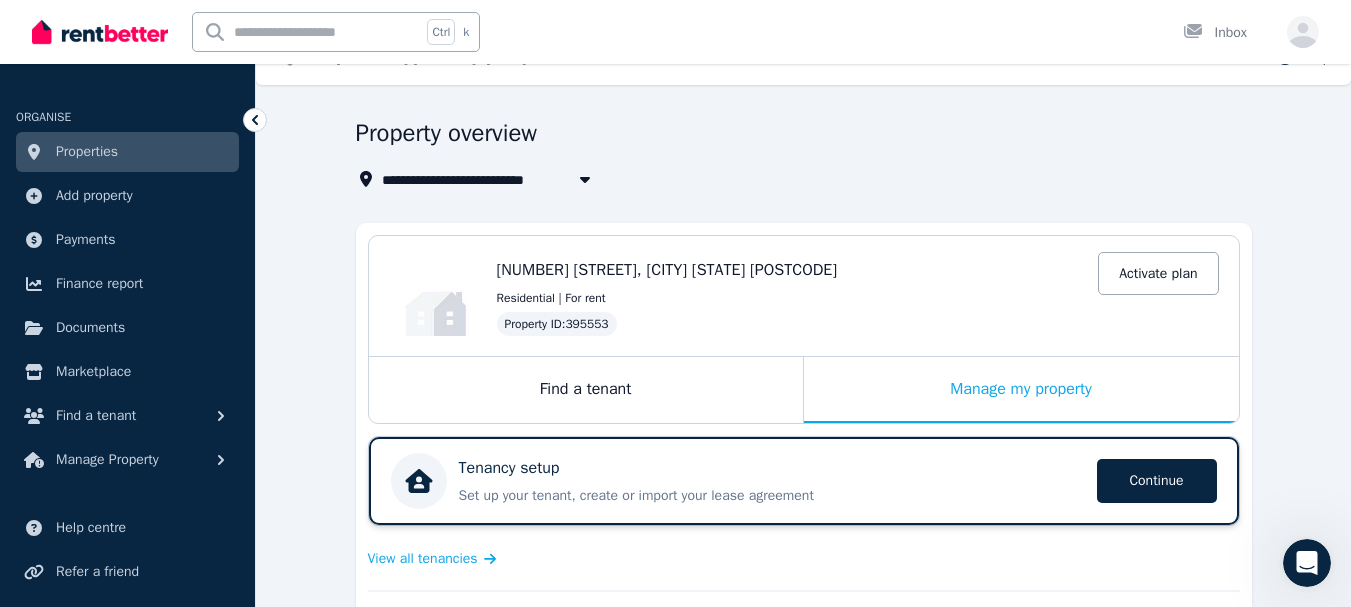 scroll, scrollTop: 0, scrollLeft: 0, axis: both 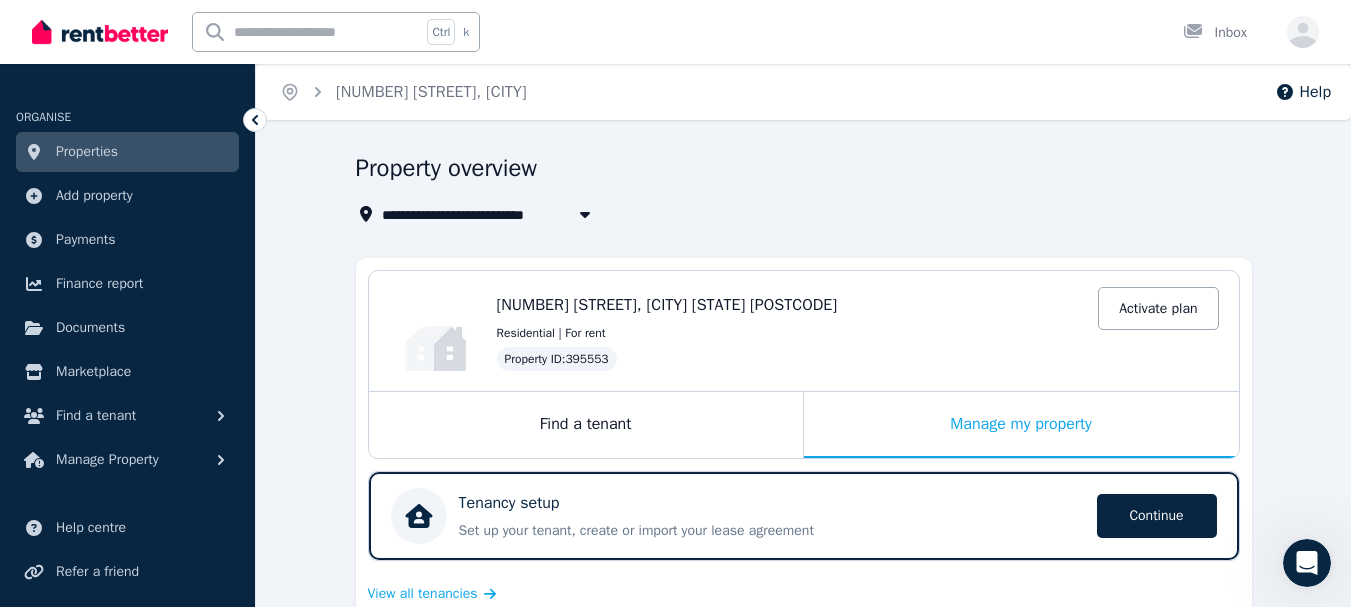 click on "Properties" at bounding box center (127, 152) 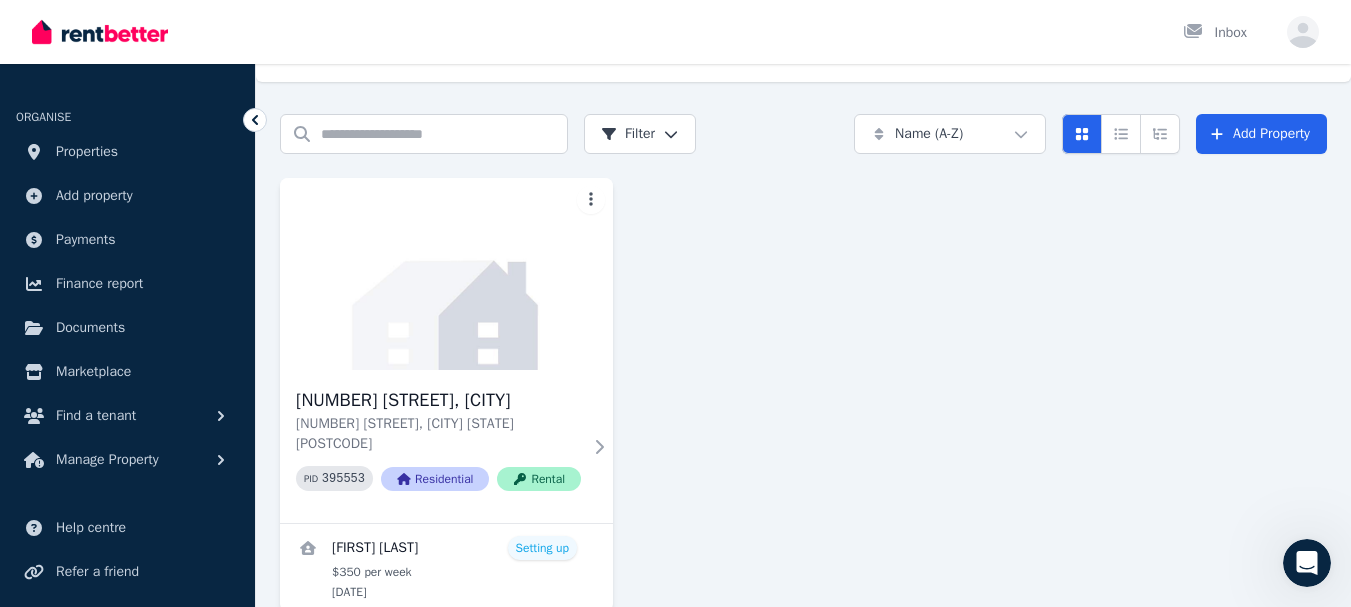 scroll, scrollTop: 59, scrollLeft: 0, axis: vertical 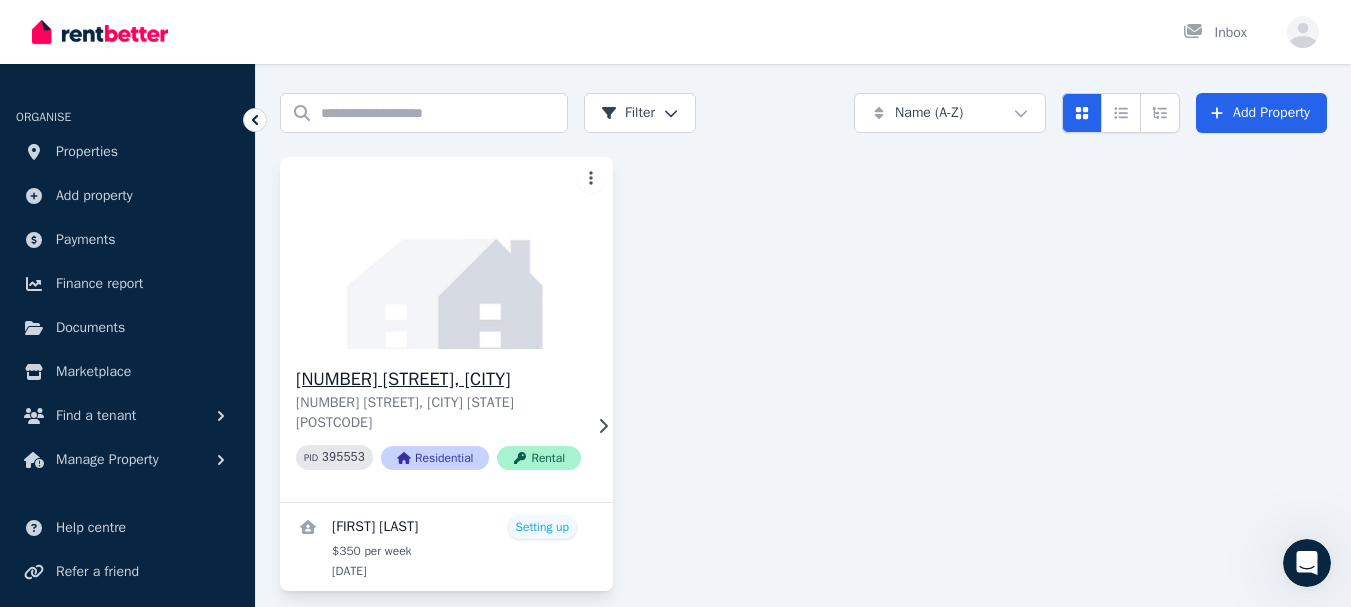 click 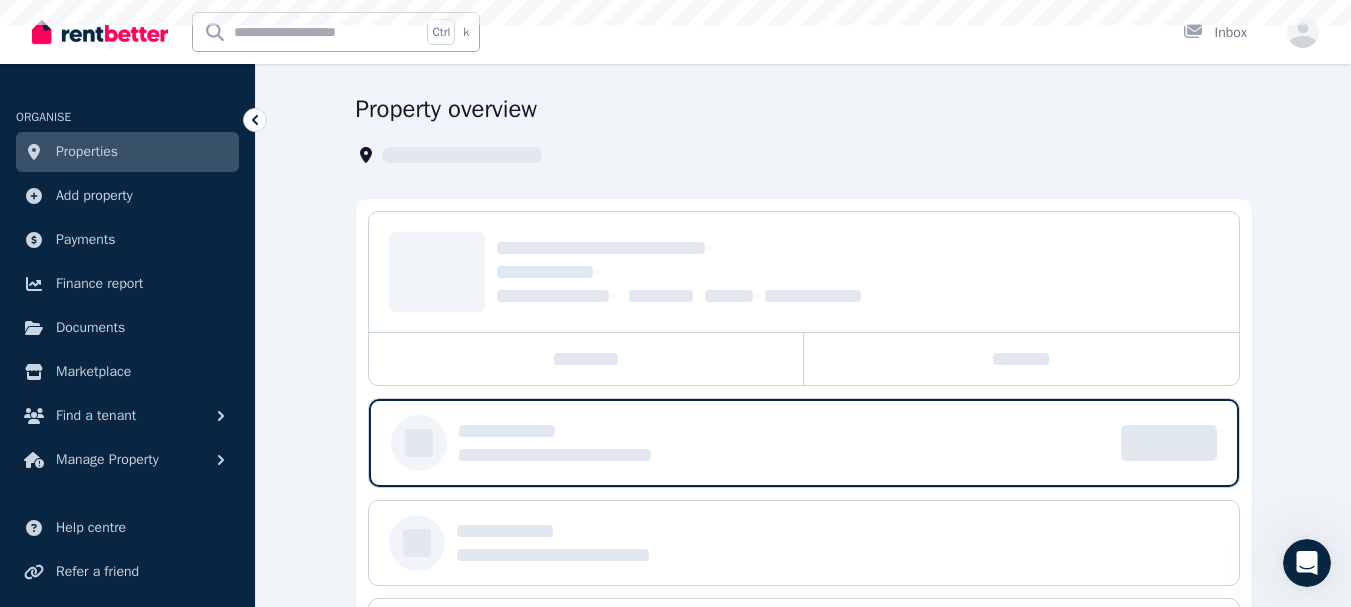 scroll, scrollTop: 0, scrollLeft: 0, axis: both 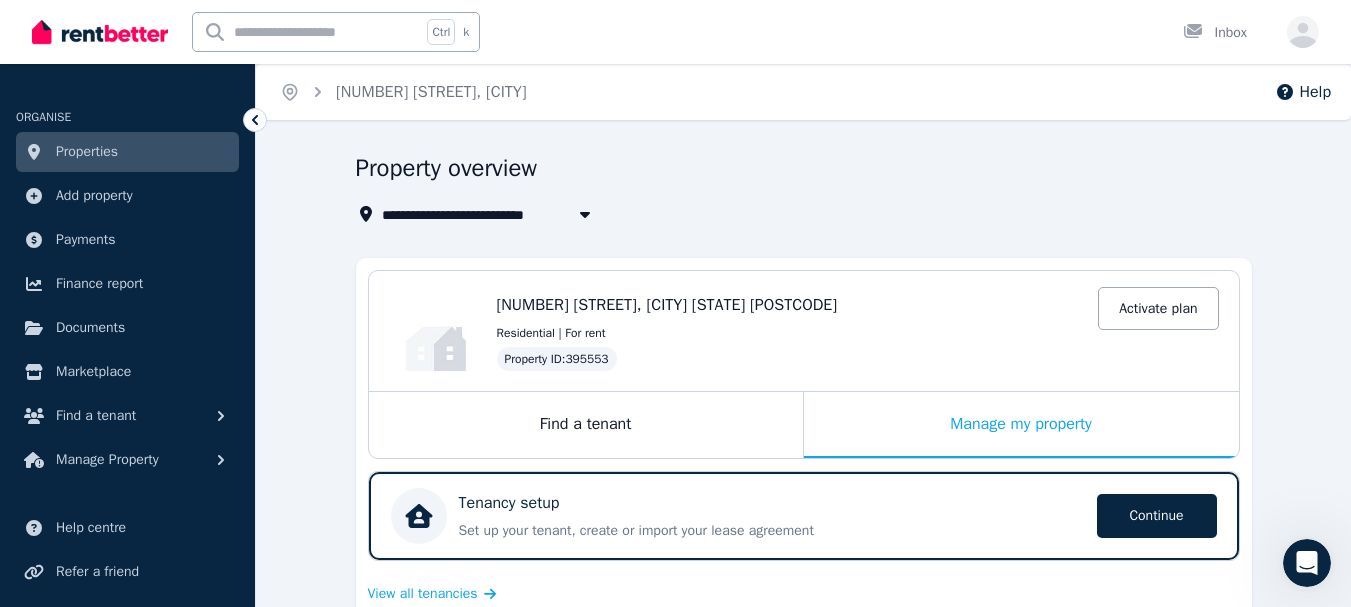click at bounding box center (585, 214) 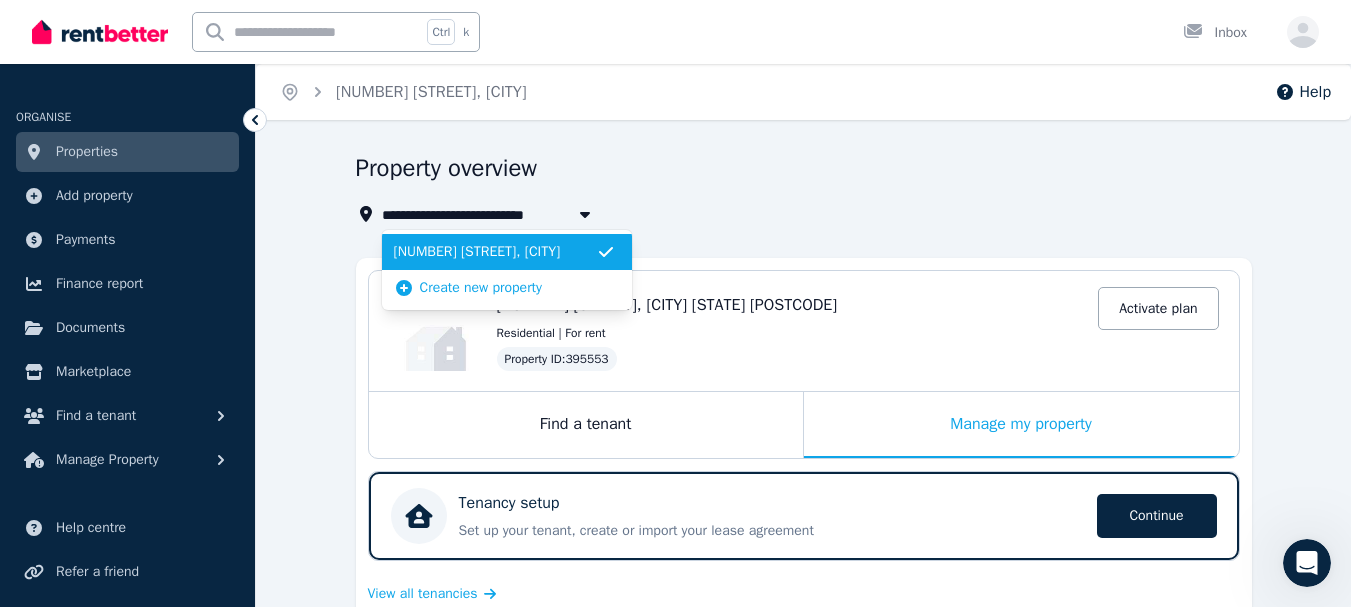 click at bounding box center (585, 214) 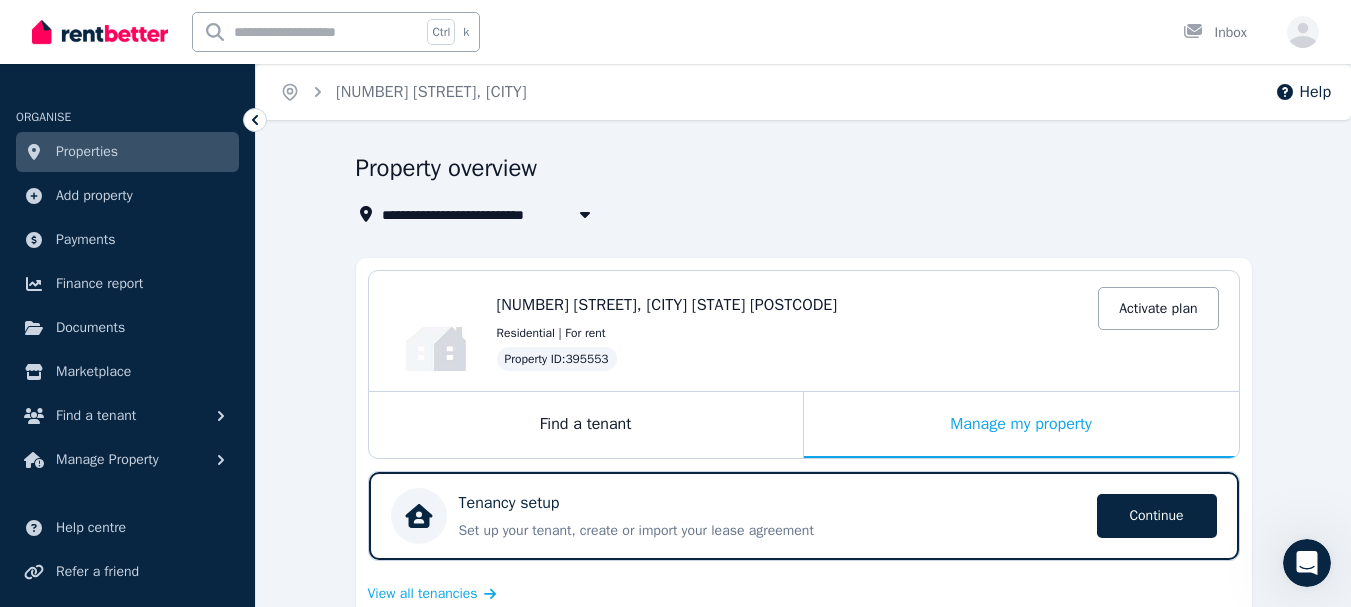 click on "**********" at bounding box center (803, 791) 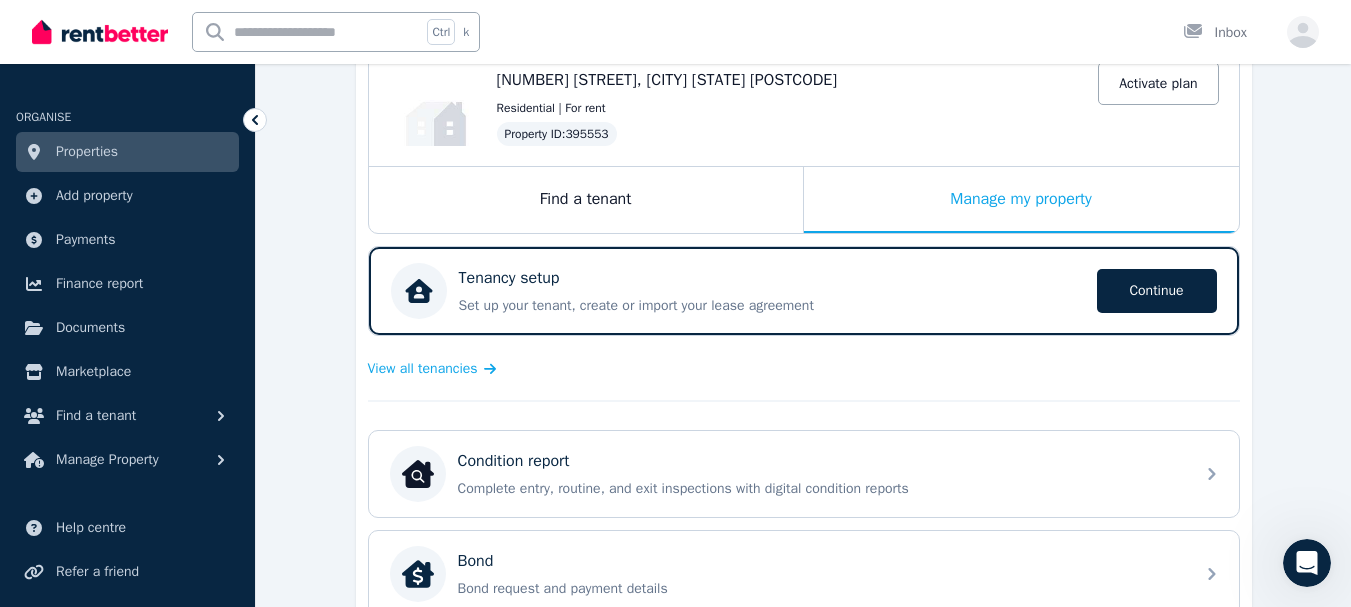 scroll, scrollTop: 224, scrollLeft: 0, axis: vertical 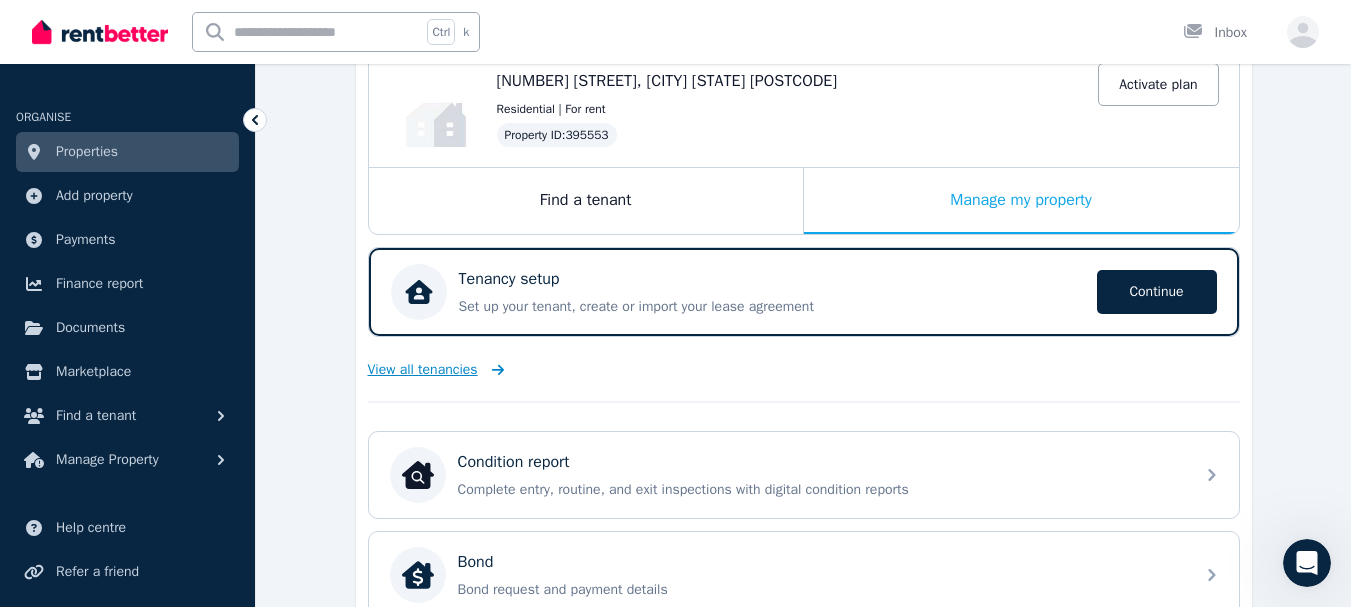 click on "View all tenancies" at bounding box center (423, 370) 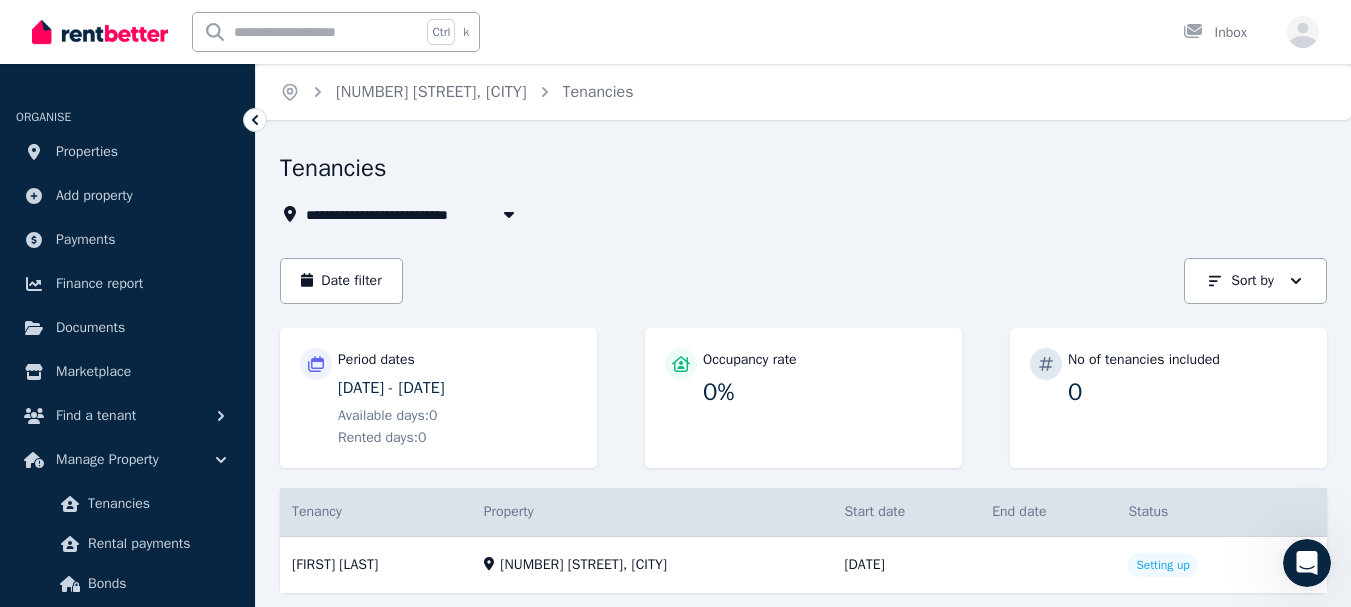 scroll, scrollTop: 58, scrollLeft: 0, axis: vertical 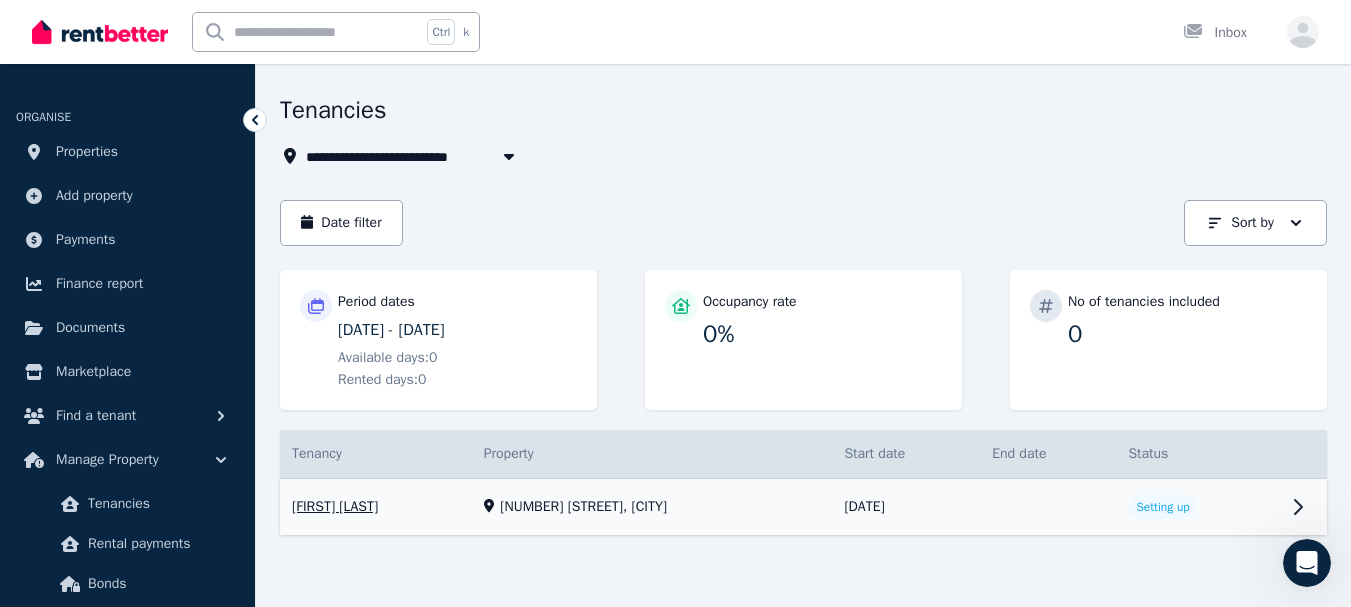 click on "View property details" at bounding box center (803, 507) 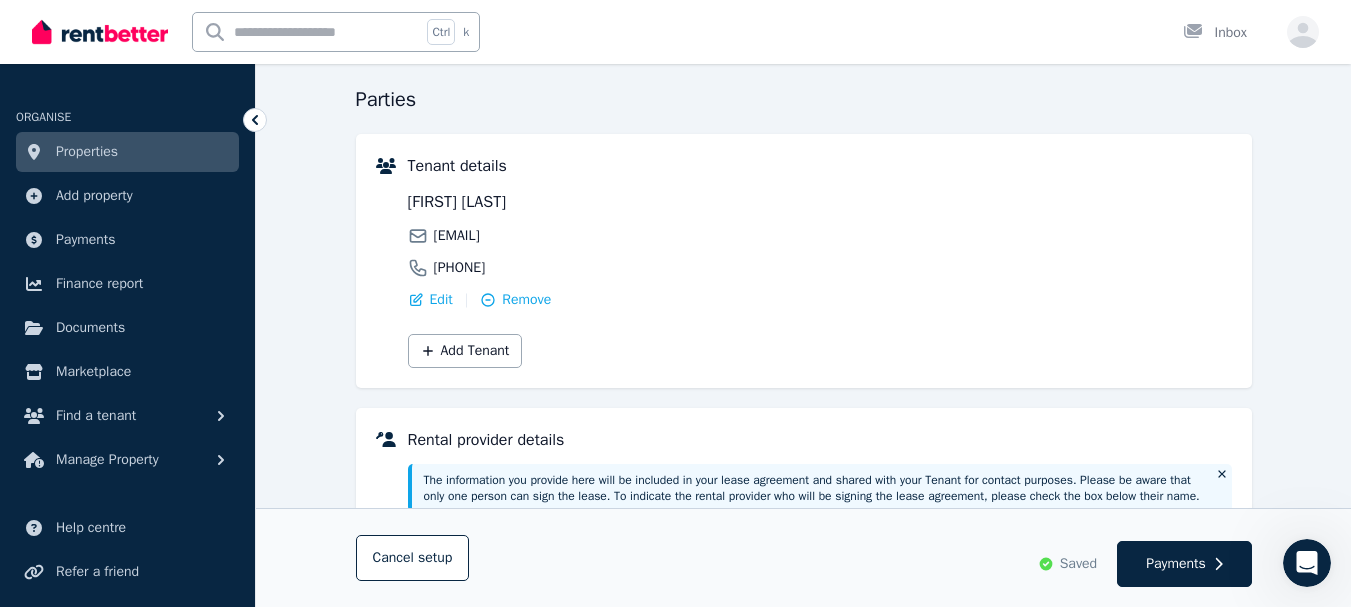 scroll, scrollTop: 200, scrollLeft: 0, axis: vertical 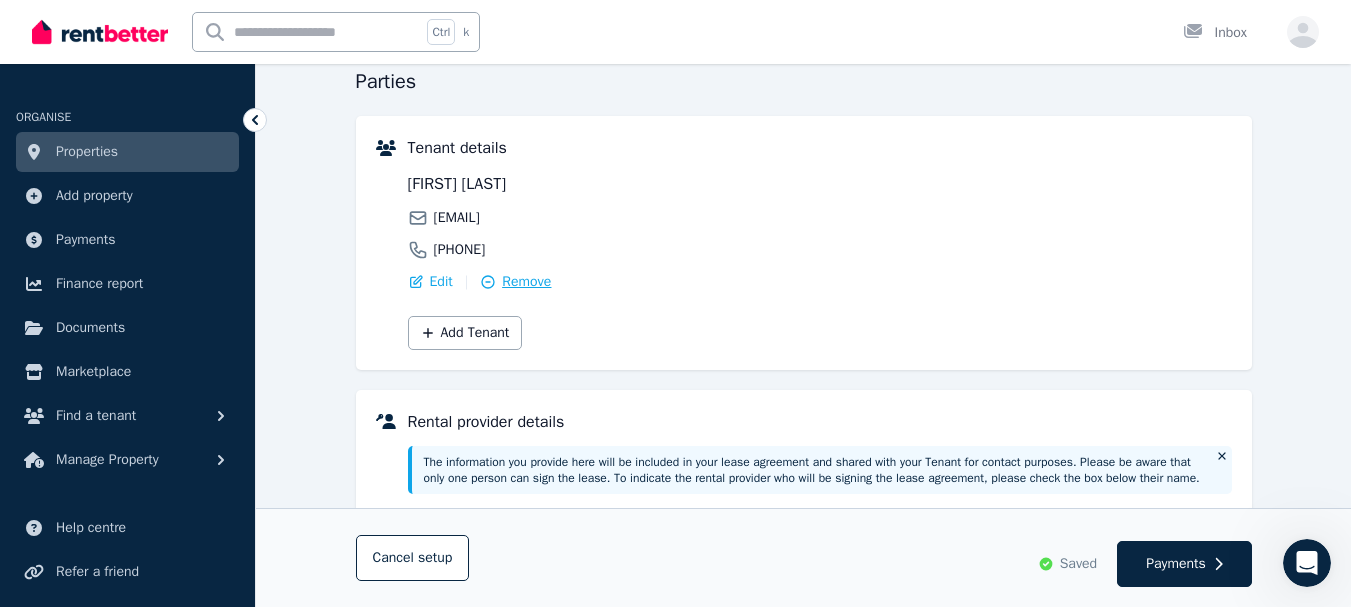 click on "Remove" at bounding box center (526, 282) 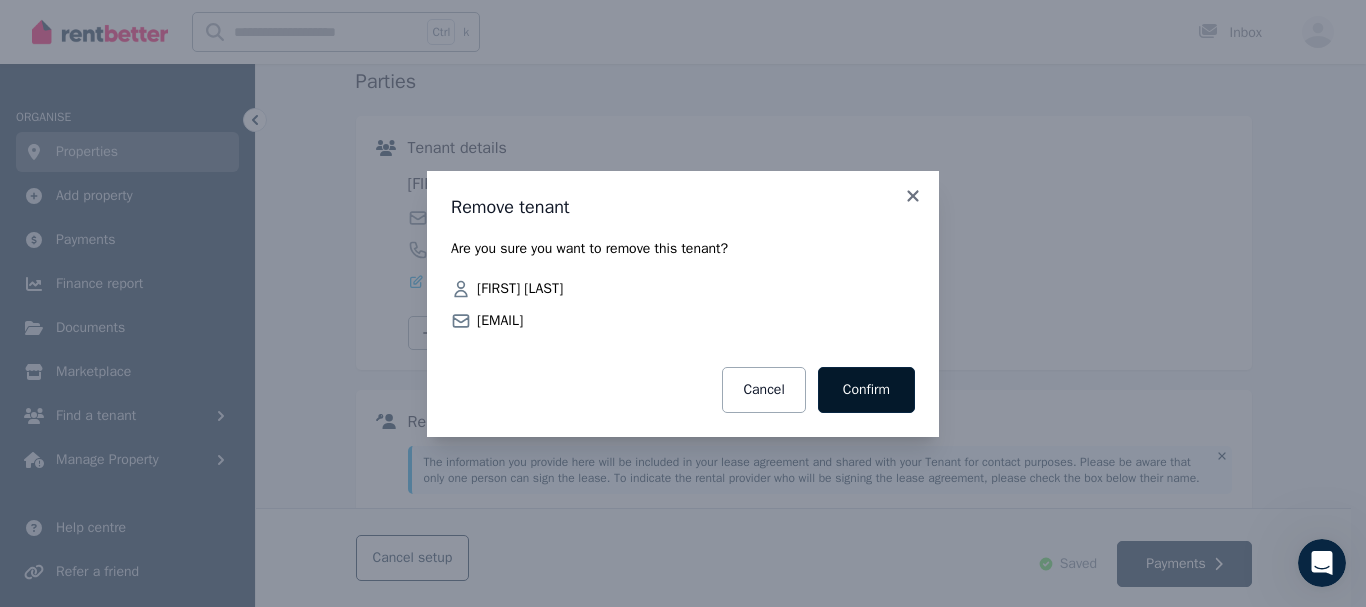 click on "Confirm" at bounding box center [866, 390] 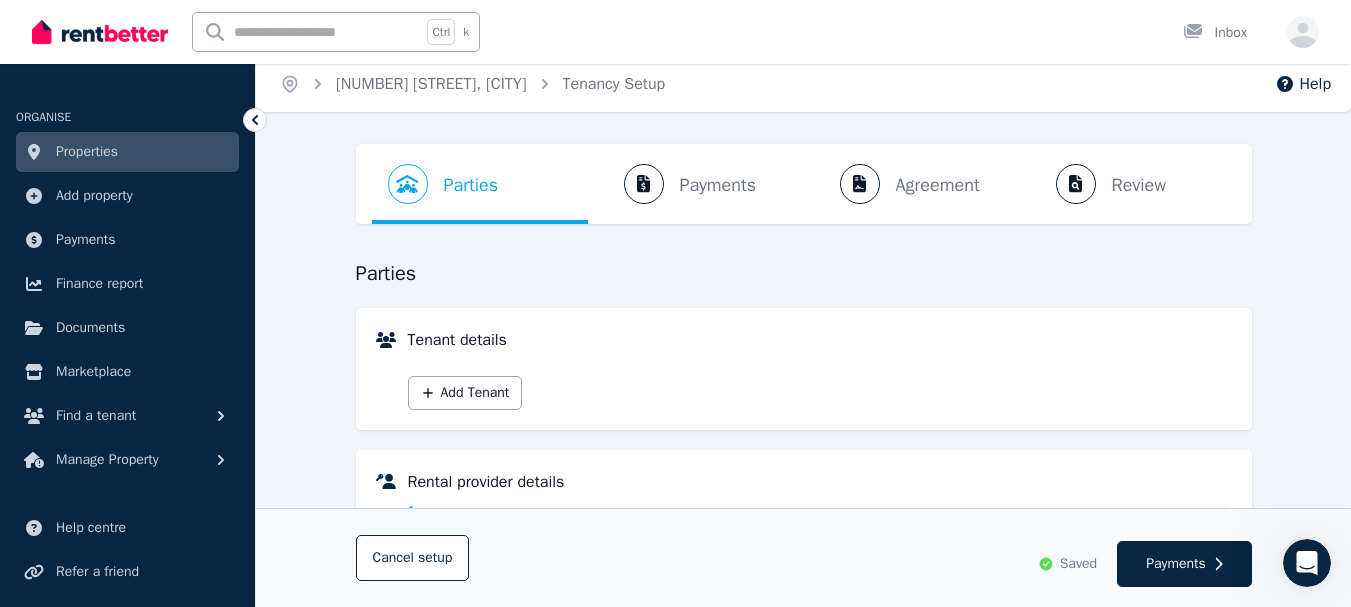 scroll, scrollTop: 0, scrollLeft: 0, axis: both 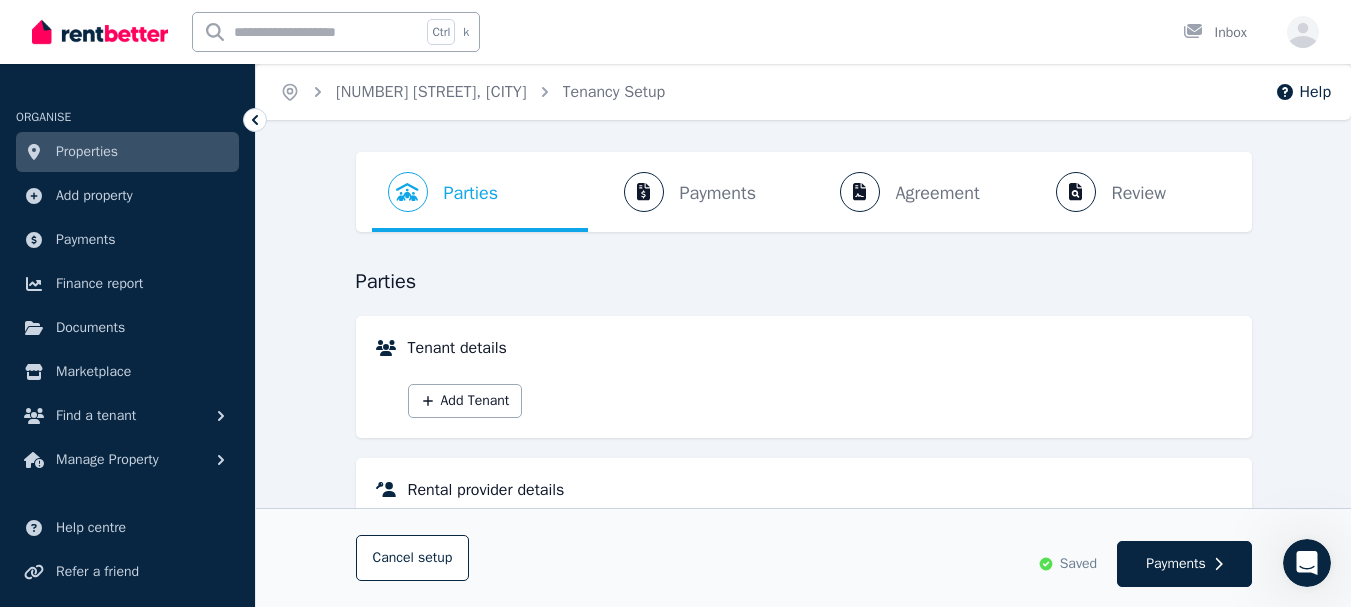 click on "Properties" at bounding box center [87, 152] 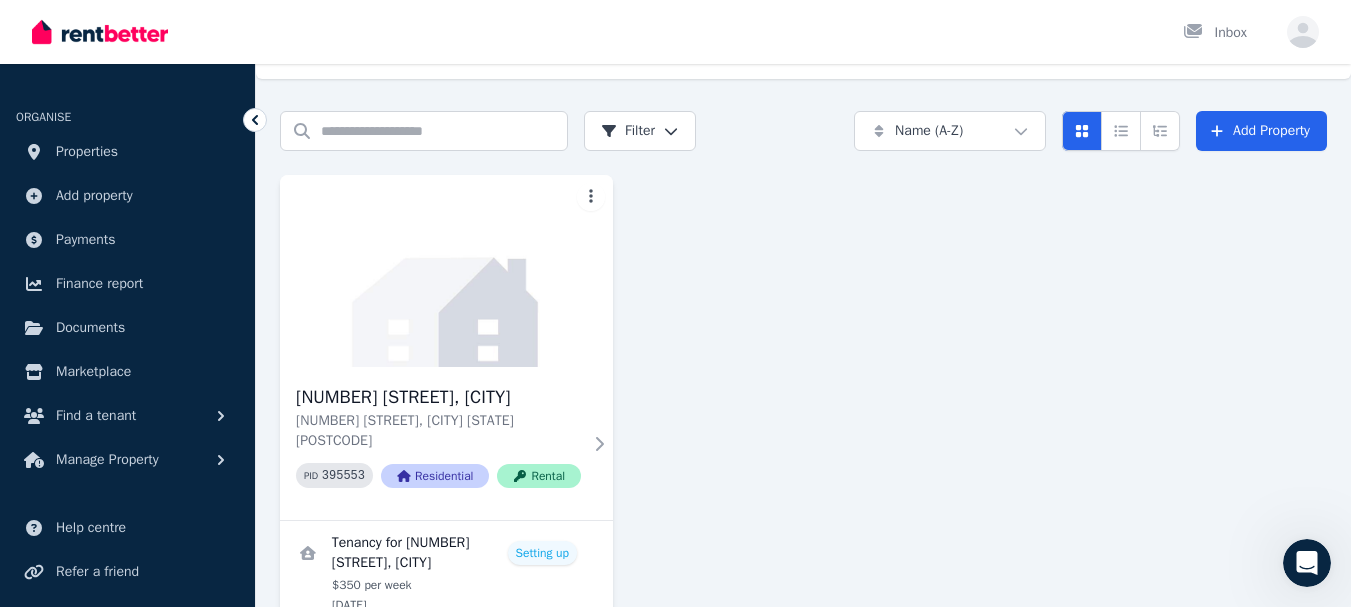 scroll, scrollTop: 75, scrollLeft: 0, axis: vertical 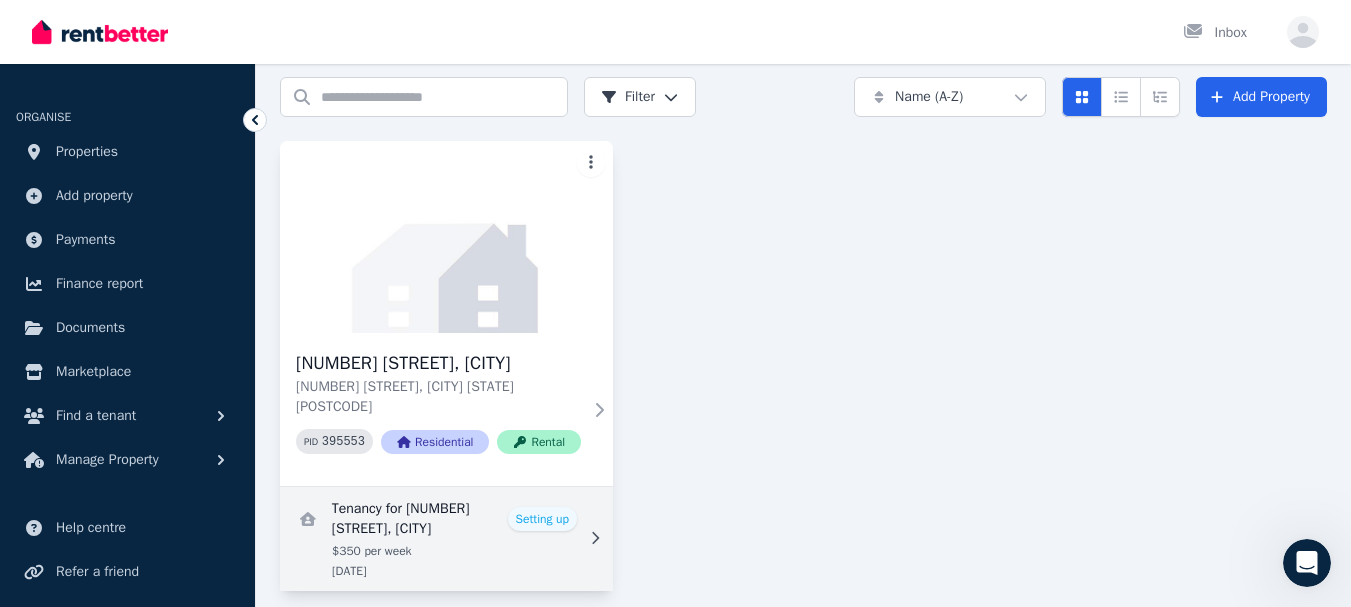 click 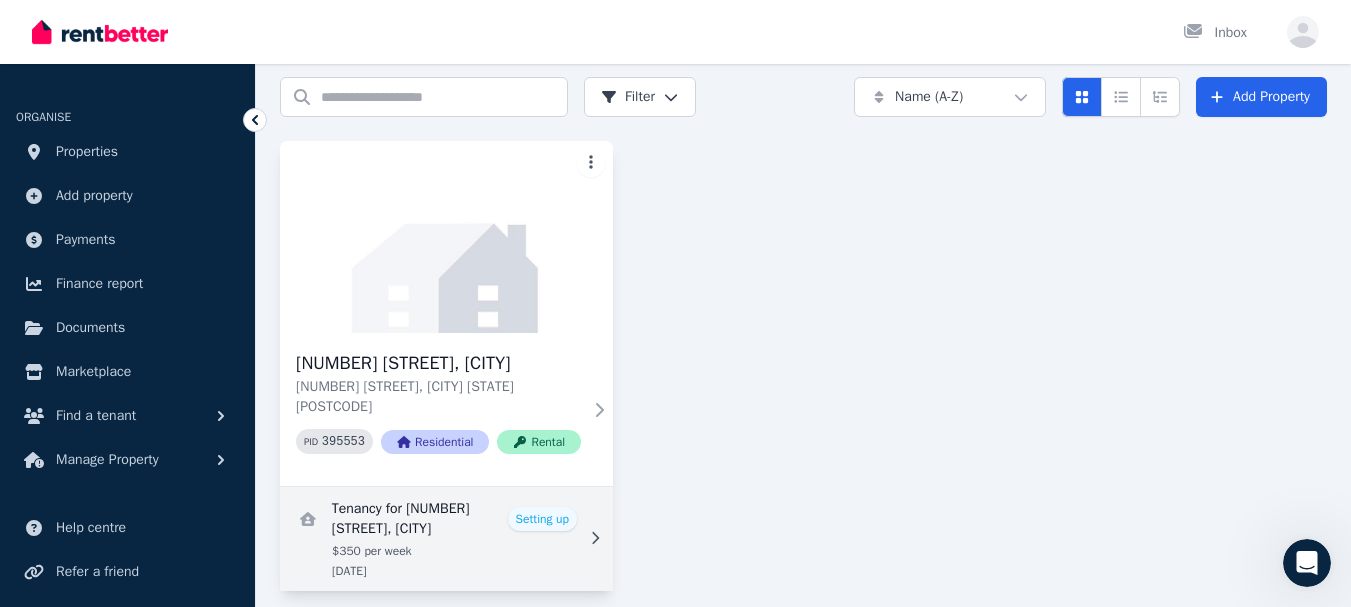 click at bounding box center (446, 539) 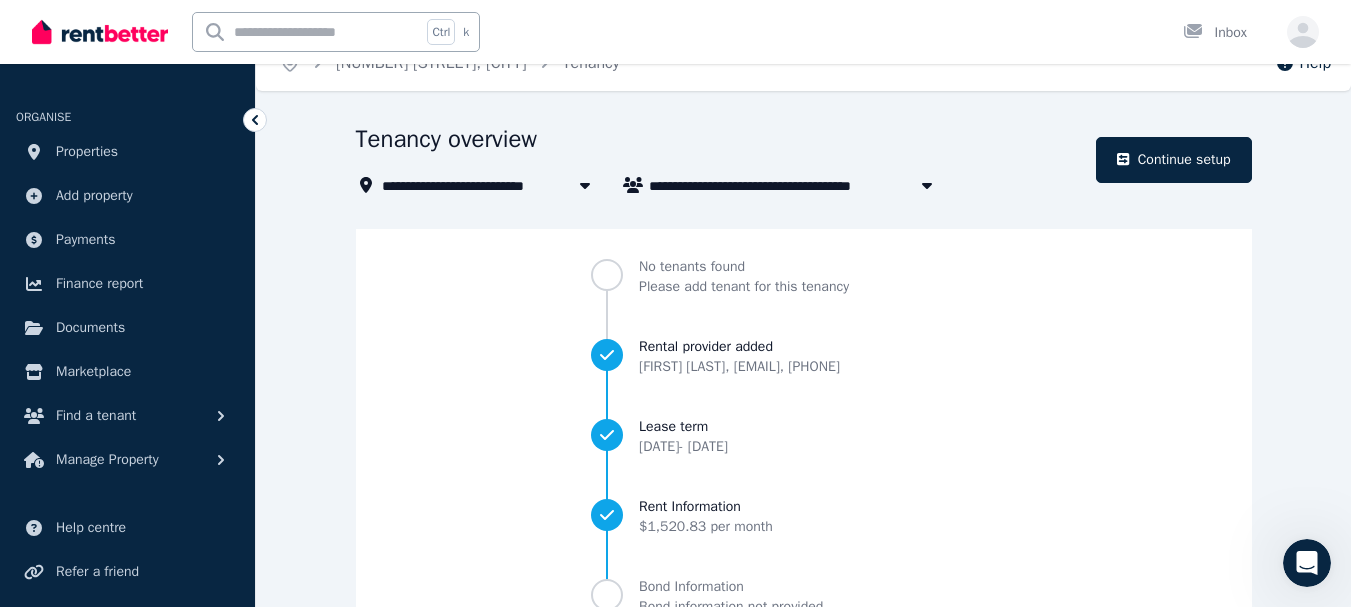 scroll, scrollTop: 0, scrollLeft: 0, axis: both 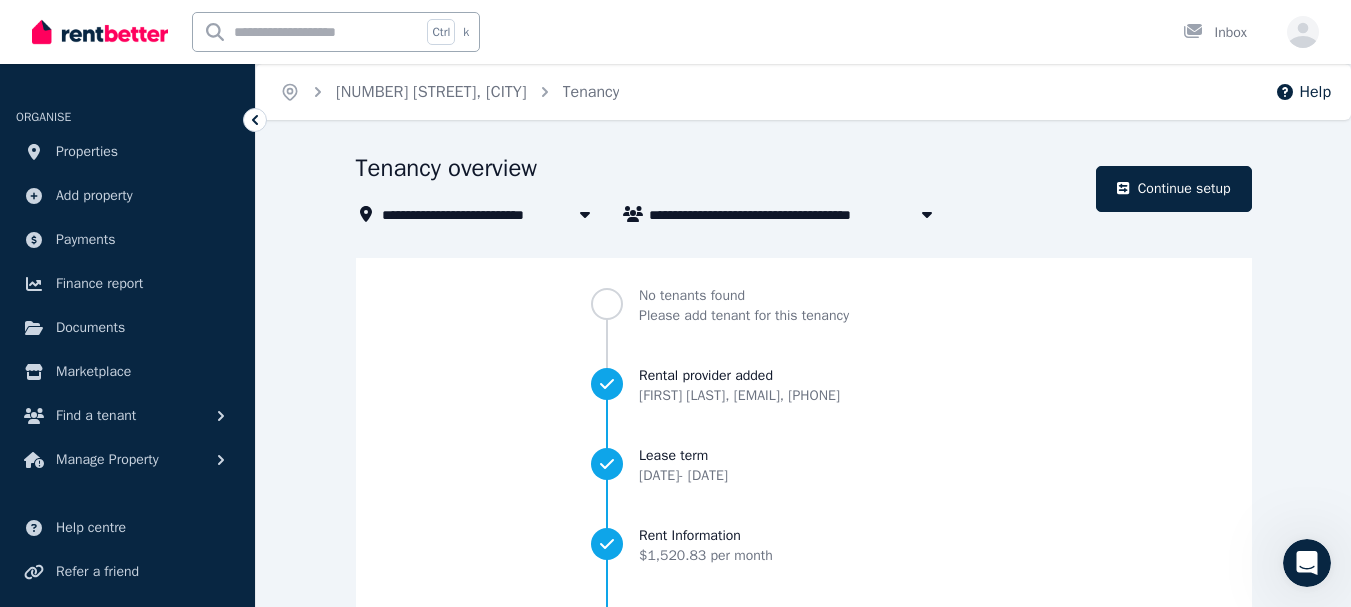 click 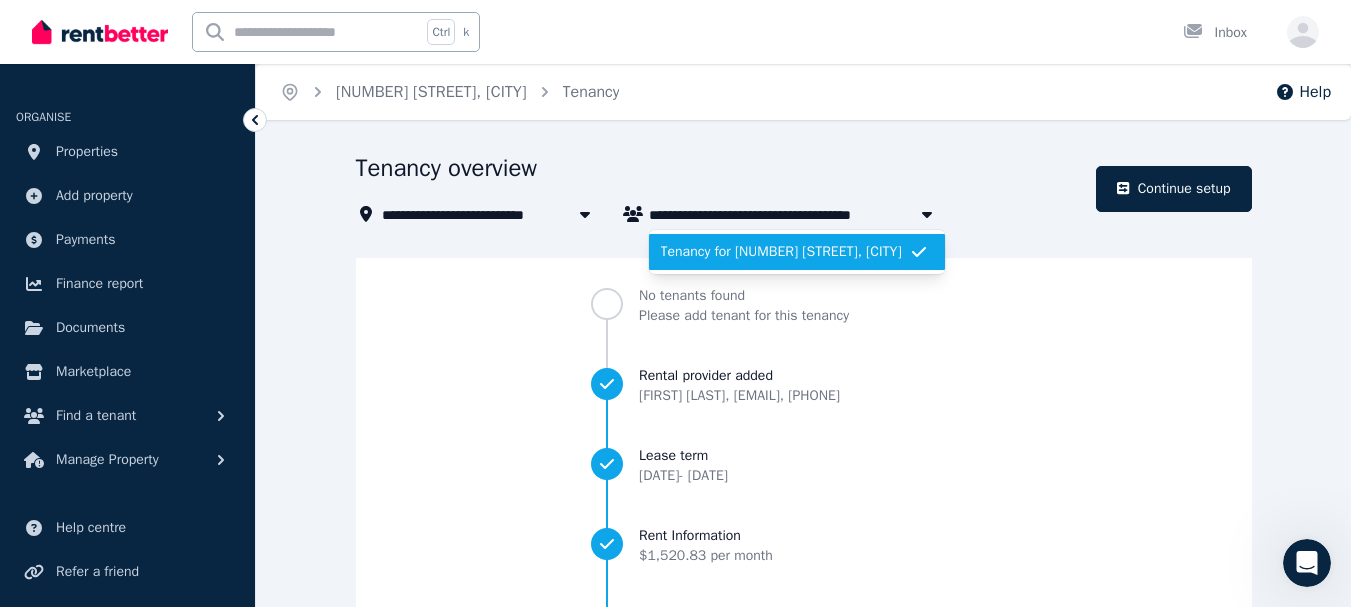 click 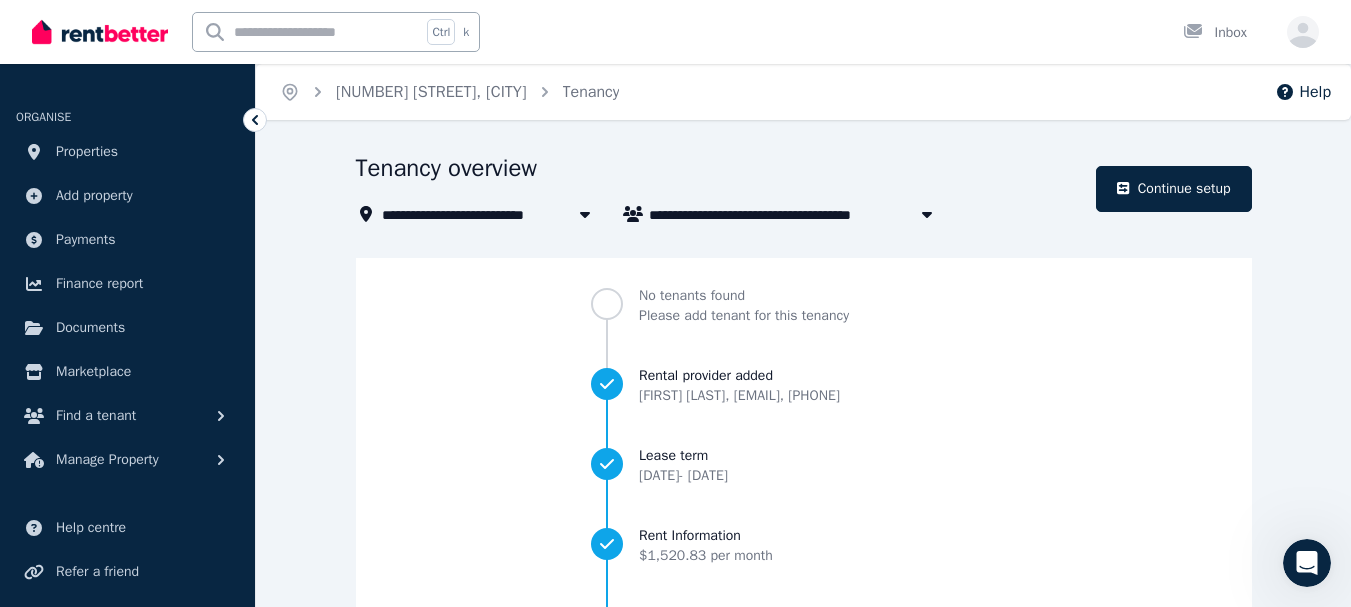 click on "[NUMBER] [STREET], [CITY]" at bounding box center (483, 214) 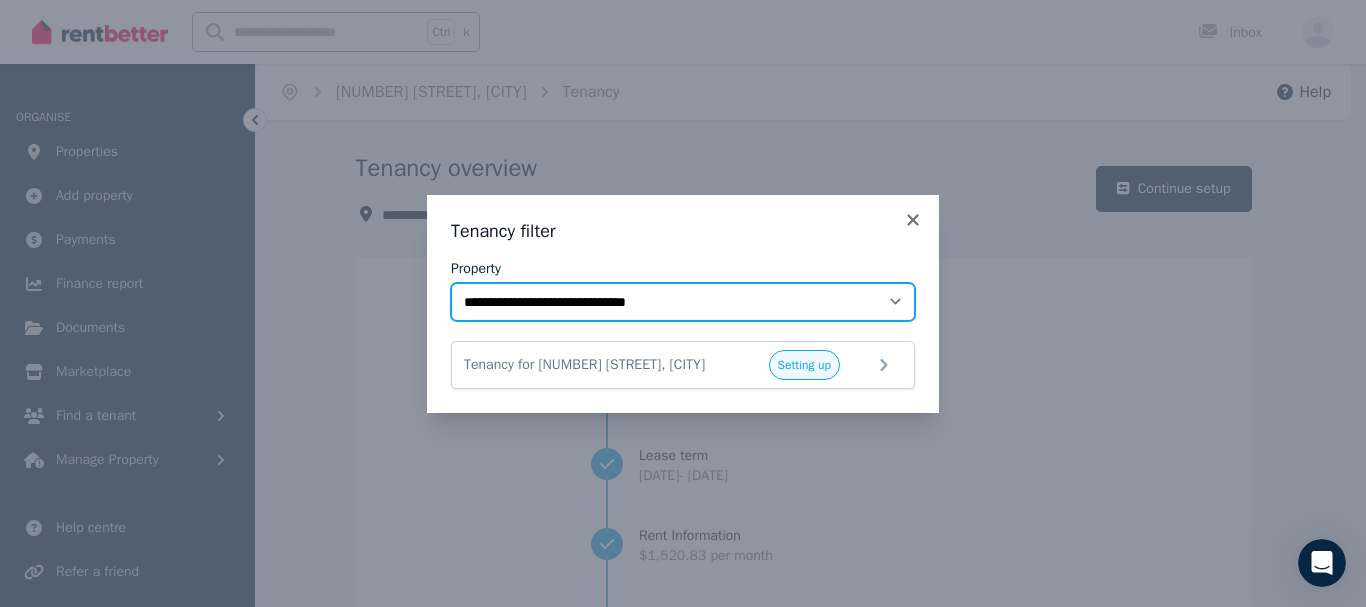 click on "**********" at bounding box center [683, 302] 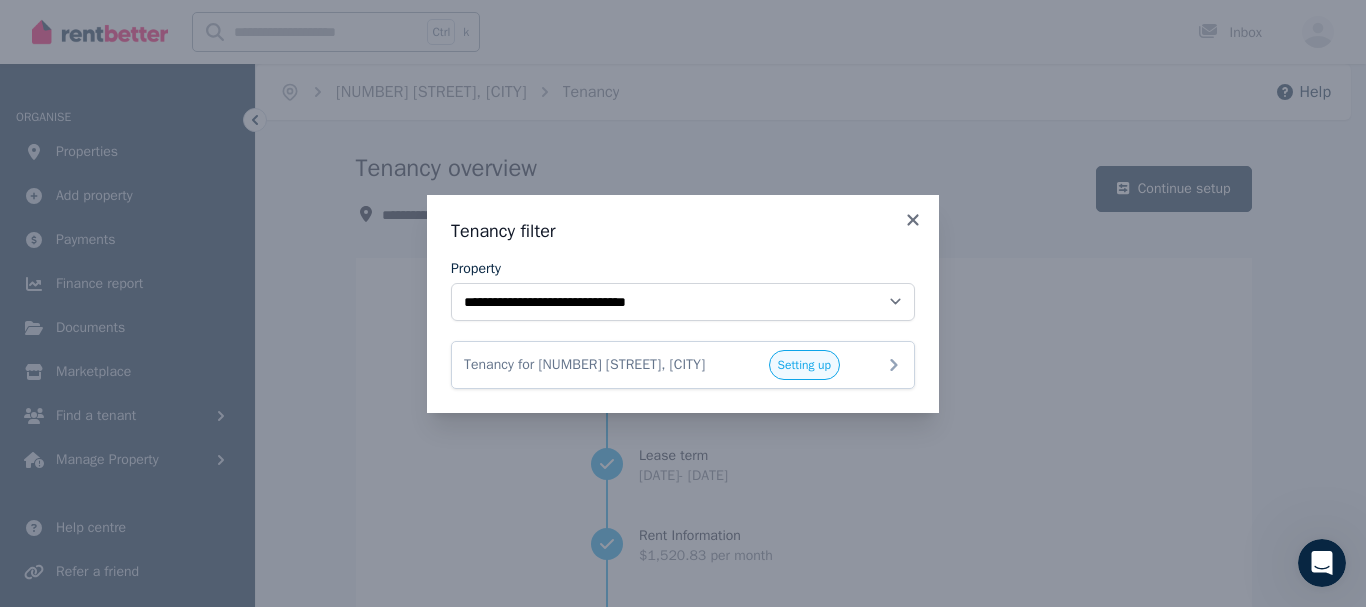 click 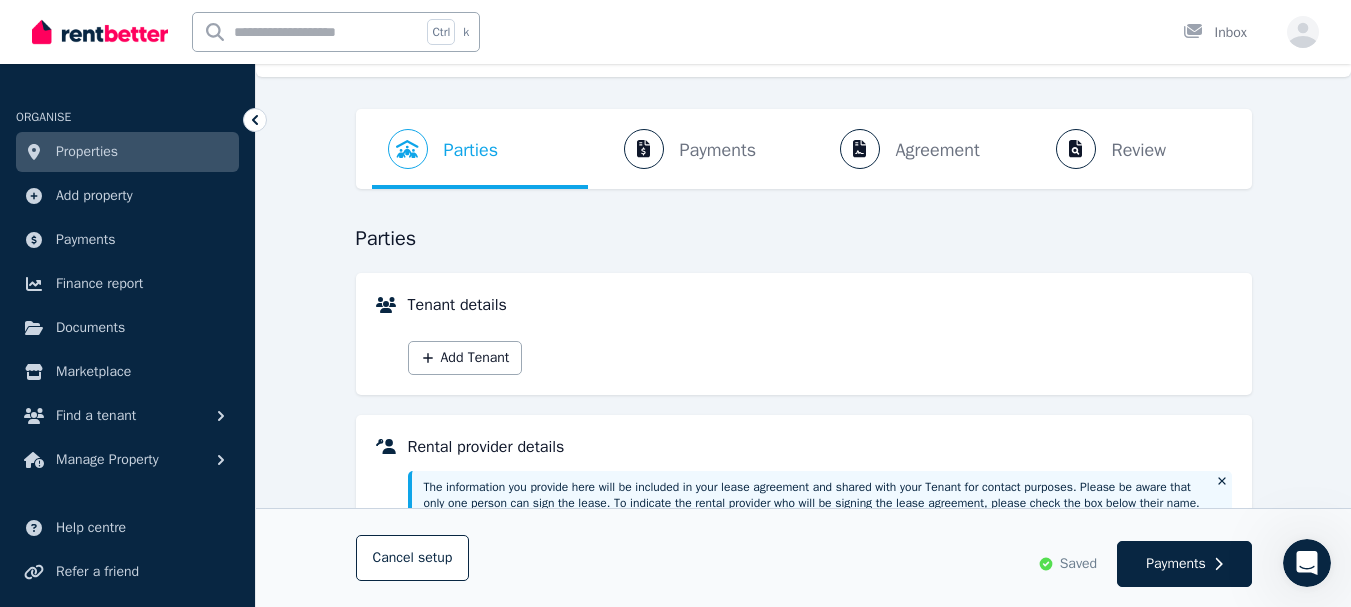 scroll, scrollTop: 0, scrollLeft: 0, axis: both 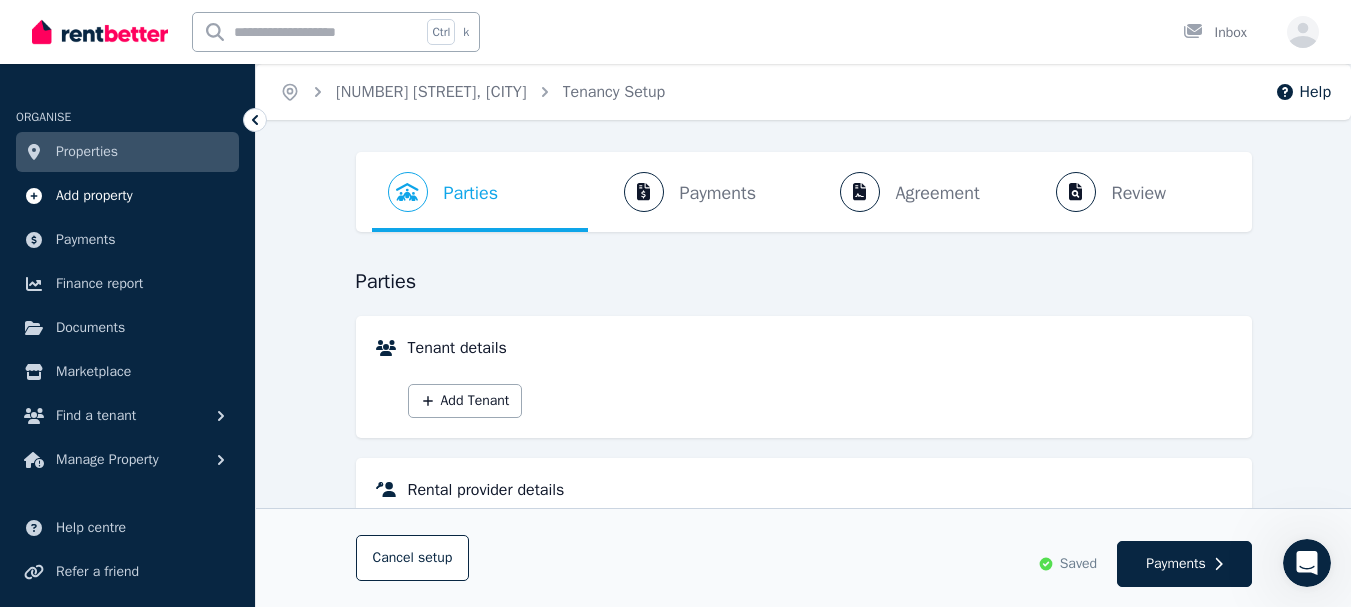 click on "Add property" at bounding box center [94, 196] 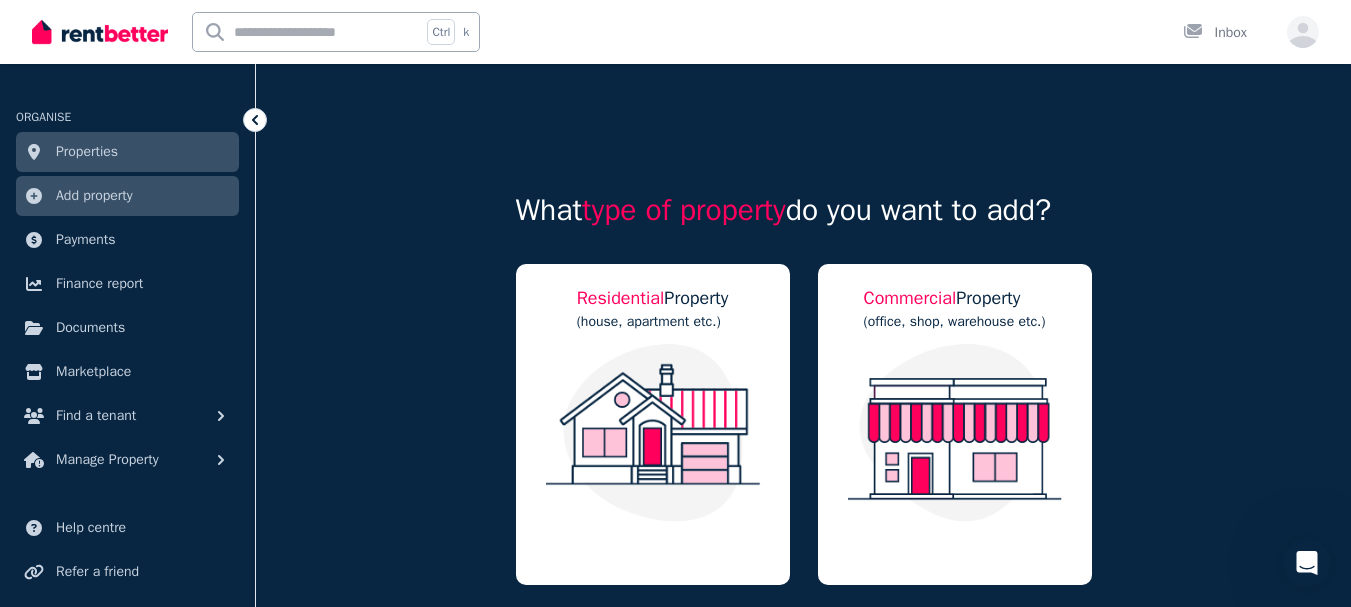 click on "Properties" at bounding box center [127, 152] 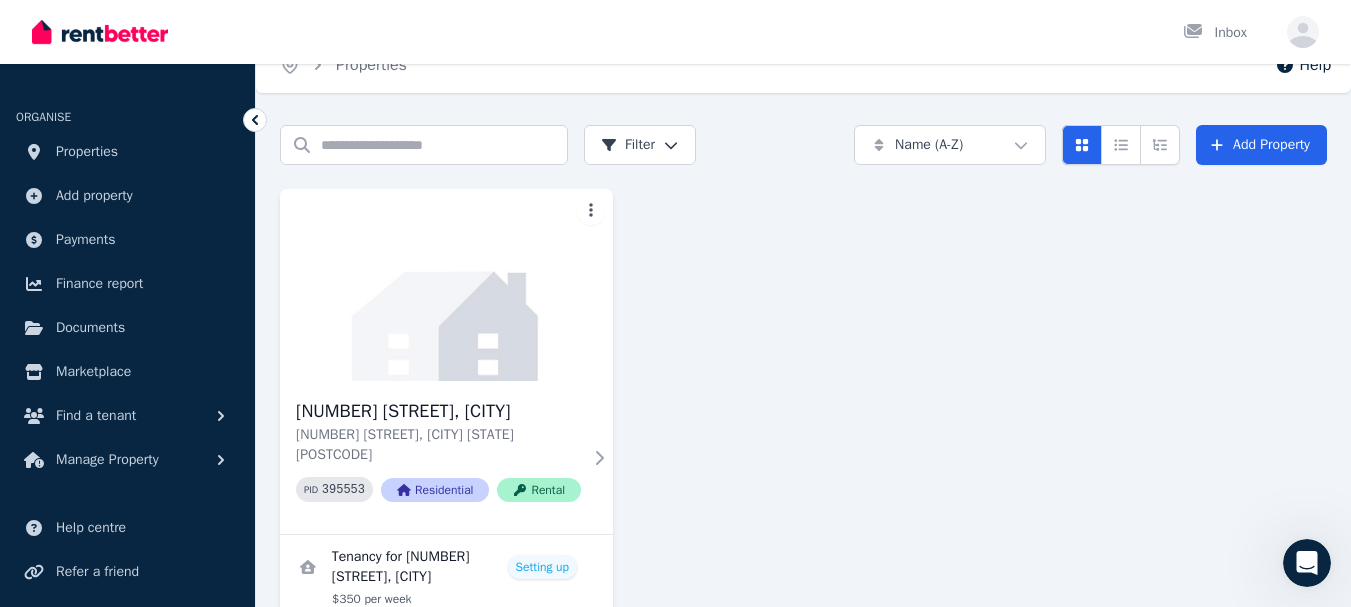 scroll, scrollTop: 0, scrollLeft: 0, axis: both 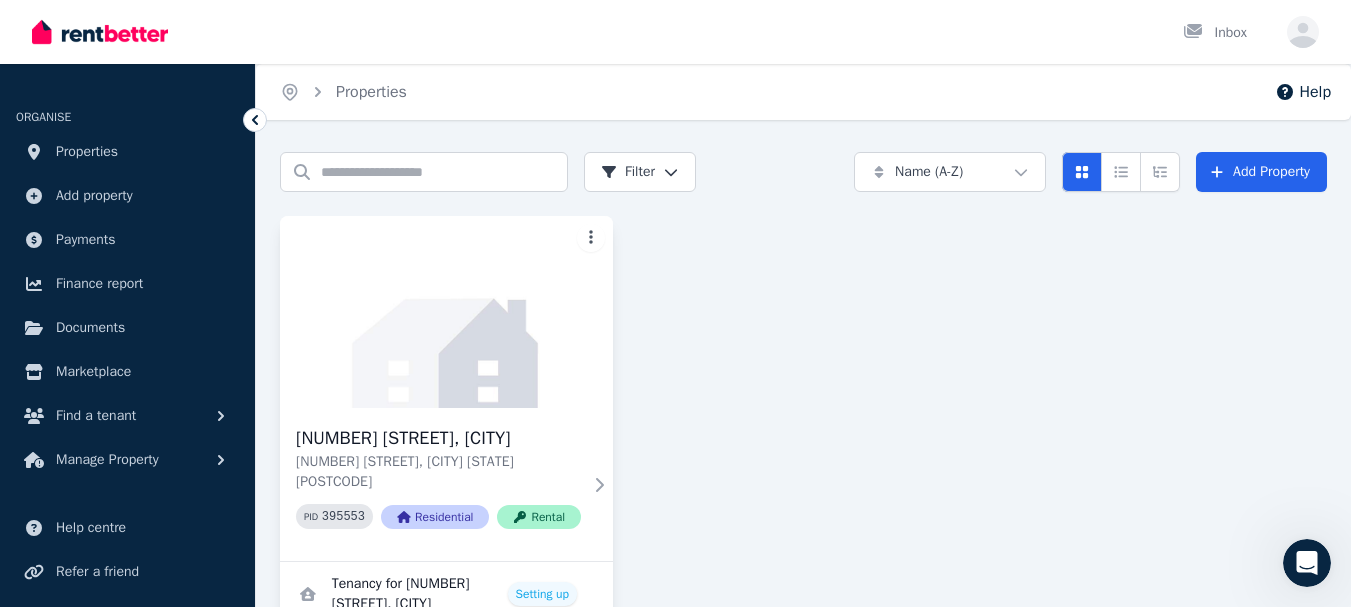 click on "Open main menu Inbox Open user menu ORGANISE Properties Add property Payments Finance report Documents Marketplace Find a tenant Manage Property Help centre Refer a friend Account settings Your profile [FIRST] [LAST] Home Properties Help Search properties Filter Name (A-Z) Add Property [NUMBER] [STREET], [CITY] [NUMBER] [STREET], [CITY] [STATE] [POSTCODE] PID [UUID] Residential Rental Tenancy for [NUMBER] [STREET], [CITY] Setting up $350 per week 1 [DATE] /portal" at bounding box center (675, 303) 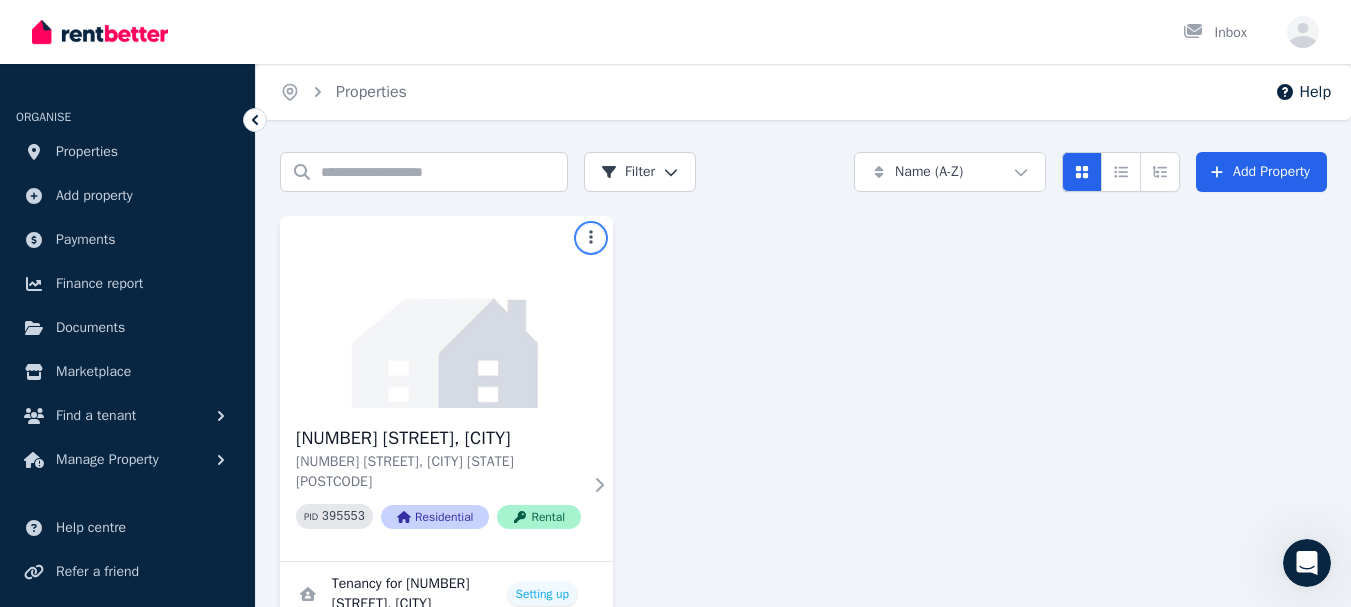 click on "Open main menu Inbox Open user menu ORGANISE Properties Add property Payments Finance report Documents Marketplace Find a tenant Manage Property Help centre Refer a friend Account settings Your profile [FIRST] [LAST] Home Properties Help Search properties Filter Name (A-Z) Add Property [NUMBER] [STREET], [CITY] [NUMBER] [STREET], [CITY] [STATE] [POSTCODE] PID [UUID] Residential Rental Tenancy for [NUMBER] [STREET], [CITY] Setting up $350 per week 1 [DATE] /portal" at bounding box center (675, 303) 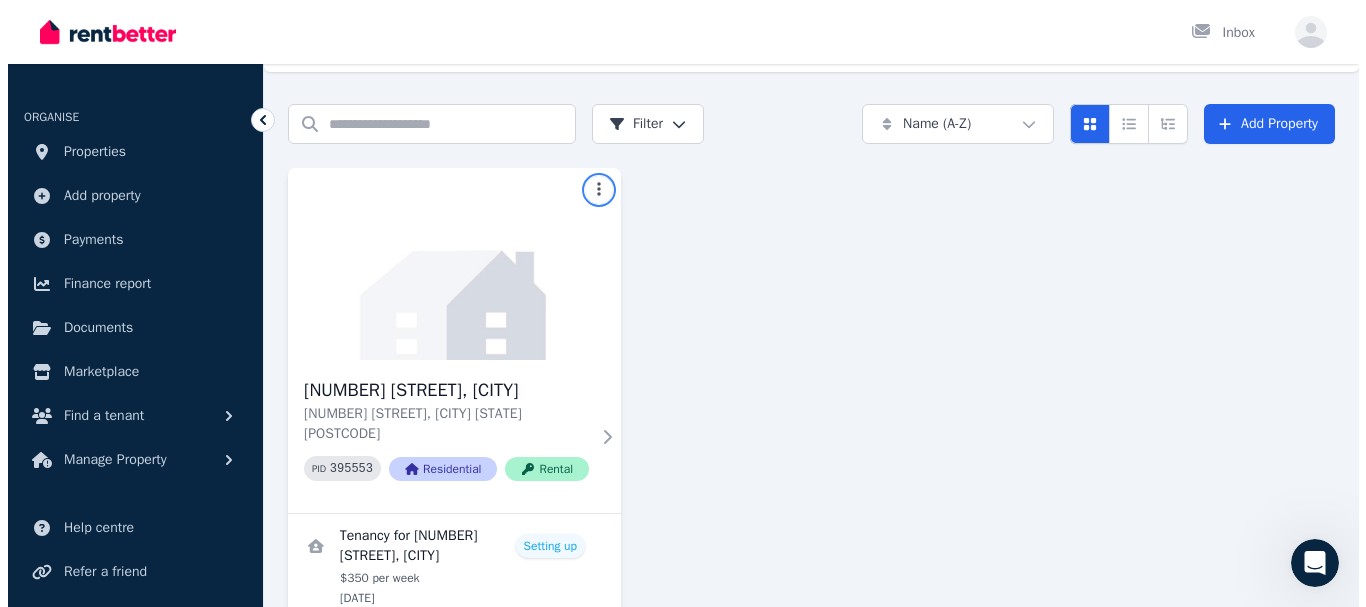 scroll, scrollTop: 75, scrollLeft: 0, axis: vertical 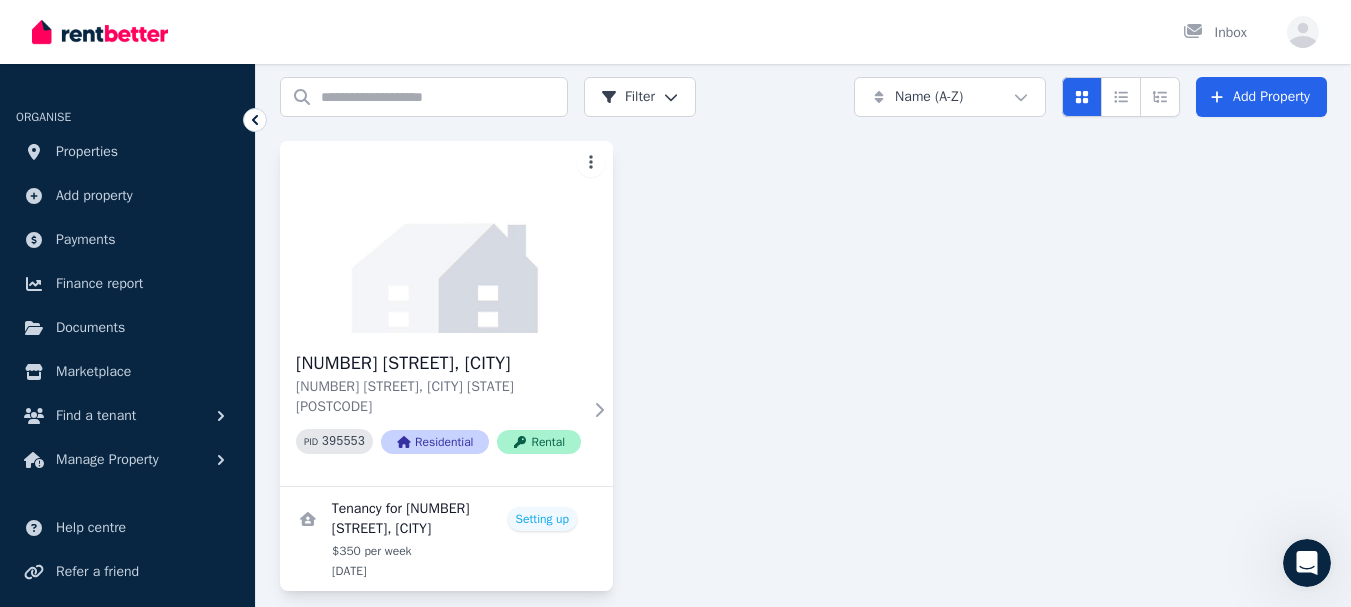 click on "Open main menu Inbox Open user menu ORGANISE Properties Add property Payments Finance report Documents Marketplace Find a tenant Manage Property Help centre Refer a friend Account settings Your profile [FIRST] [LAST] Home Properties Help Search properties Filter Name (A-Z) Add Property [NUMBER] [STREET], [CITY] [NUMBER] [STREET], [CITY] [STATE] [POSTCODE] PID [UUID] Residential Rental Tenancy for [NUMBER] [STREET], [CITY] Setting up $350 per week 1 [DATE] /portal" at bounding box center [675, 228] 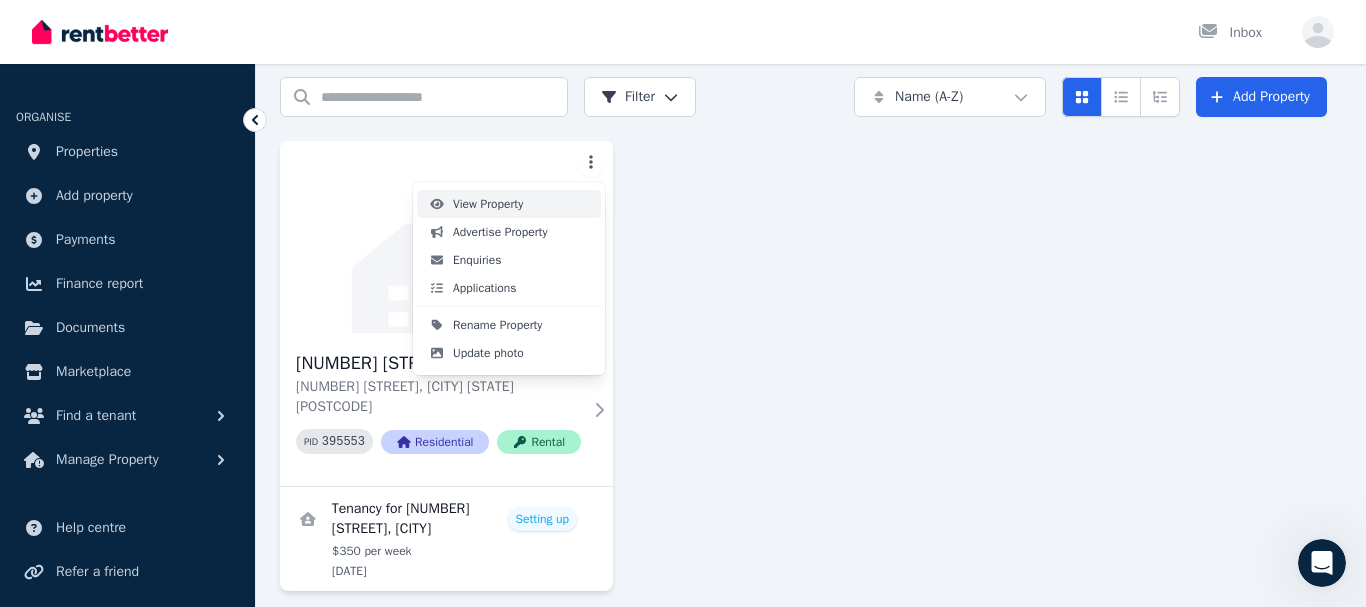click on "View Property" at bounding box center [509, 204] 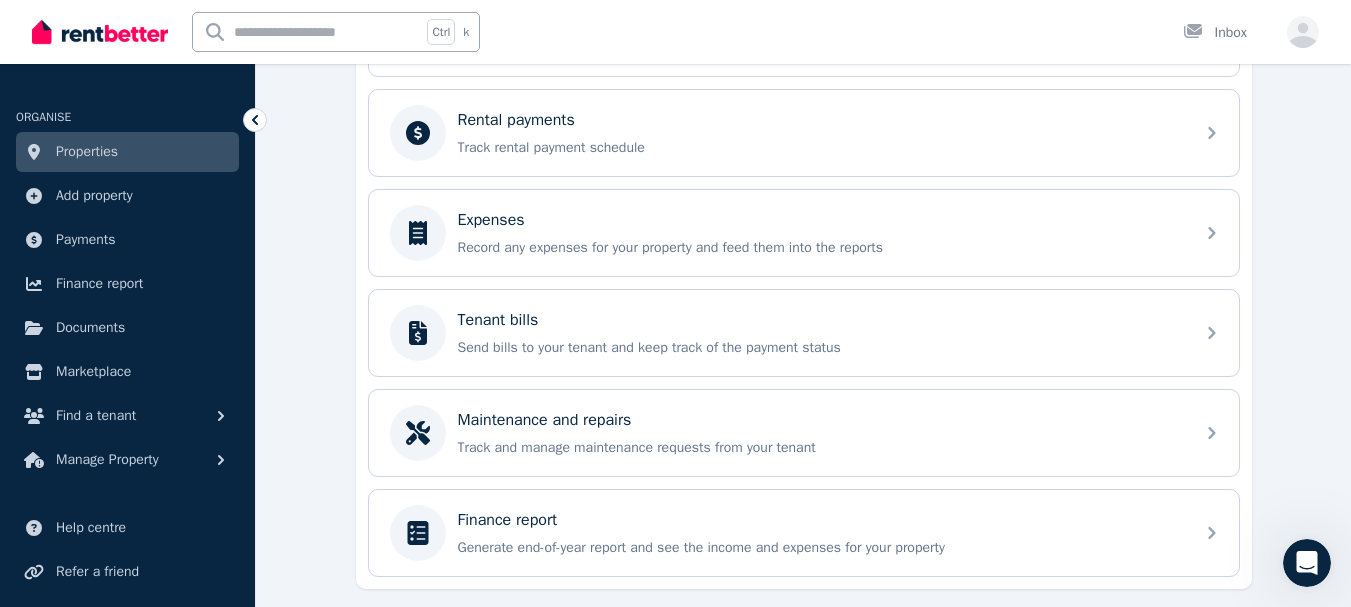 scroll, scrollTop: 824, scrollLeft: 0, axis: vertical 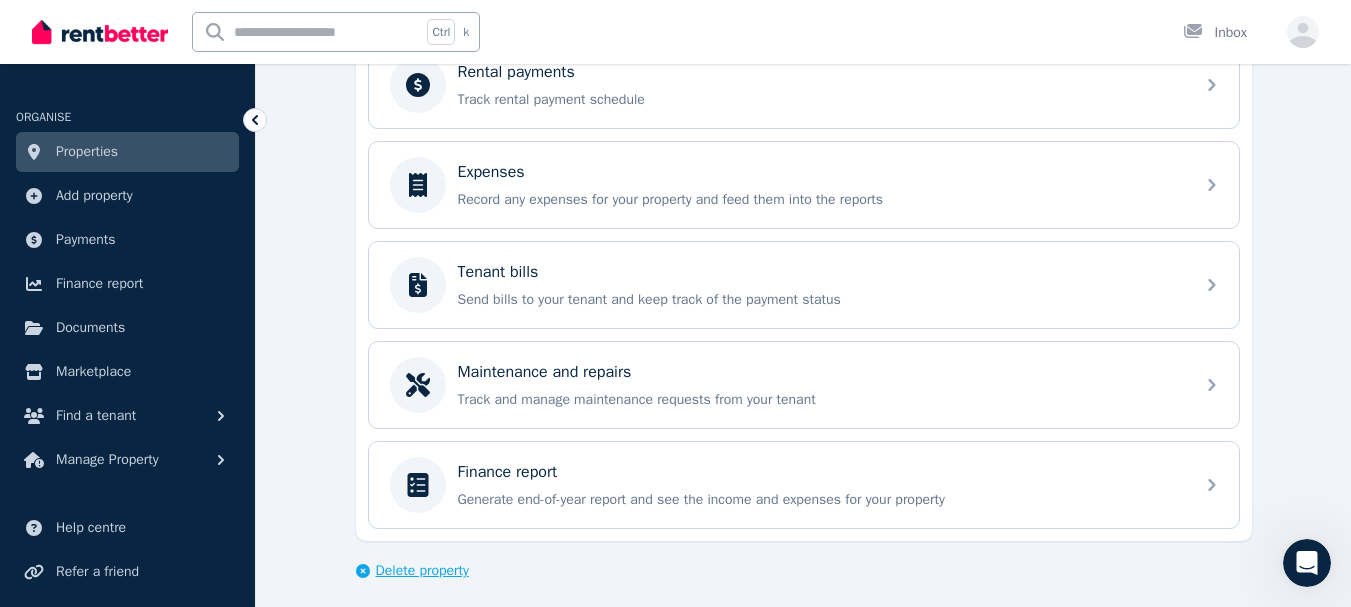 click on "Delete property" at bounding box center [422, 571] 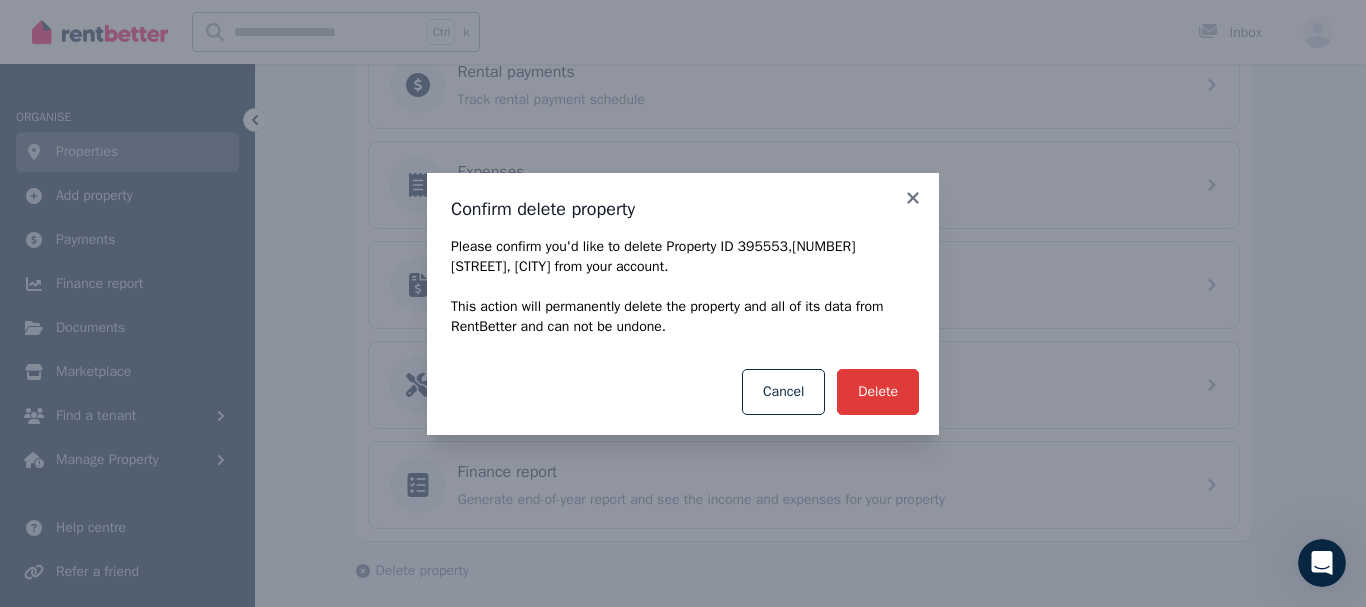click on "Delete" at bounding box center [878, 392] 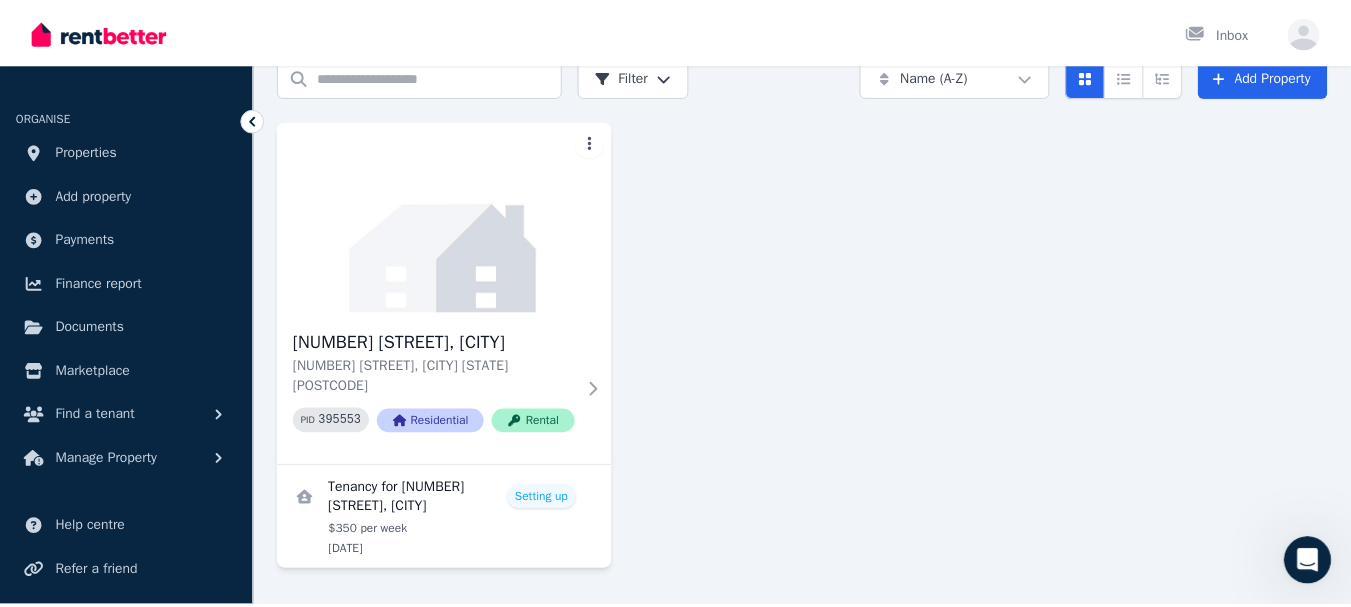 scroll, scrollTop: 0, scrollLeft: 0, axis: both 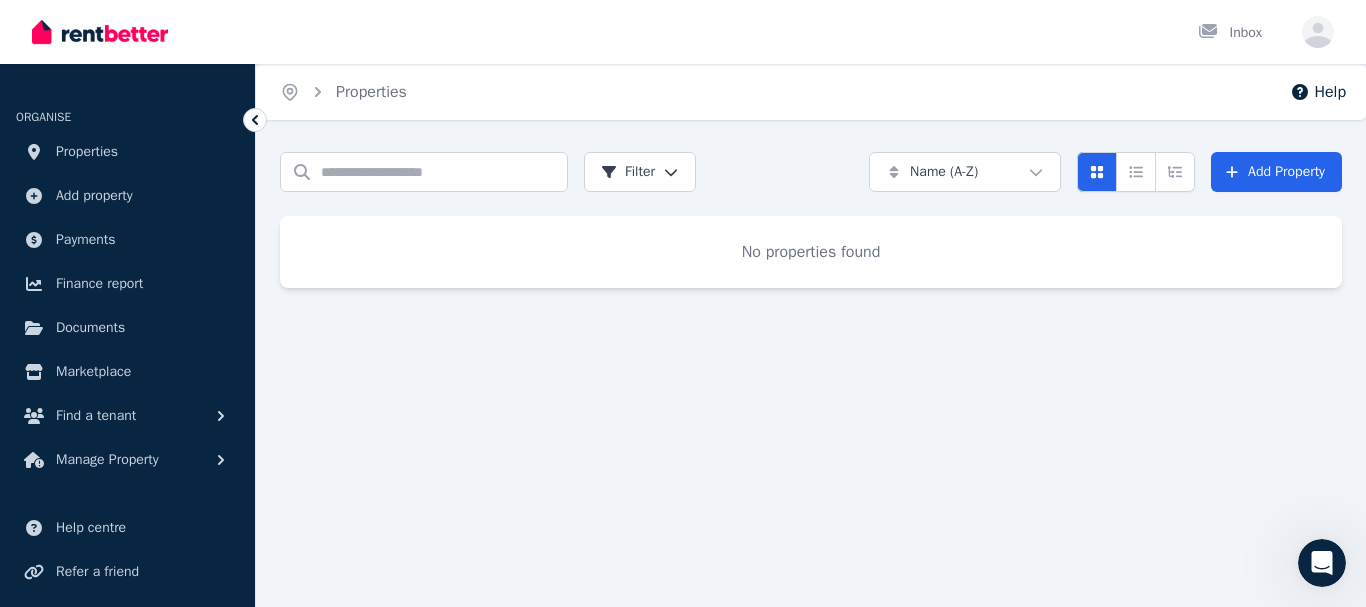 click on "Home Properties Help Search properties Filter Name (A-Z) Add Property No properties found" at bounding box center (683, 303) 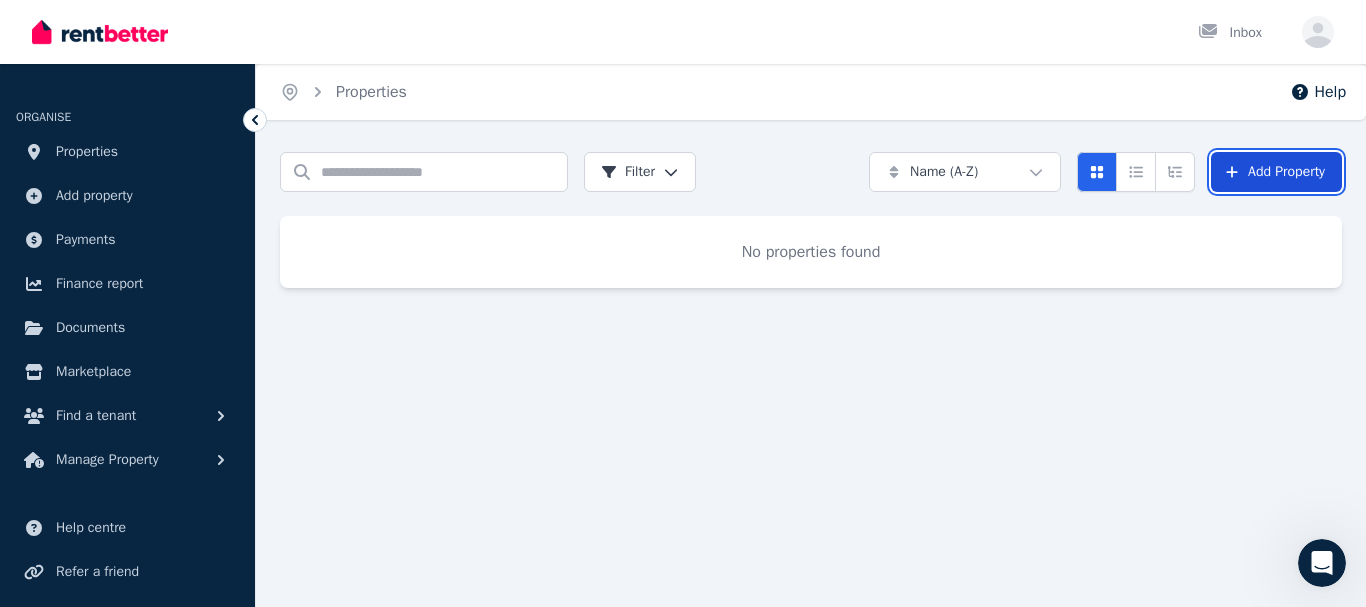 click on "Add Property" at bounding box center [1276, 172] 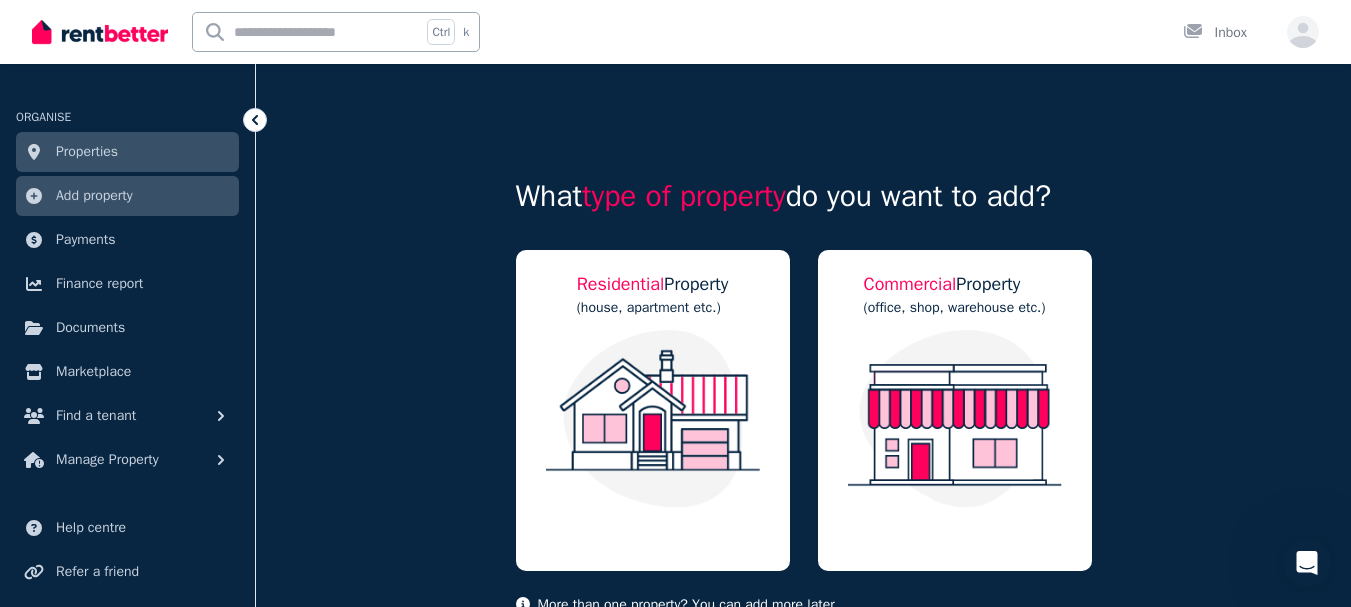 scroll, scrollTop: 0, scrollLeft: 0, axis: both 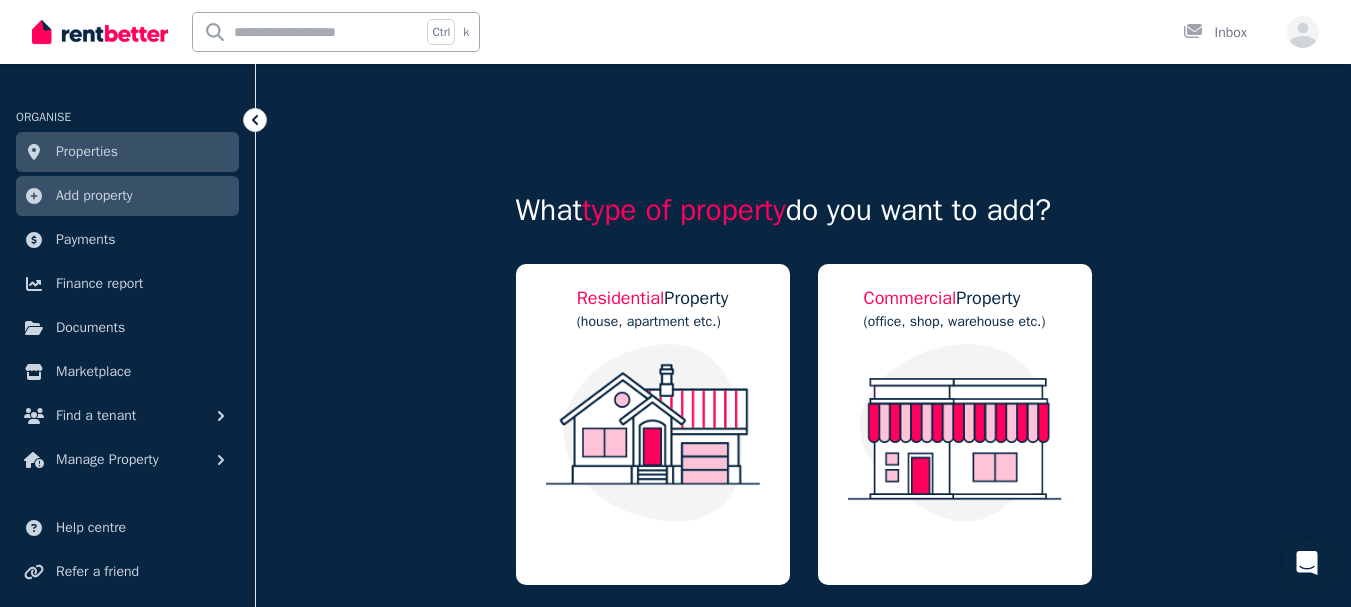 click on "Properties" at bounding box center [127, 152] 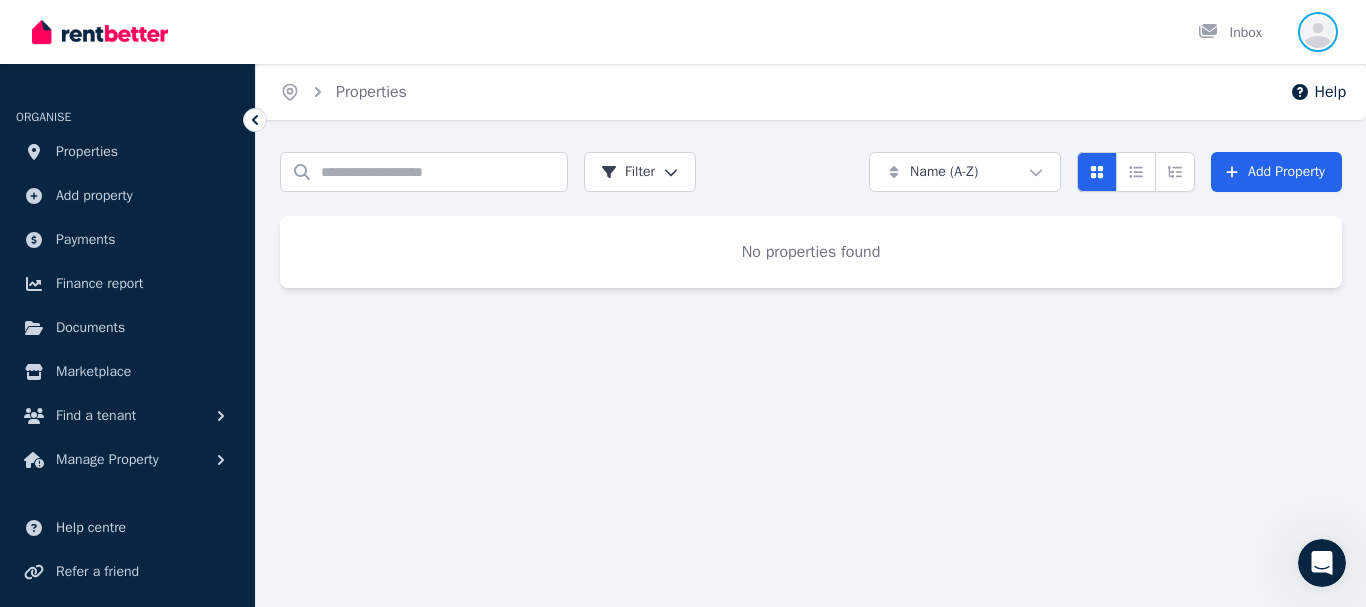 click 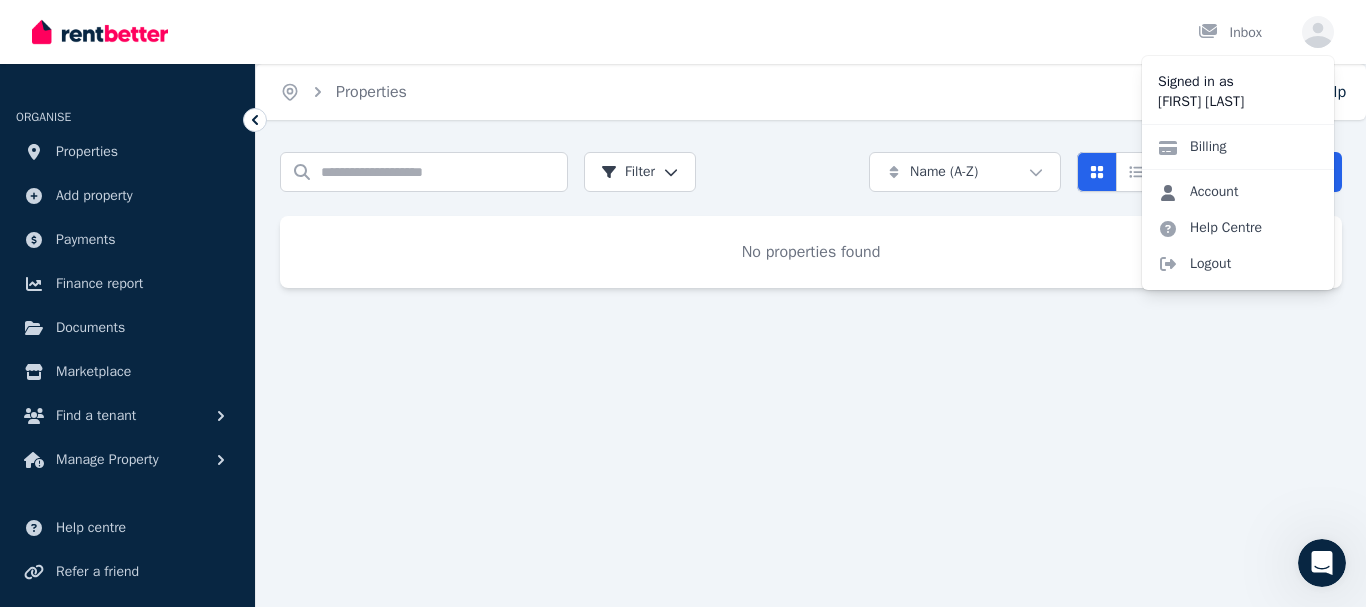 click on "Account" at bounding box center (1198, 192) 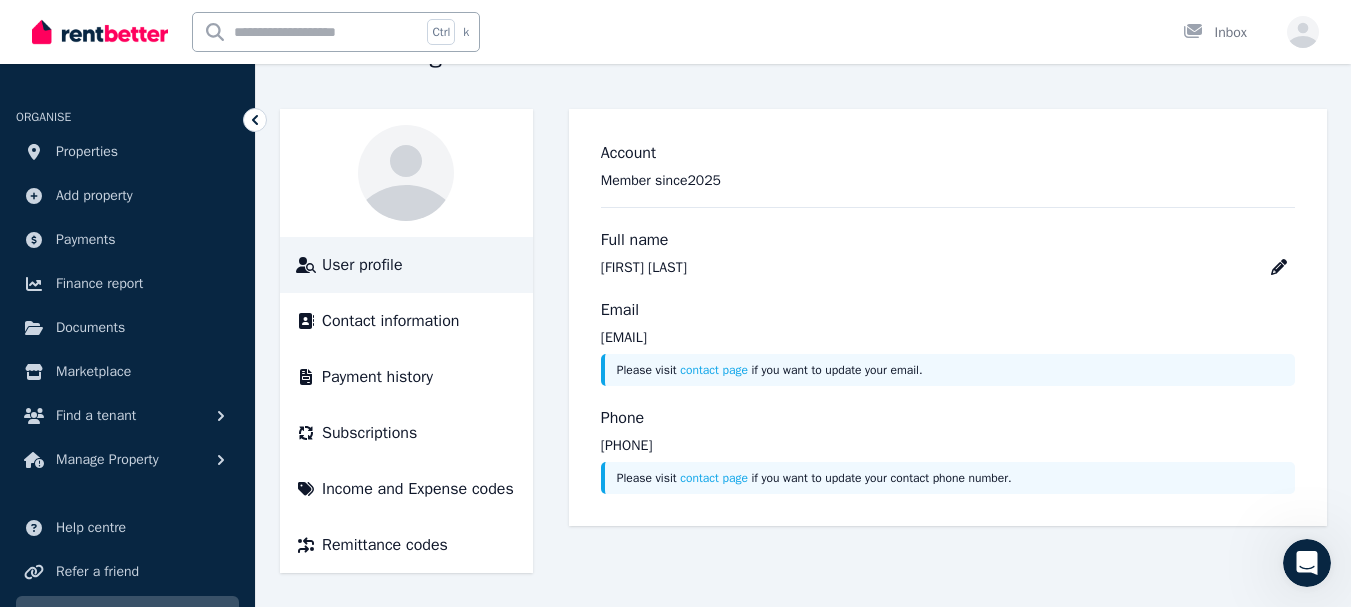 scroll, scrollTop: 115, scrollLeft: 0, axis: vertical 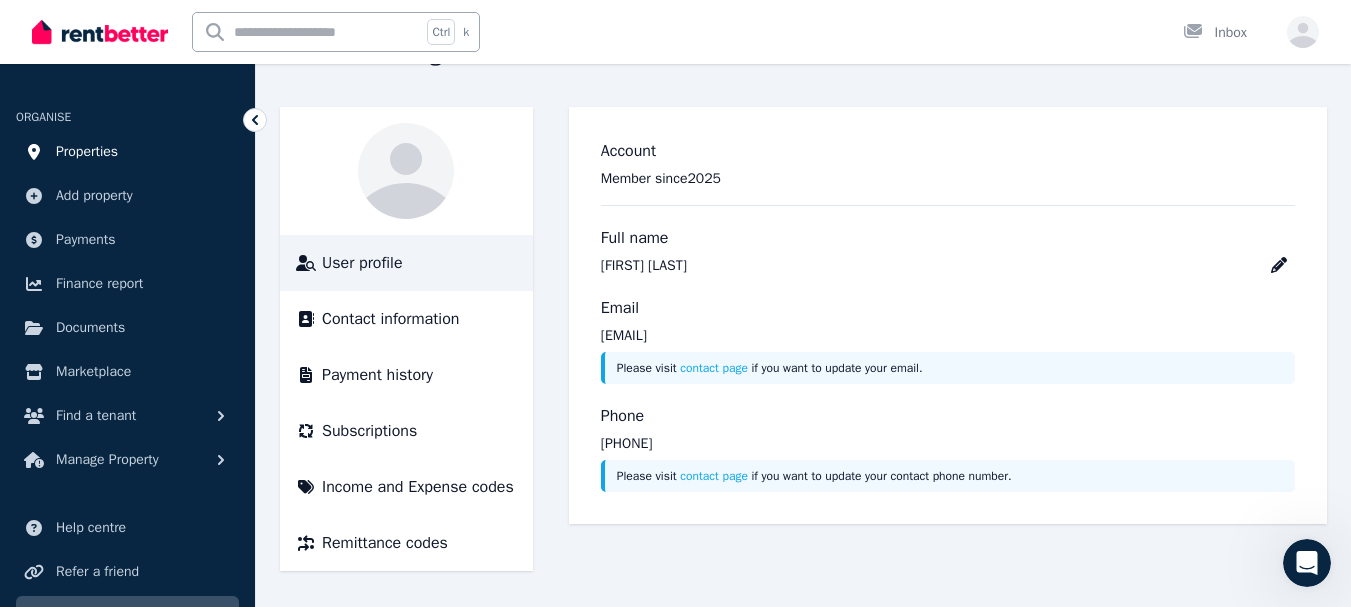 click on "Properties" at bounding box center (87, 152) 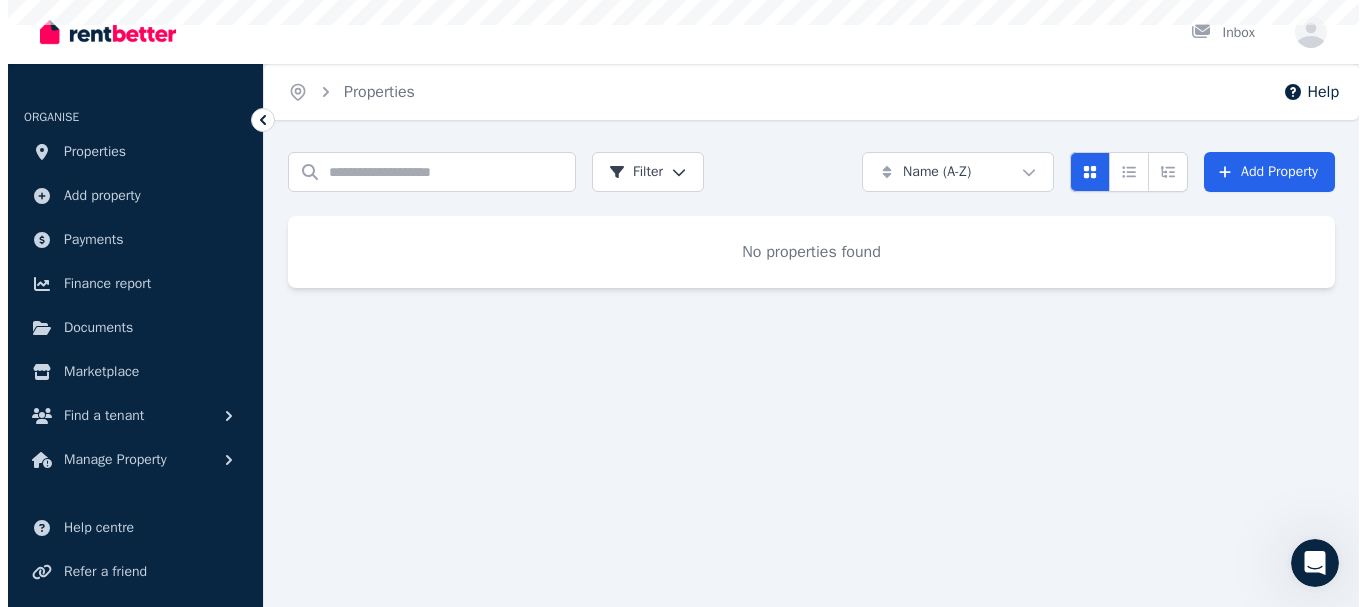 scroll, scrollTop: 0, scrollLeft: 0, axis: both 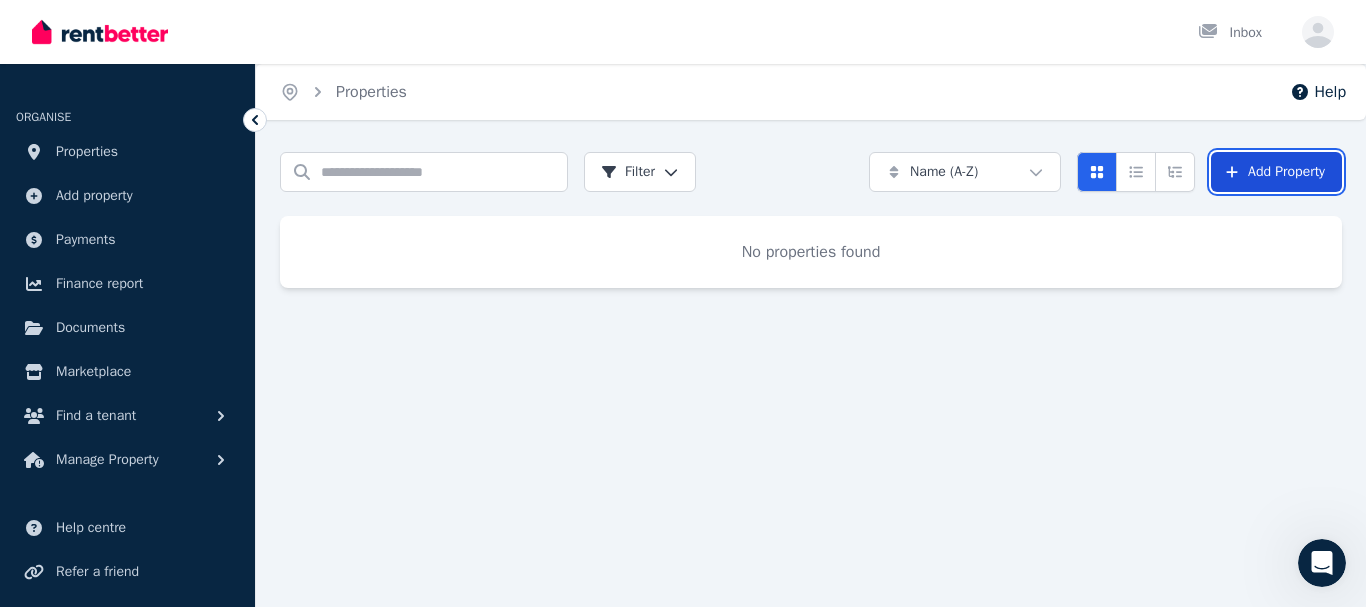 click on "Add Property" at bounding box center [1276, 172] 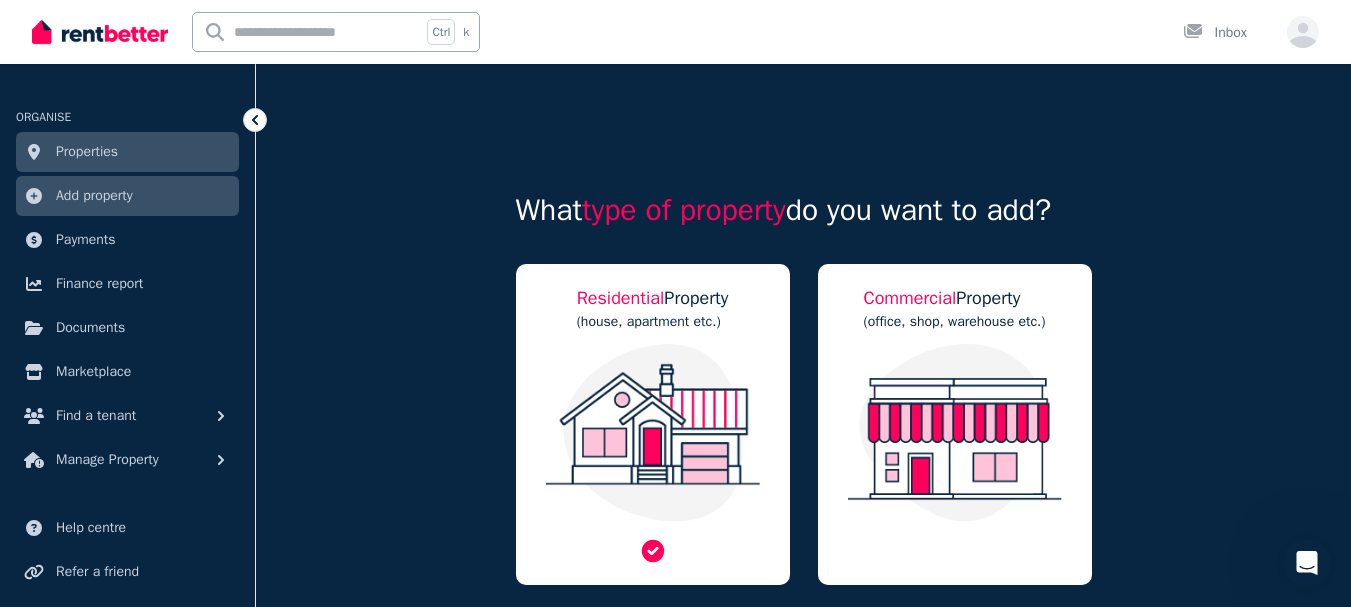 click at bounding box center (653, 433) 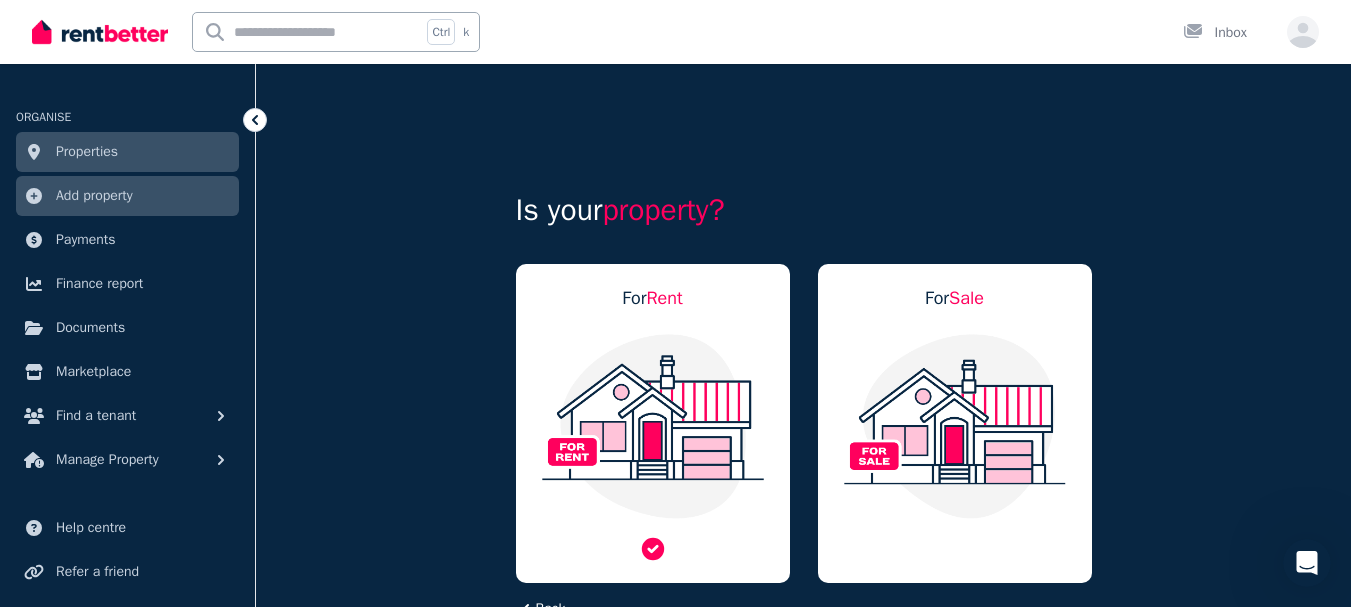 click at bounding box center [653, 426] 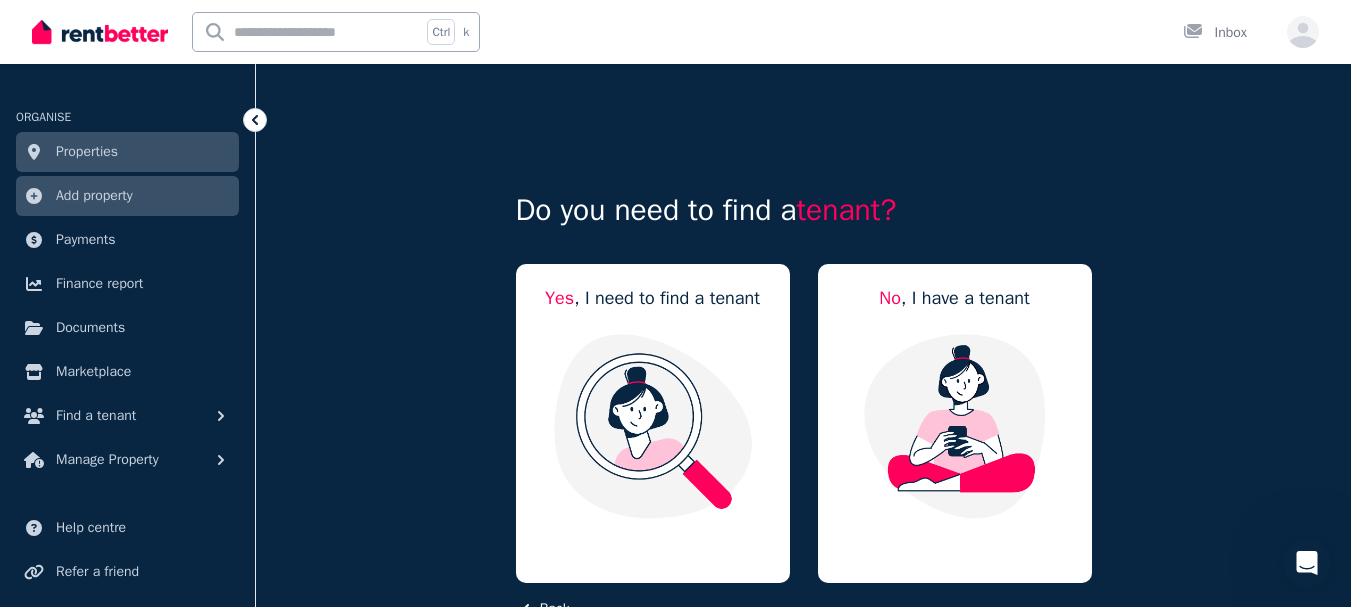 click on "Add property" at bounding box center (127, 196) 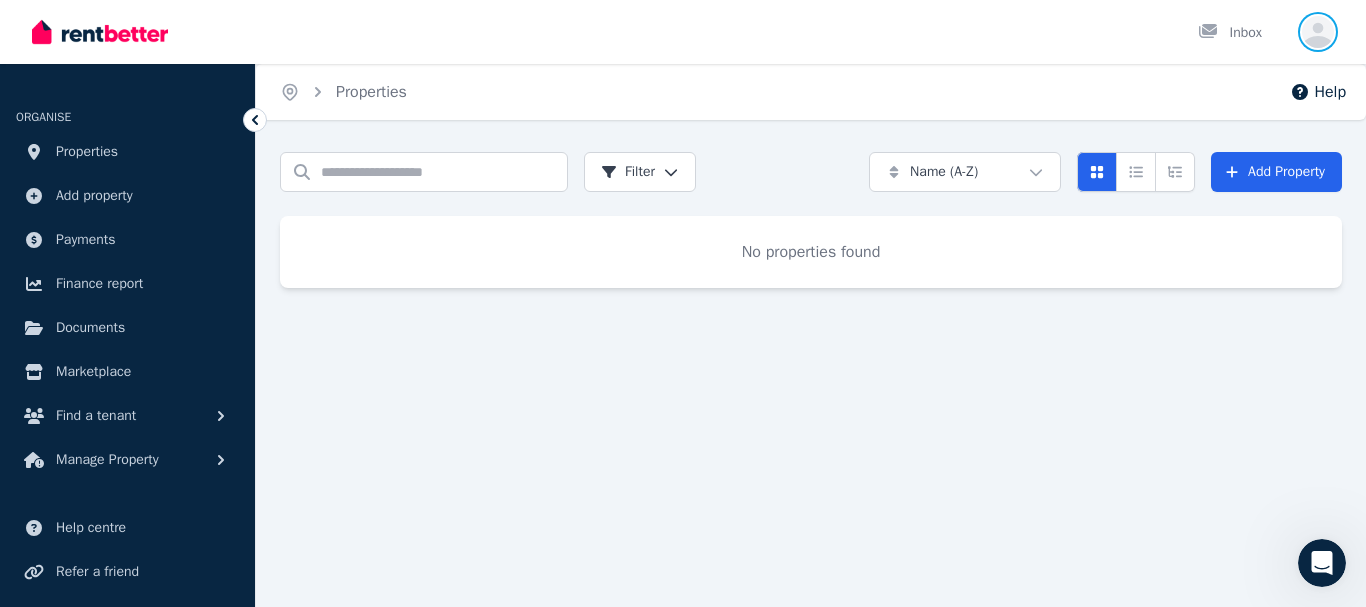 click 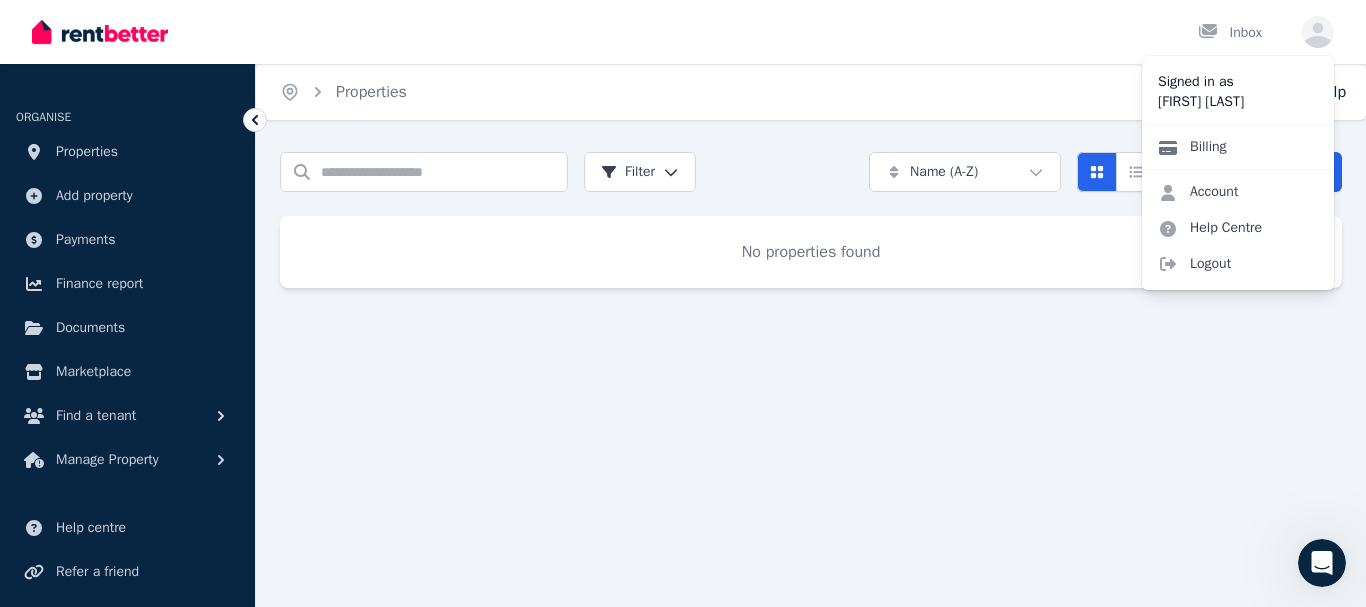 click on "Billing" at bounding box center [1192, 147] 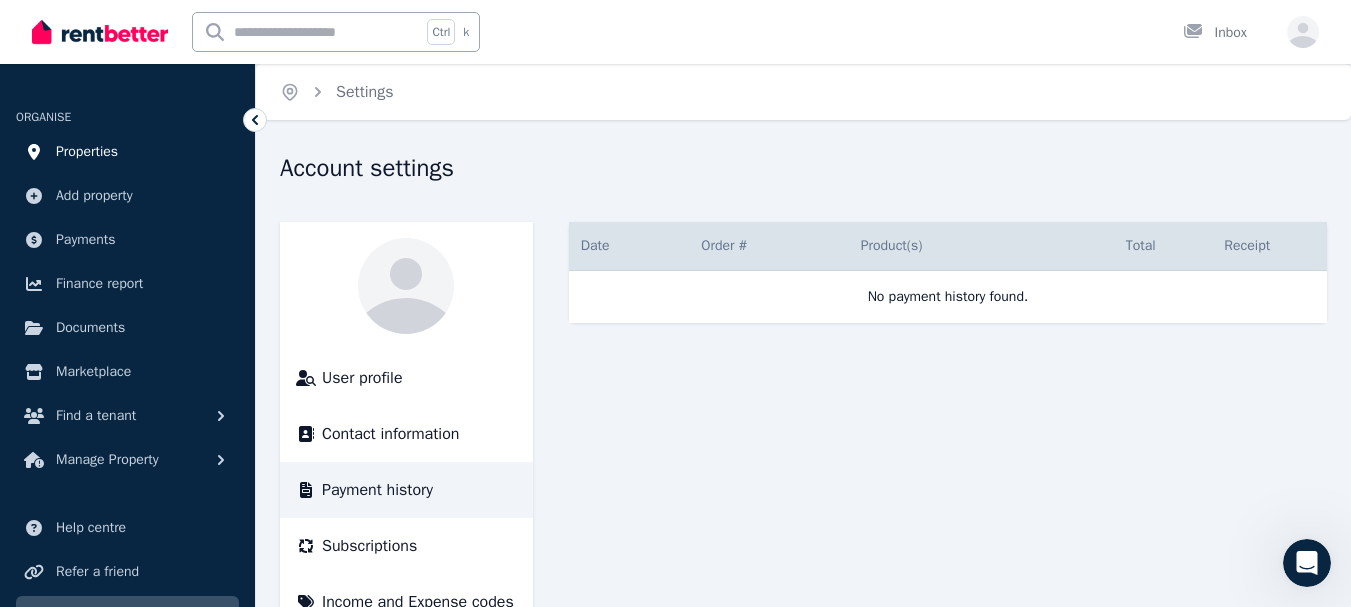 click on "Properties" at bounding box center (87, 152) 